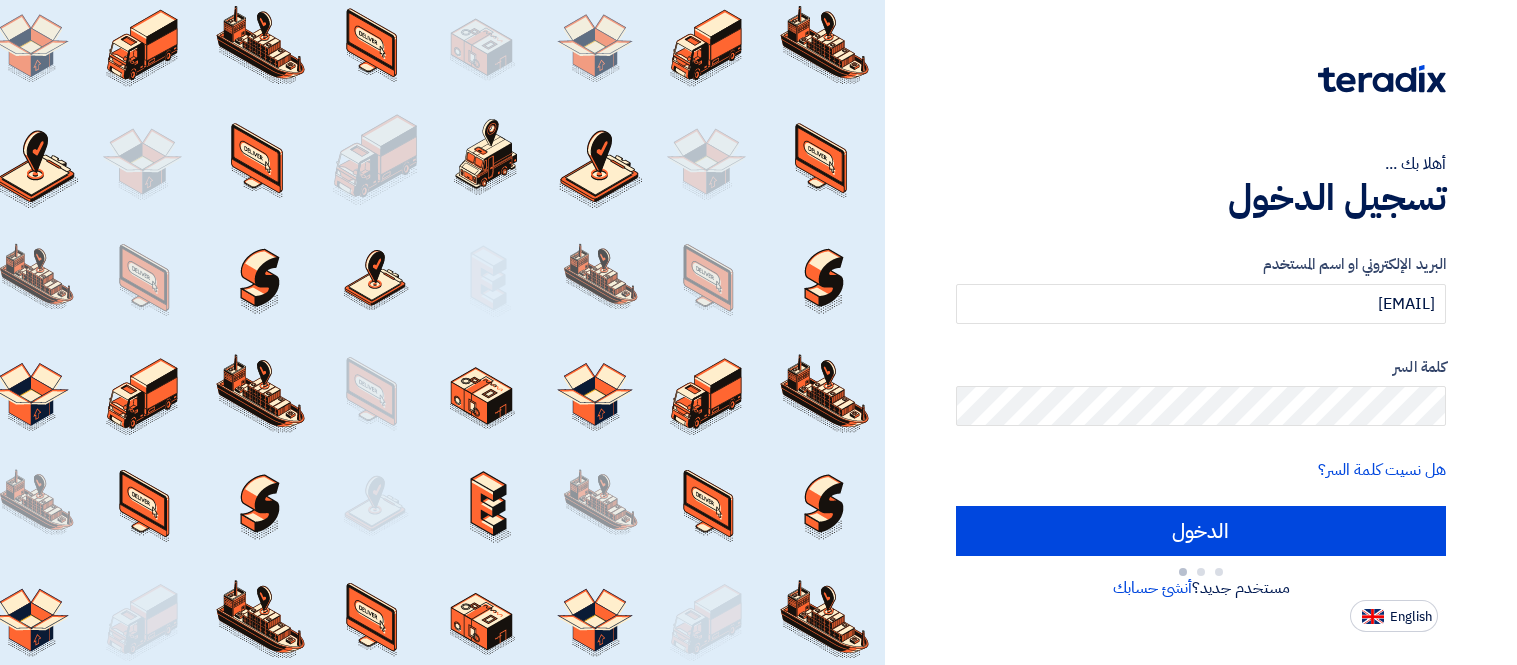 scroll, scrollTop: 0, scrollLeft: 0, axis: both 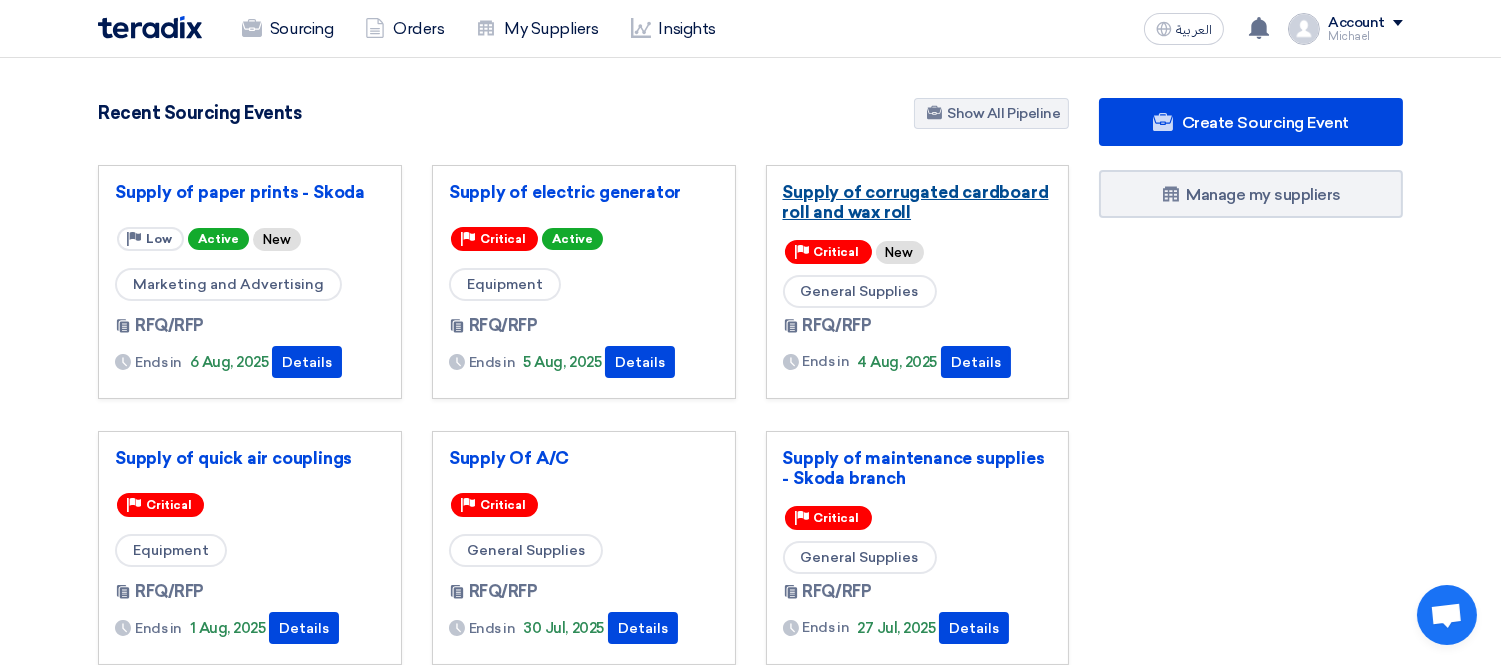 click on "Supply of corrugated cardboard roll and wax roll" 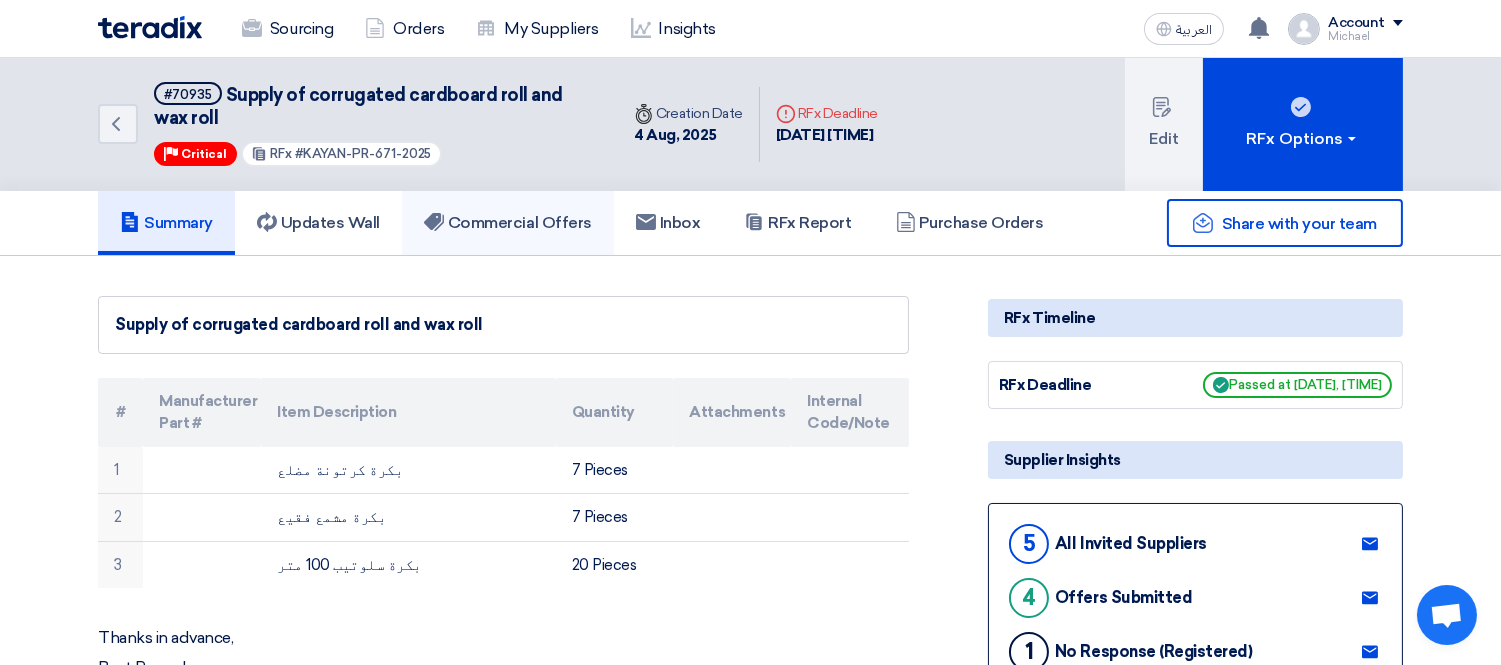 click on "Commercial Offers" 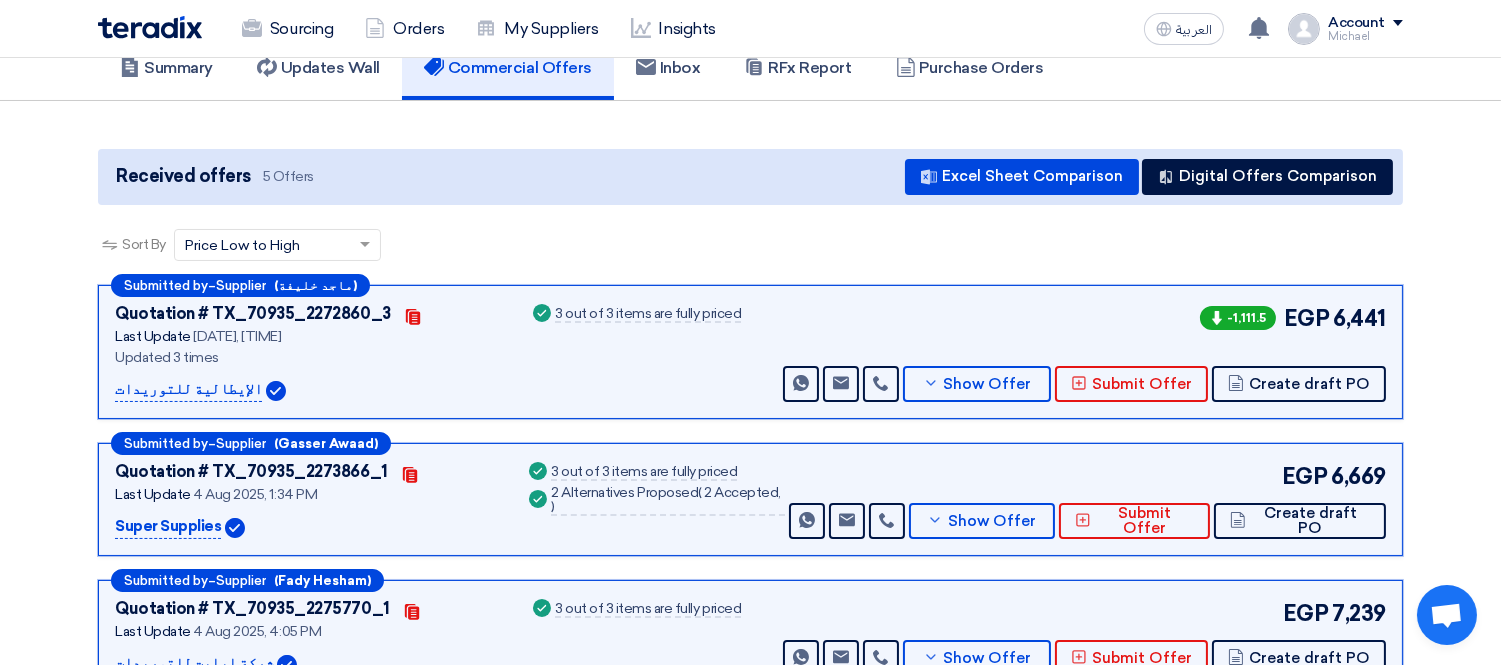 scroll, scrollTop: 333, scrollLeft: 0, axis: vertical 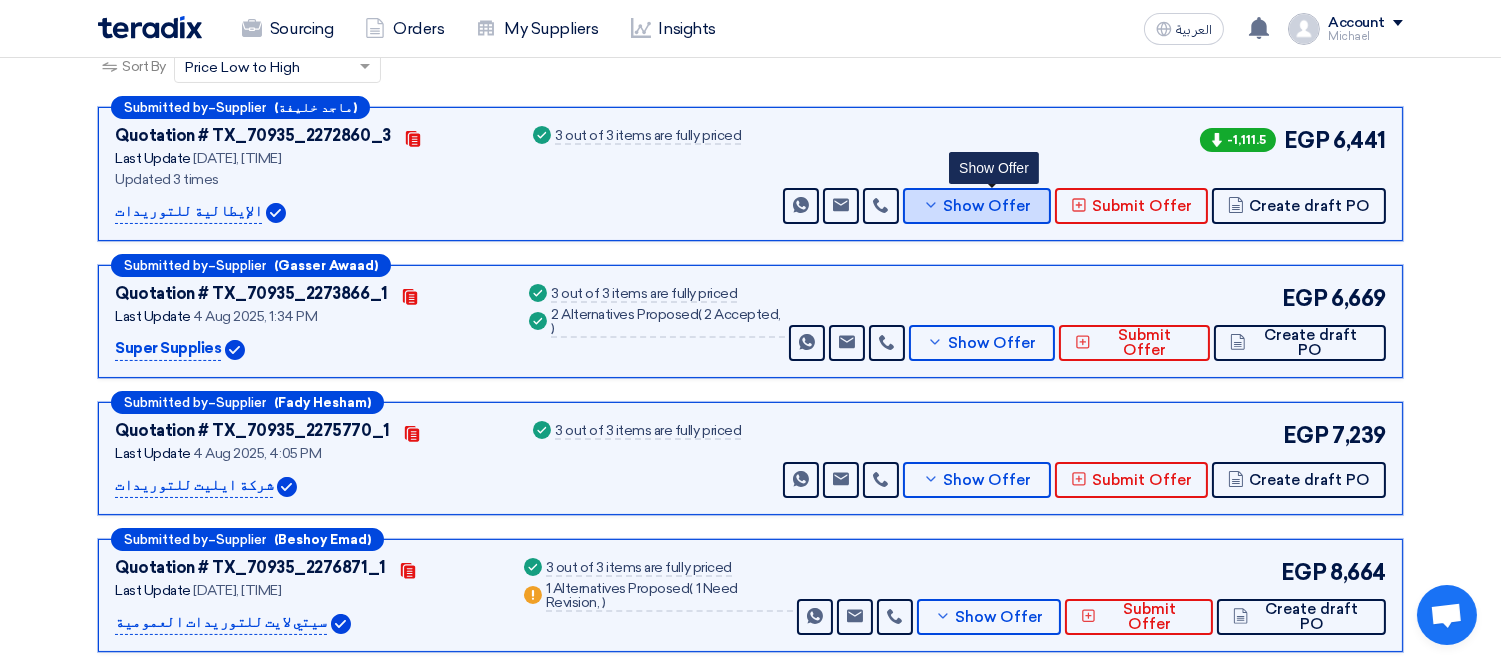 click on "Show Offer" at bounding box center [988, 206] 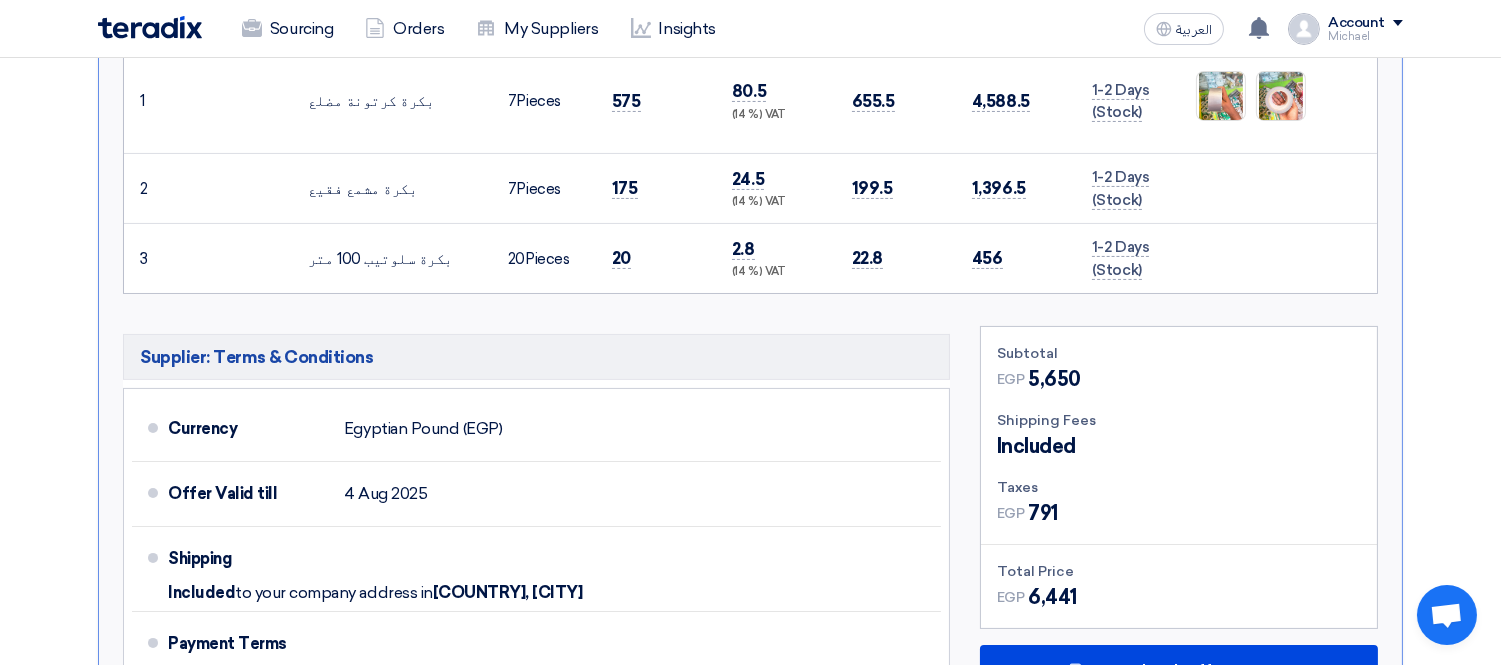 scroll, scrollTop: 777, scrollLeft: 0, axis: vertical 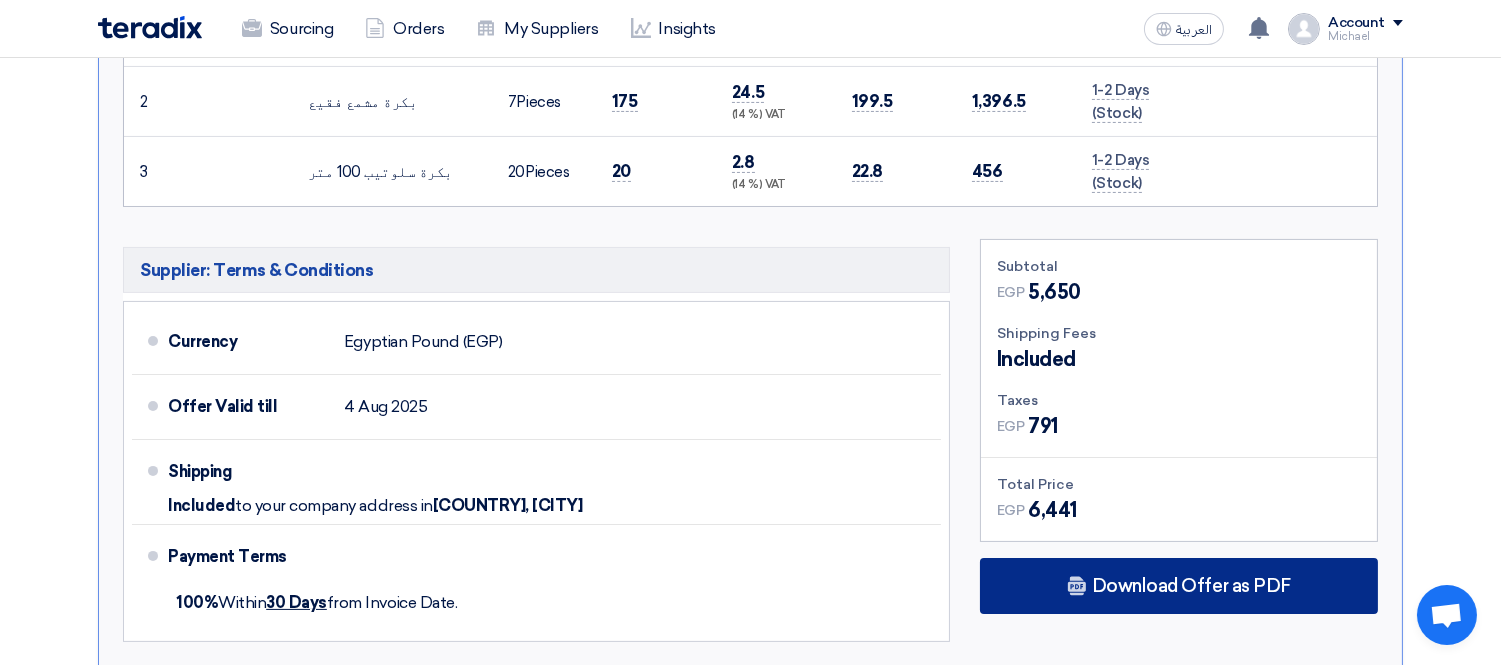 click on "Download Offer as PDF" at bounding box center (1179, 586) 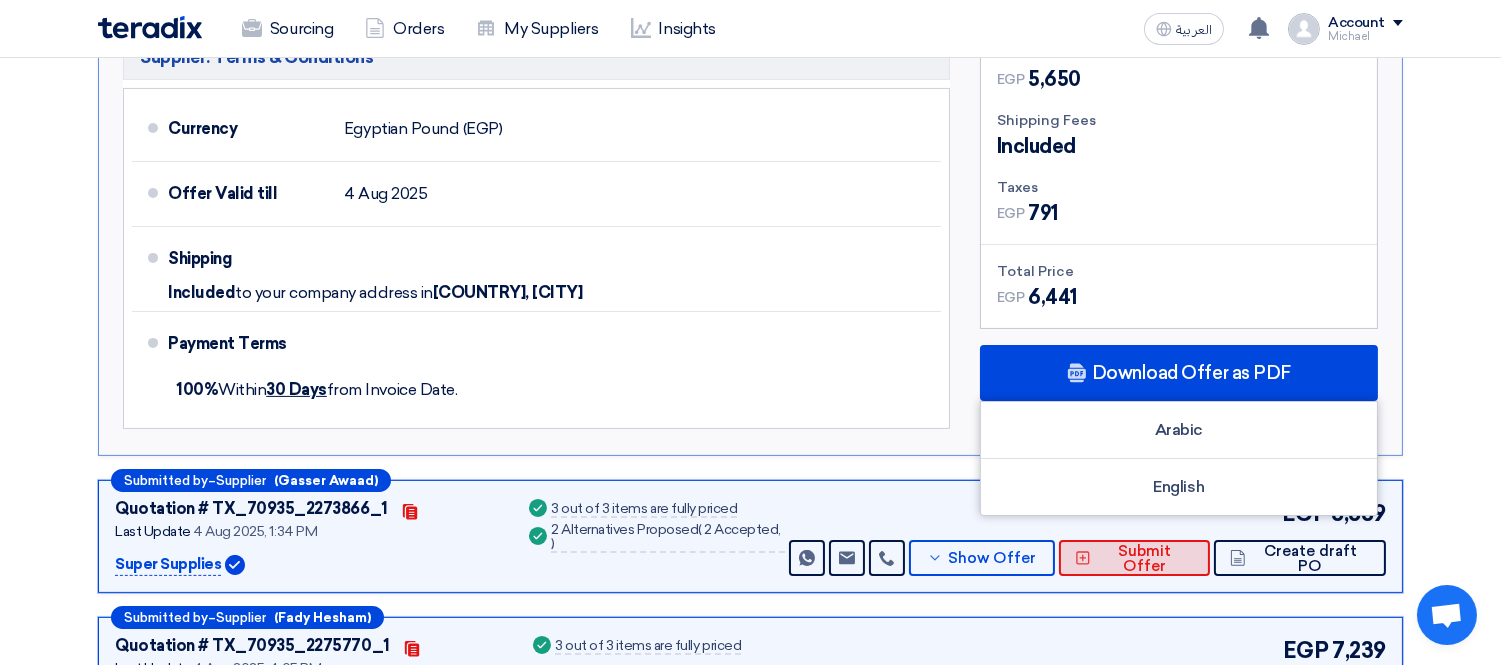 scroll, scrollTop: 1000, scrollLeft: 0, axis: vertical 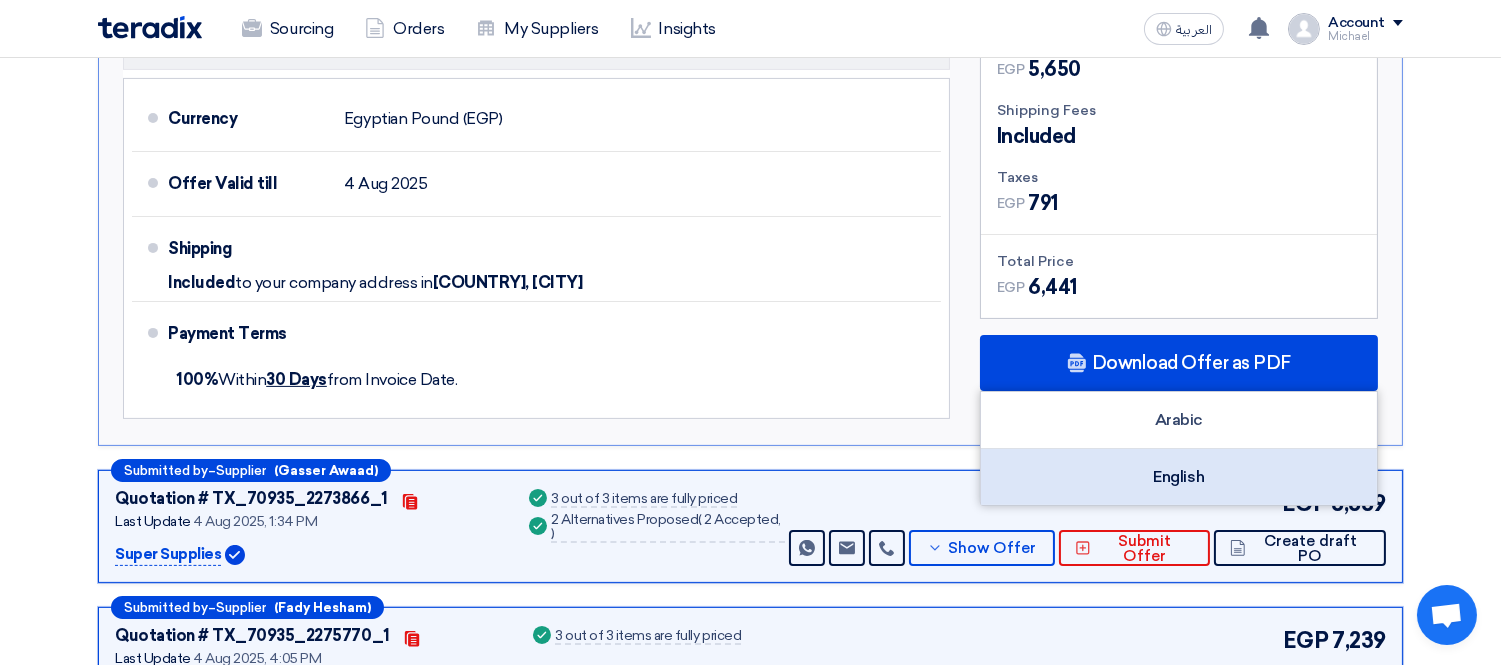 click on "English" at bounding box center [1179, 477] 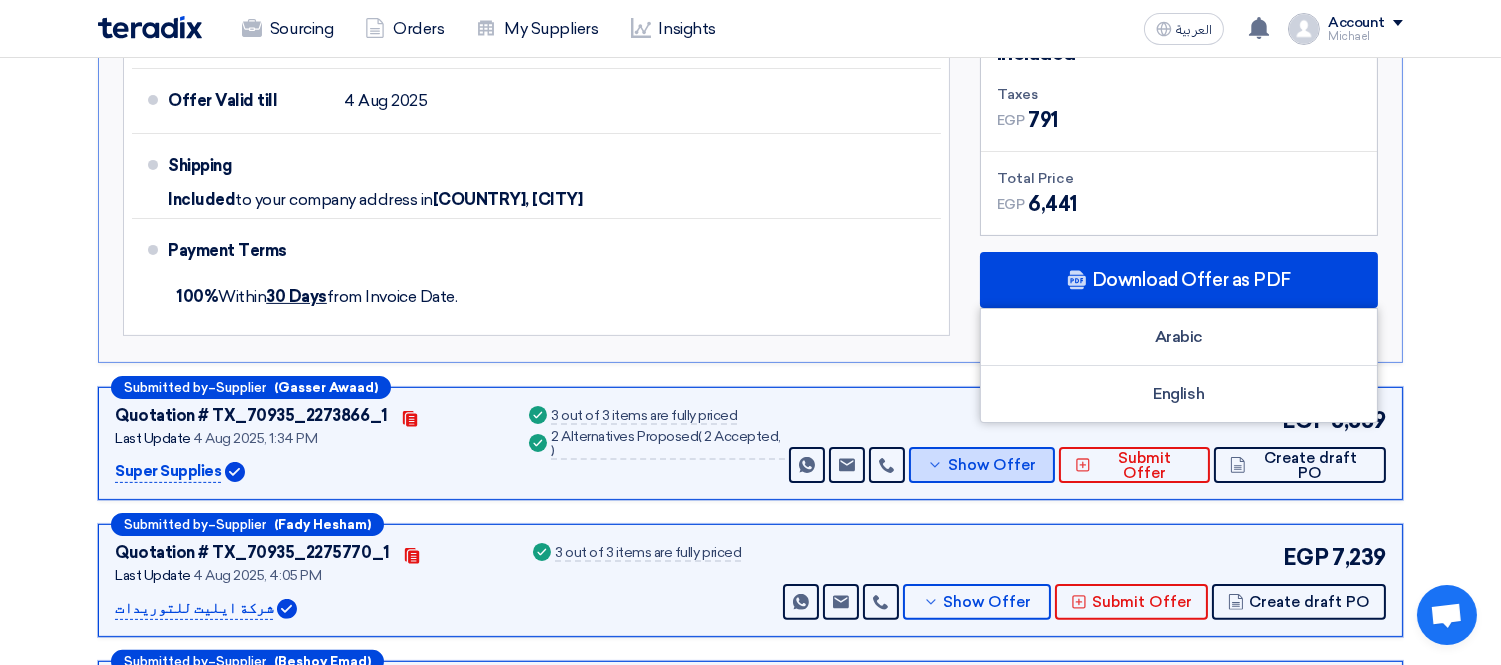 scroll, scrollTop: 1222, scrollLeft: 0, axis: vertical 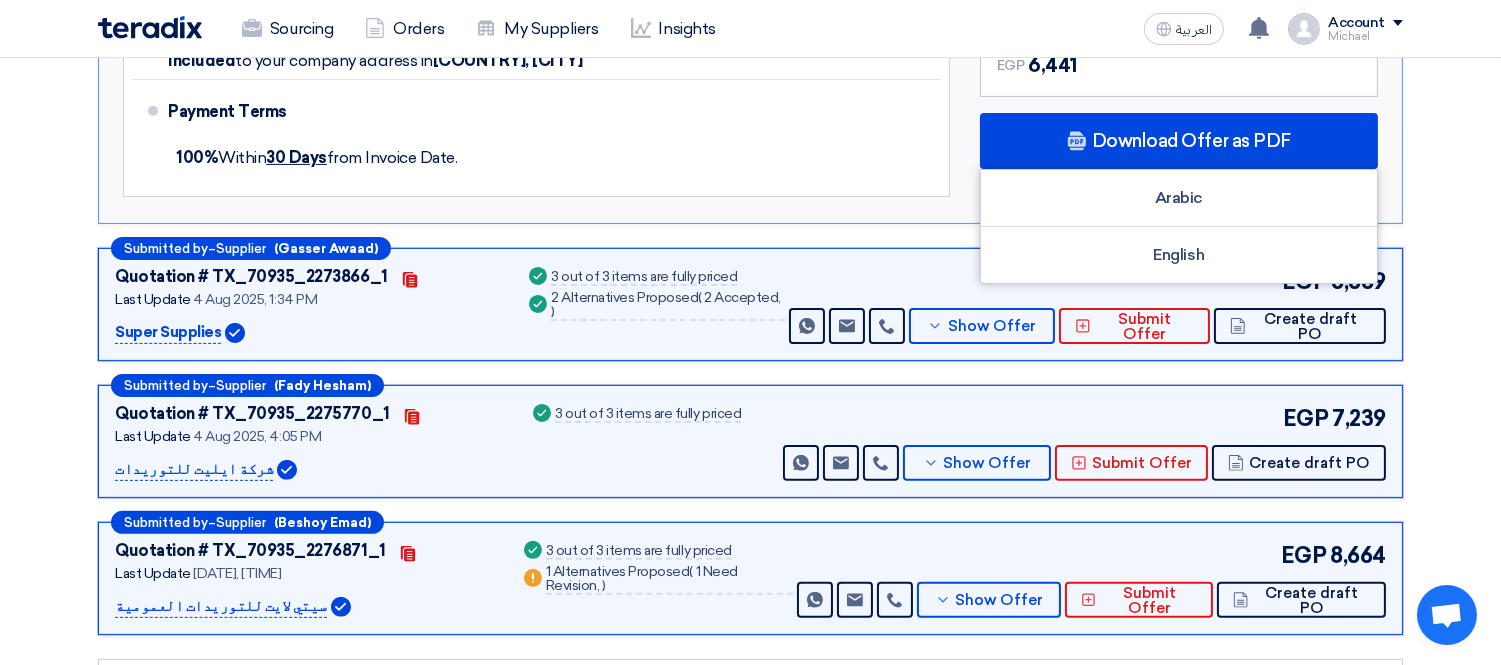 click on "EGP
6,669
Send Message
Send Message" at bounding box center [1085, 304] 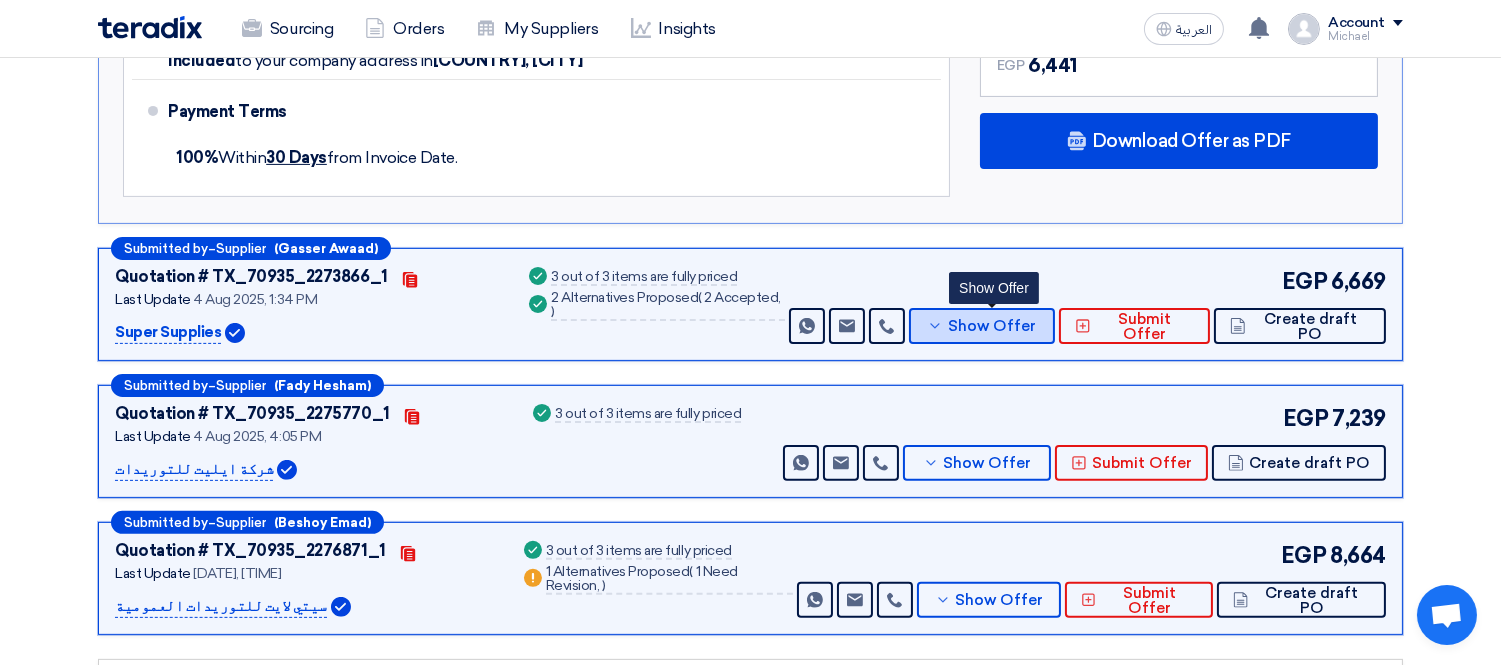 click on "Show Offer" at bounding box center (992, 326) 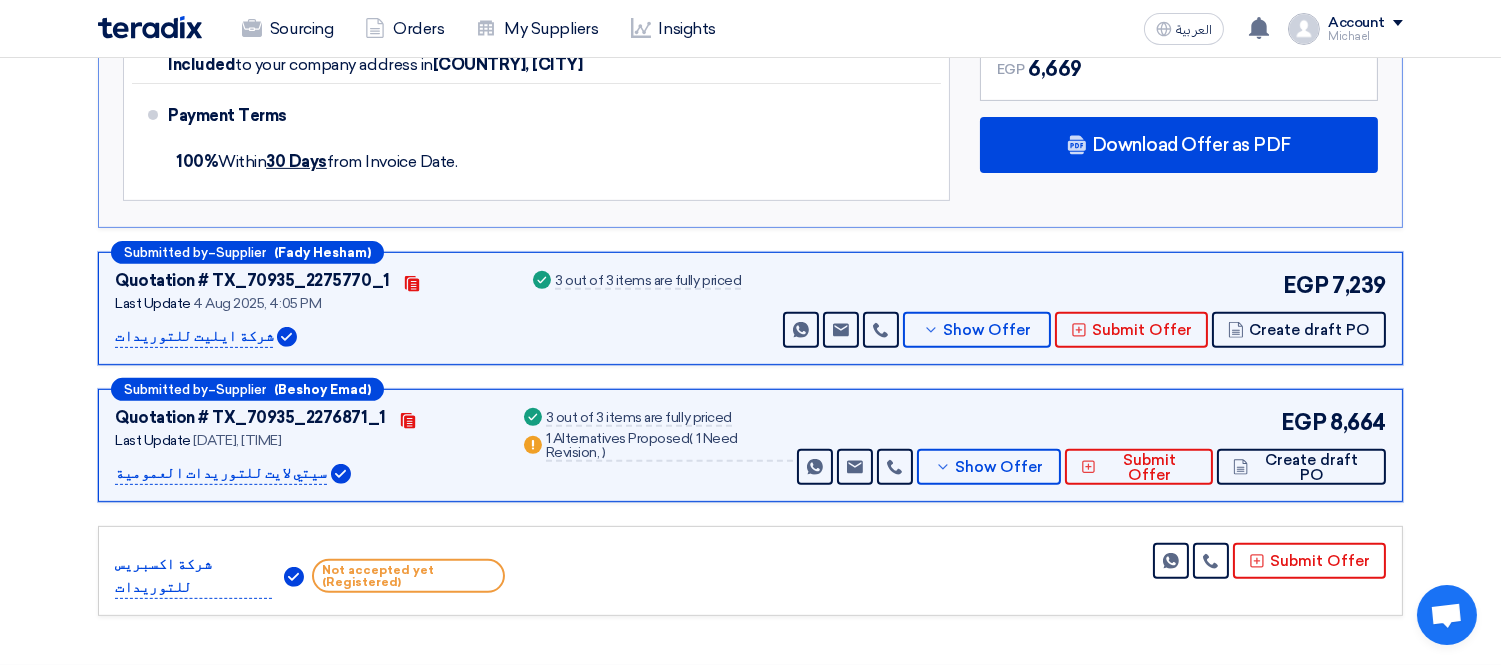 scroll, scrollTop: 1444, scrollLeft: 0, axis: vertical 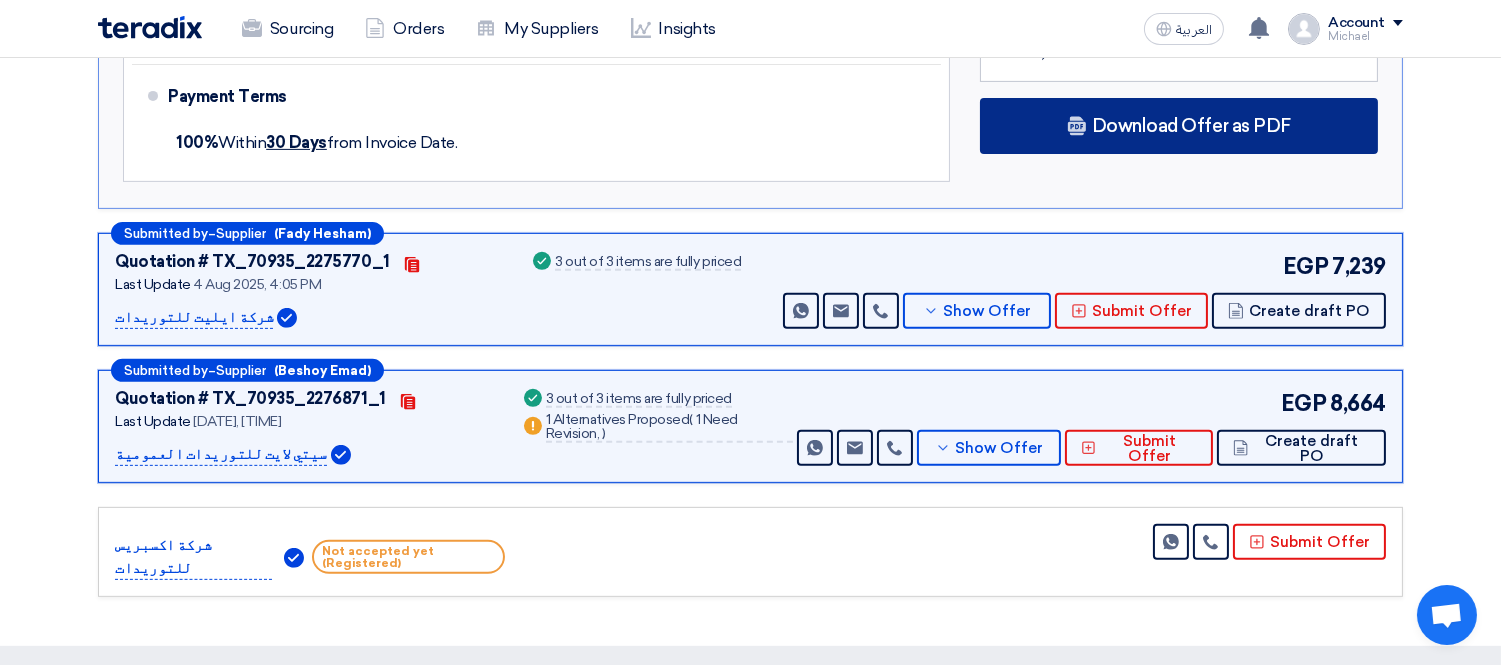 click on "Download Offer as PDF" at bounding box center (1179, 126) 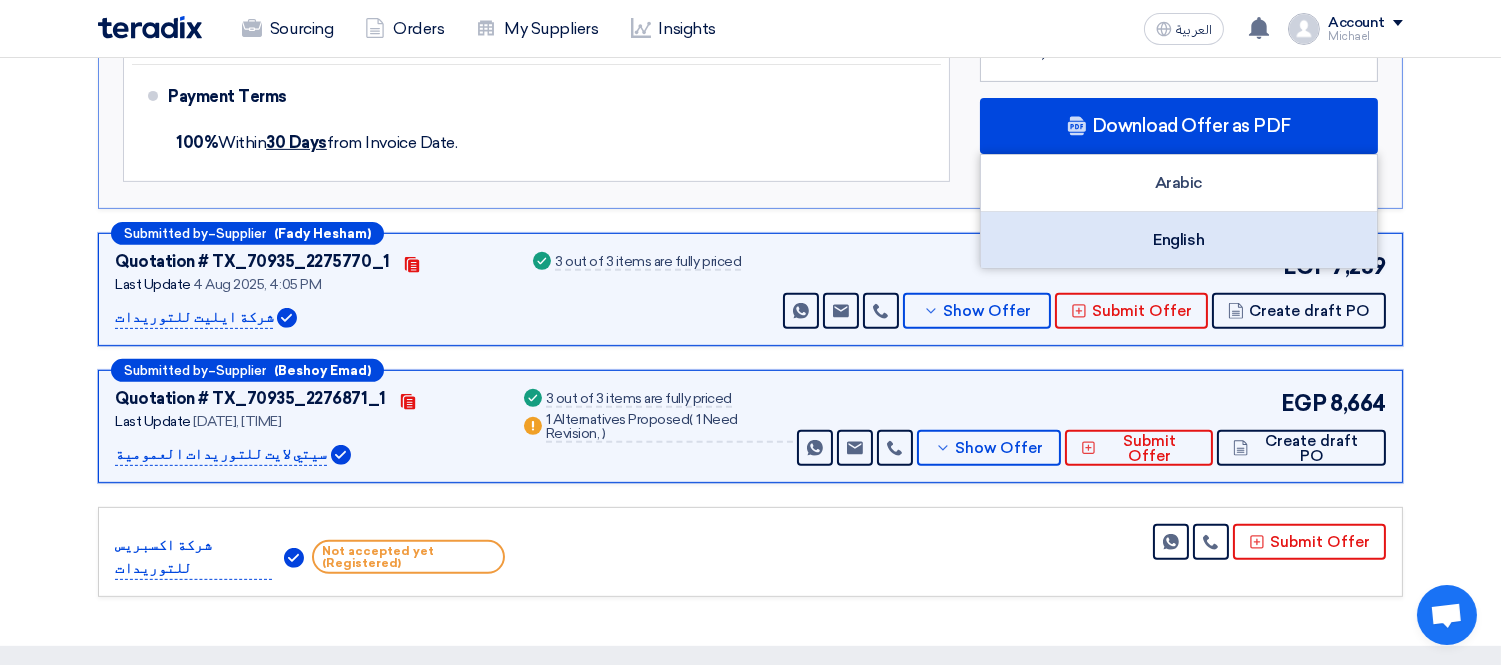 click on "English" at bounding box center (1179, 240) 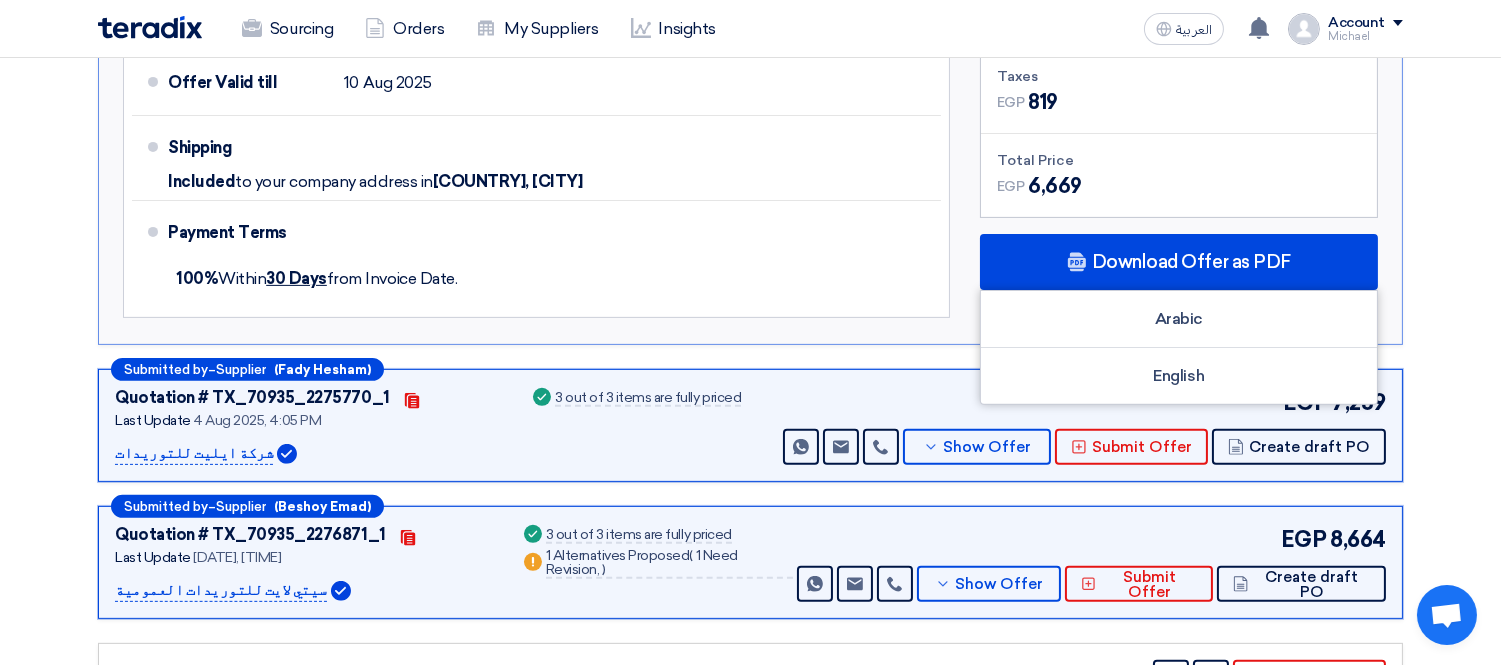 scroll, scrollTop: 1333, scrollLeft: 0, axis: vertical 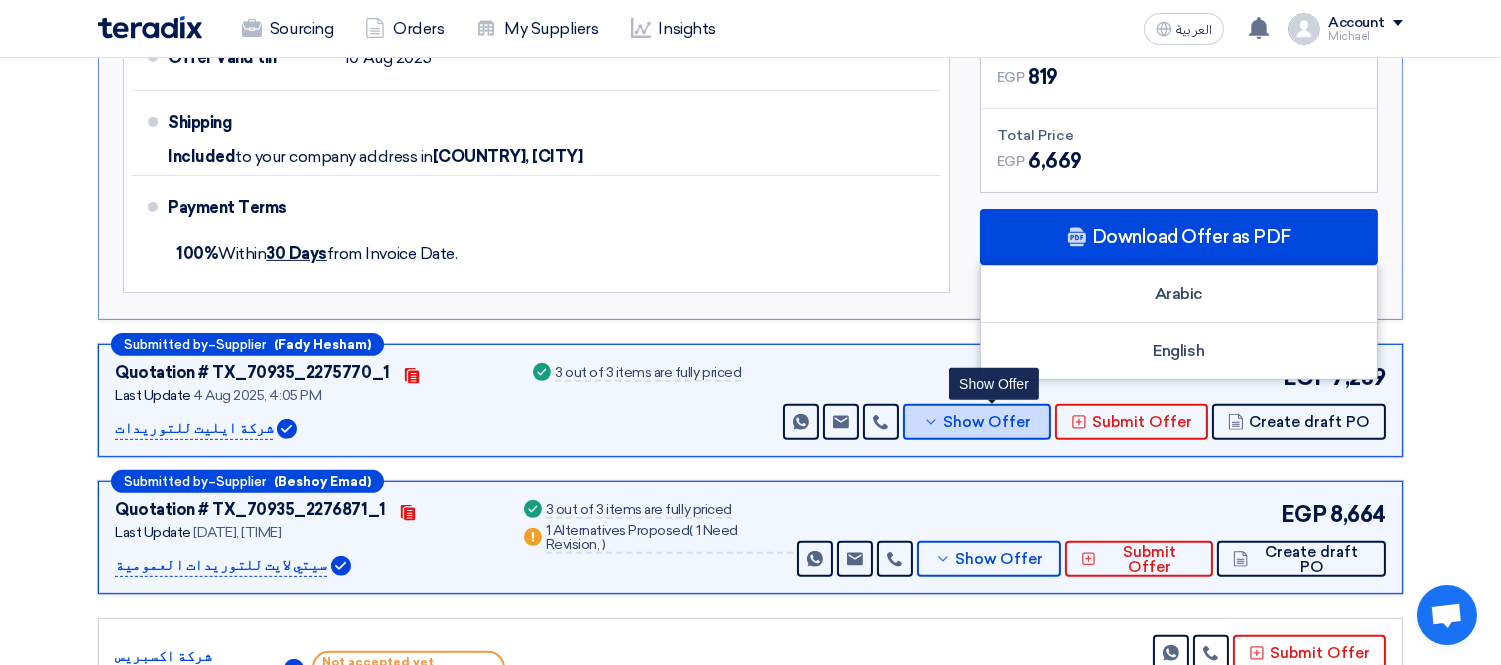 click on "Show Offer" at bounding box center (988, 422) 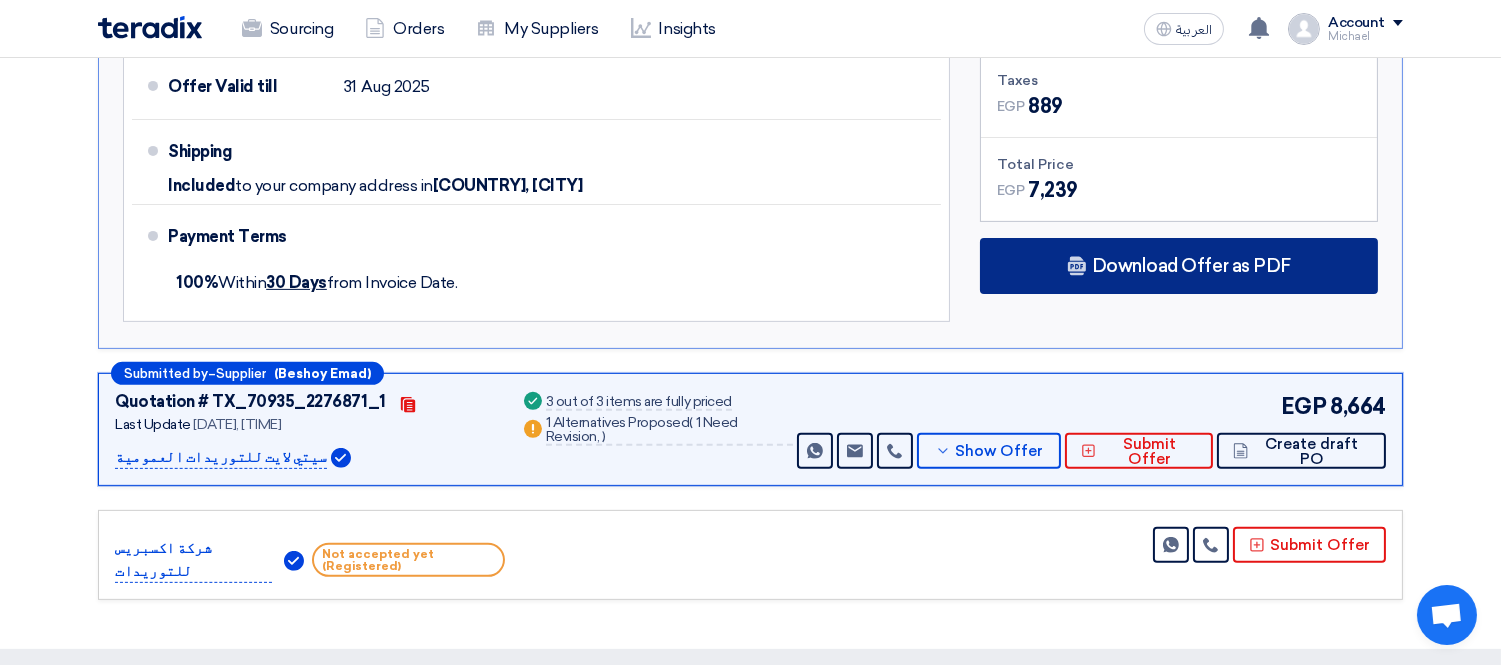 click on "Download Offer as PDF" at bounding box center [1191, 266] 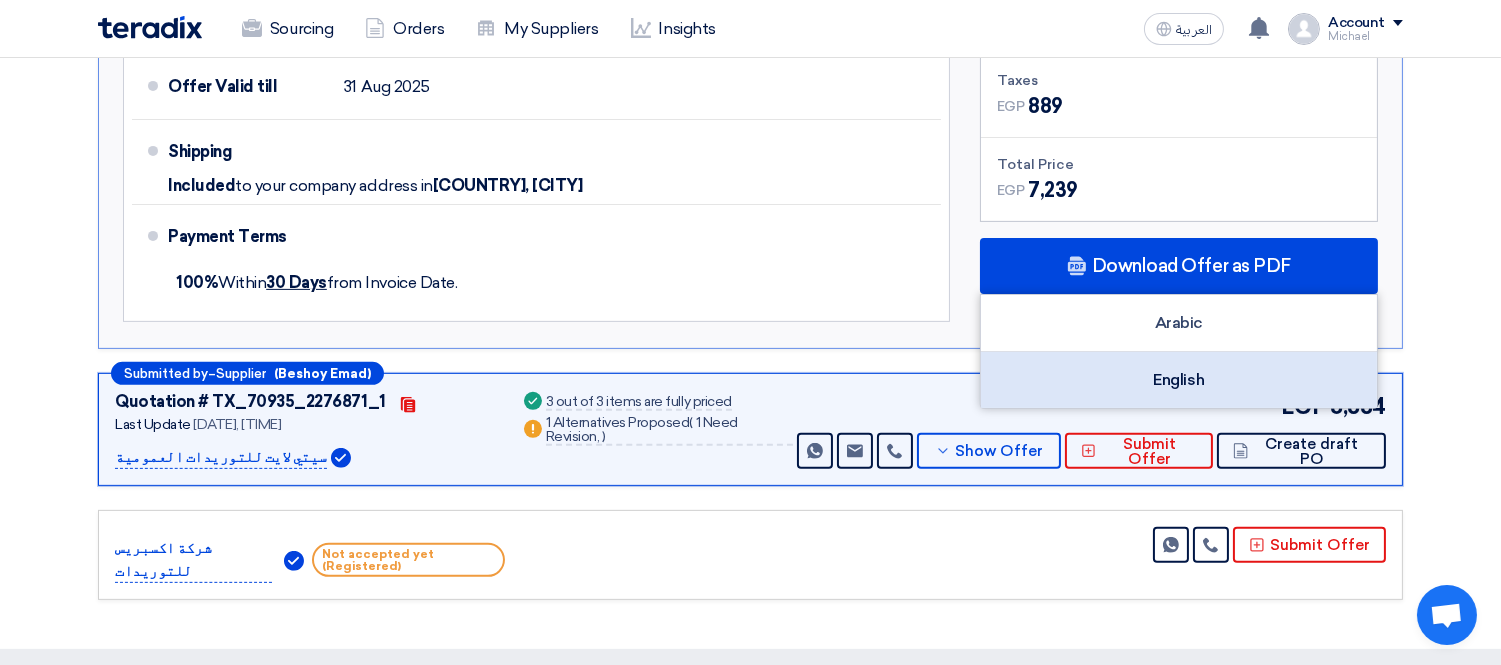 click on "English" at bounding box center [1179, 380] 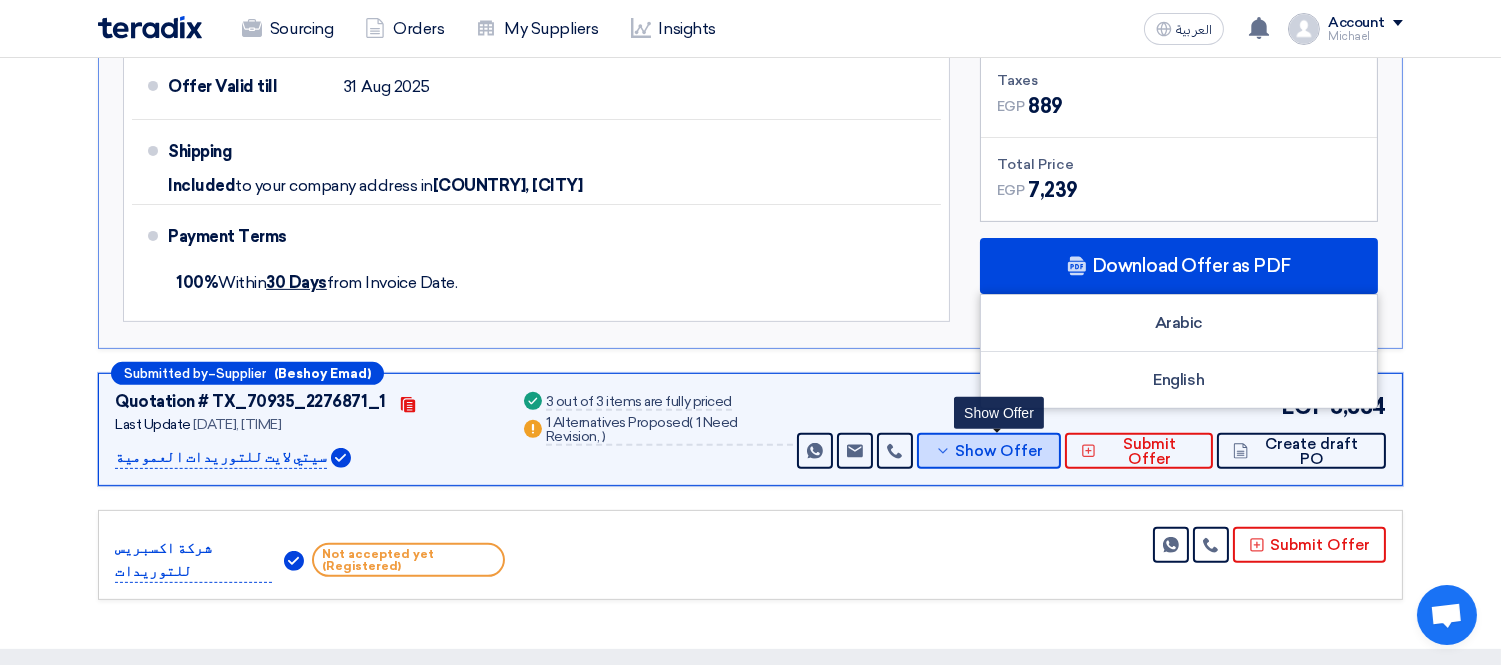 click 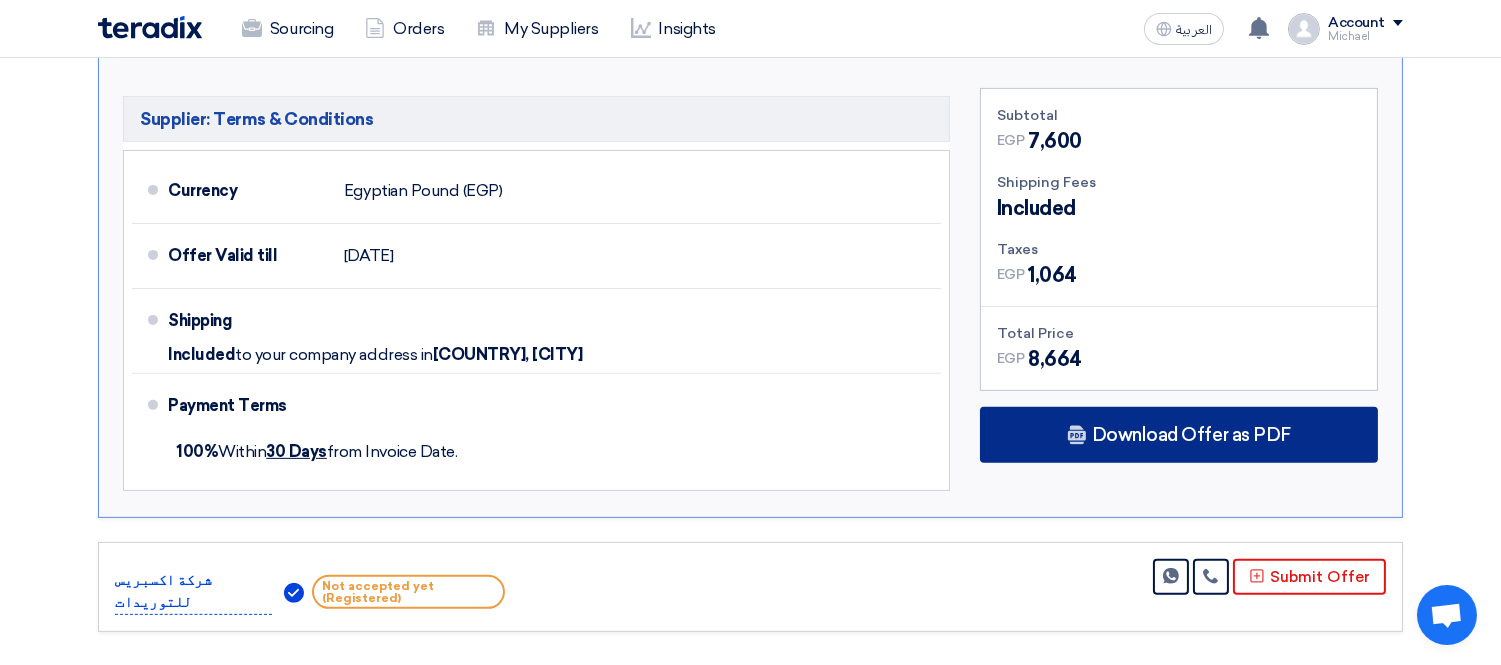 click on "Download Offer as PDF" at bounding box center (1191, 435) 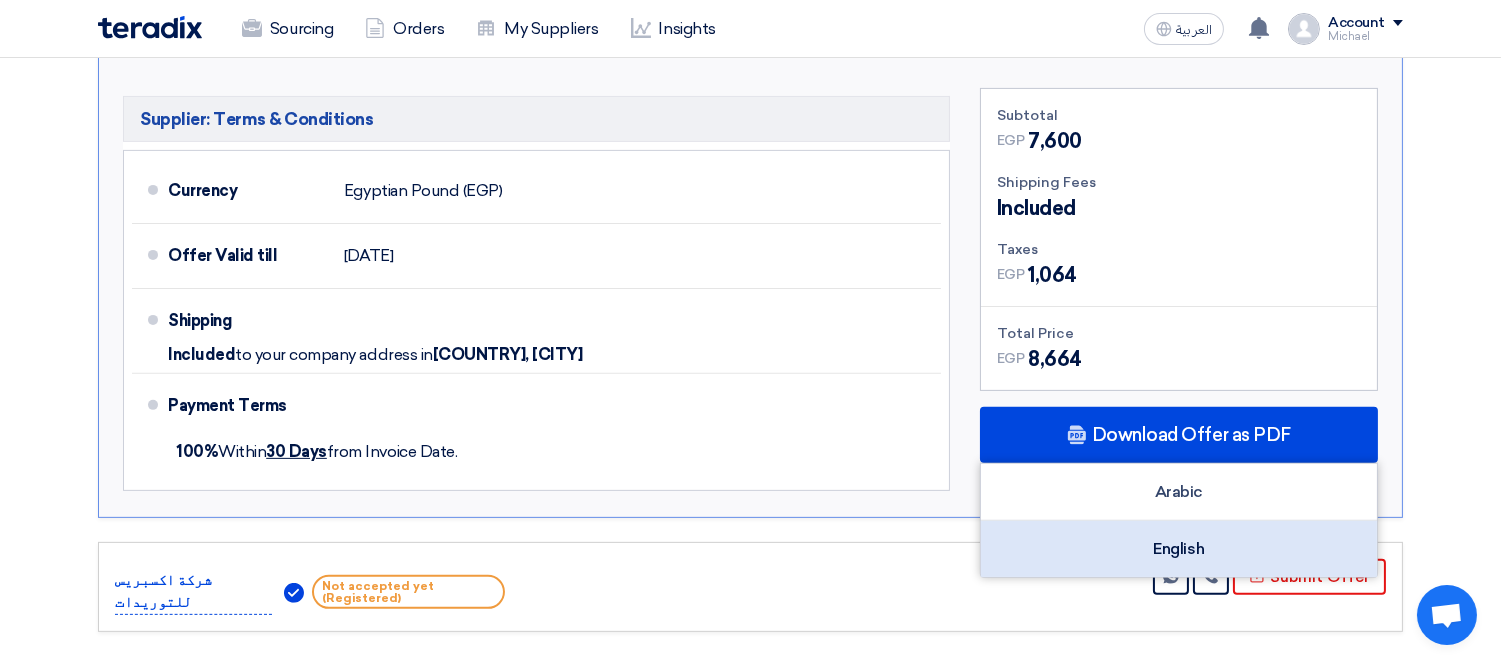 click on "English" at bounding box center [1179, 549] 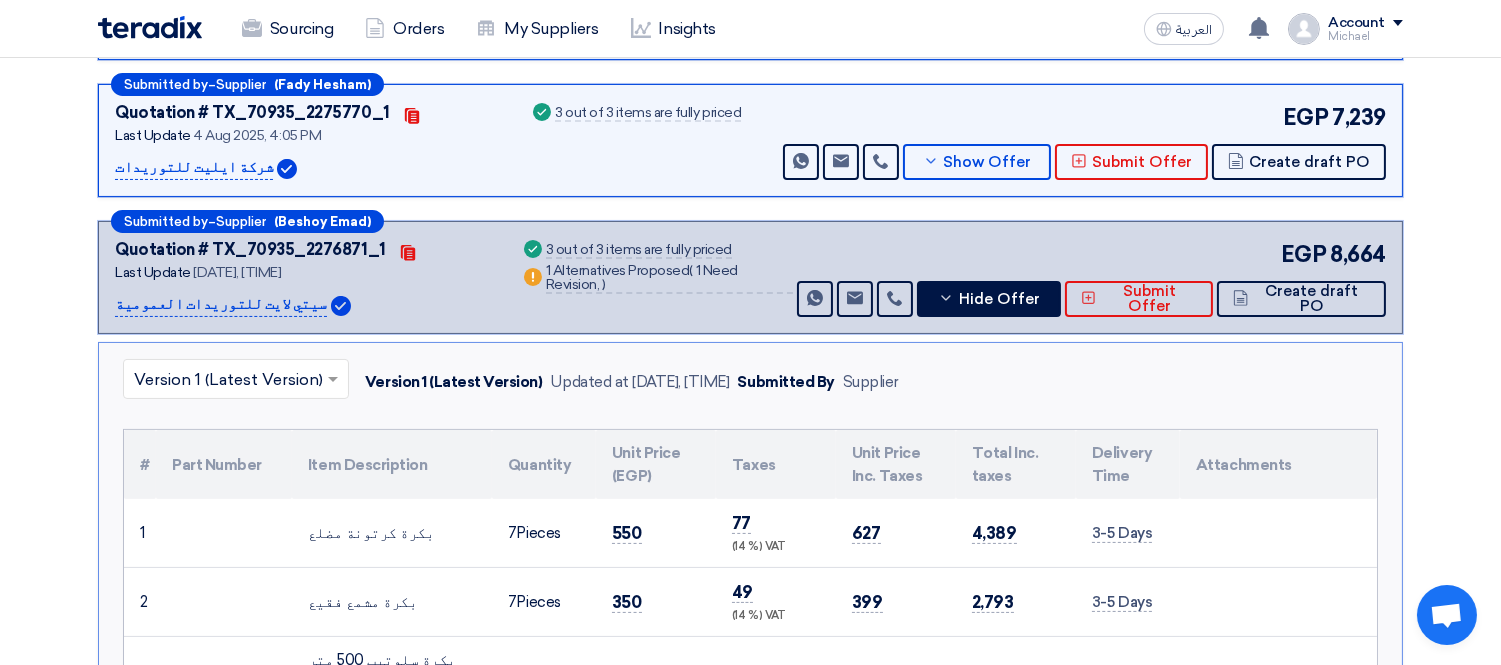 scroll, scrollTop: 0, scrollLeft: 0, axis: both 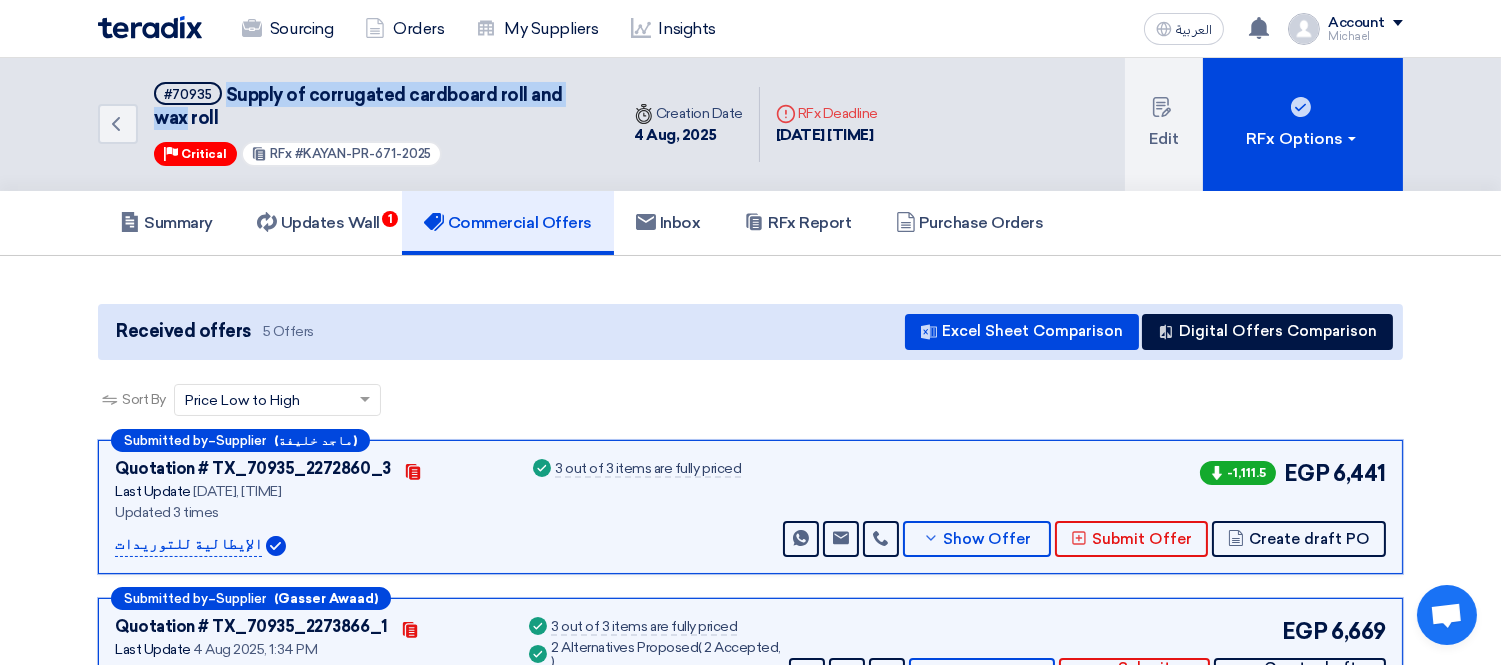 drag, startPoint x: 596, startPoint y: 96, endPoint x: 221, endPoint y: 87, distance: 375.10797 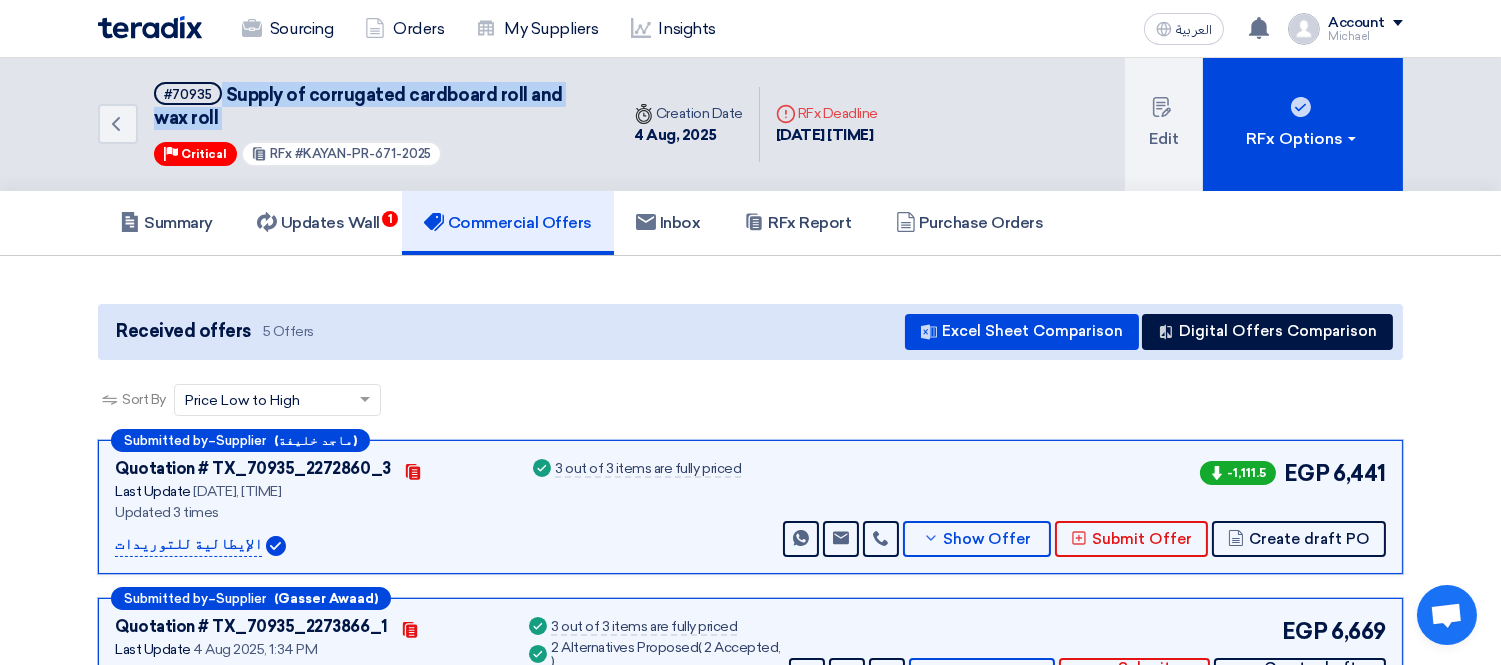 drag, startPoint x: 184, startPoint y: 128, endPoint x: 218, endPoint y: 81, distance: 58.00862 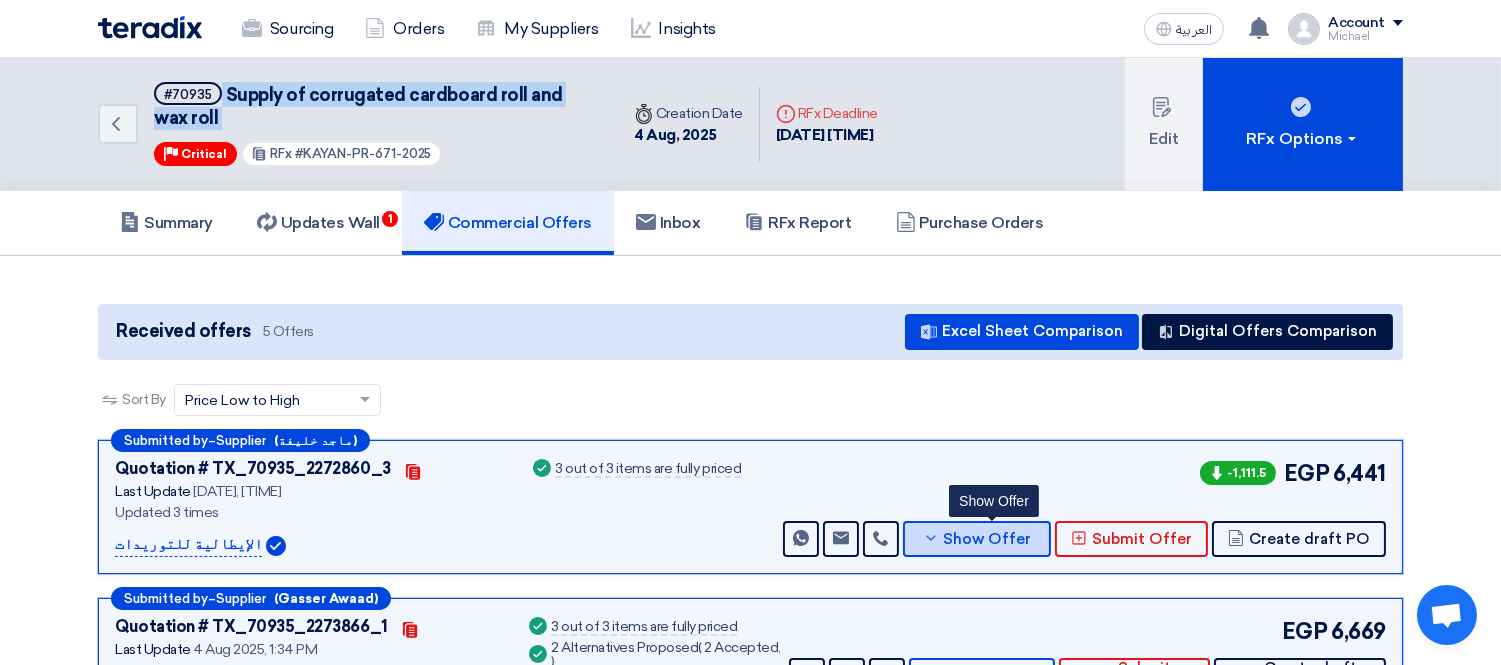 click on "Show Offer" at bounding box center [988, 539] 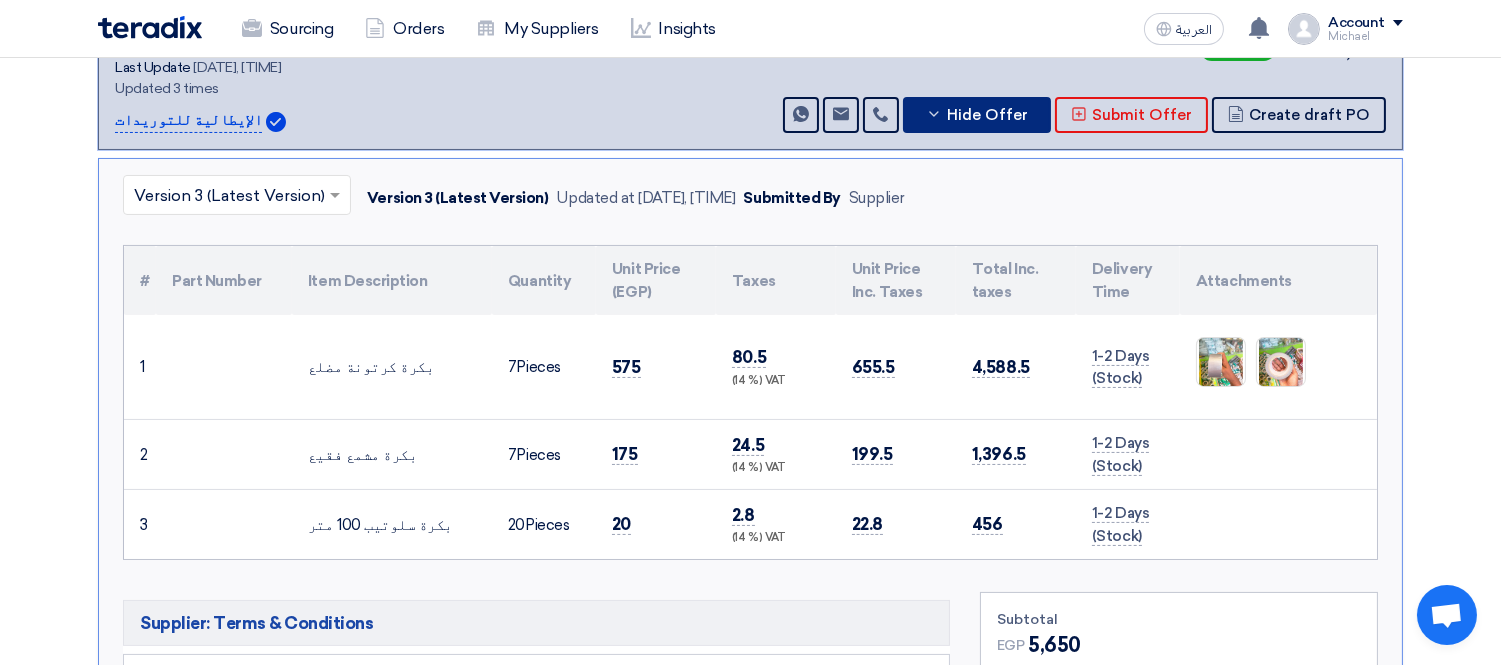 scroll, scrollTop: 444, scrollLeft: 0, axis: vertical 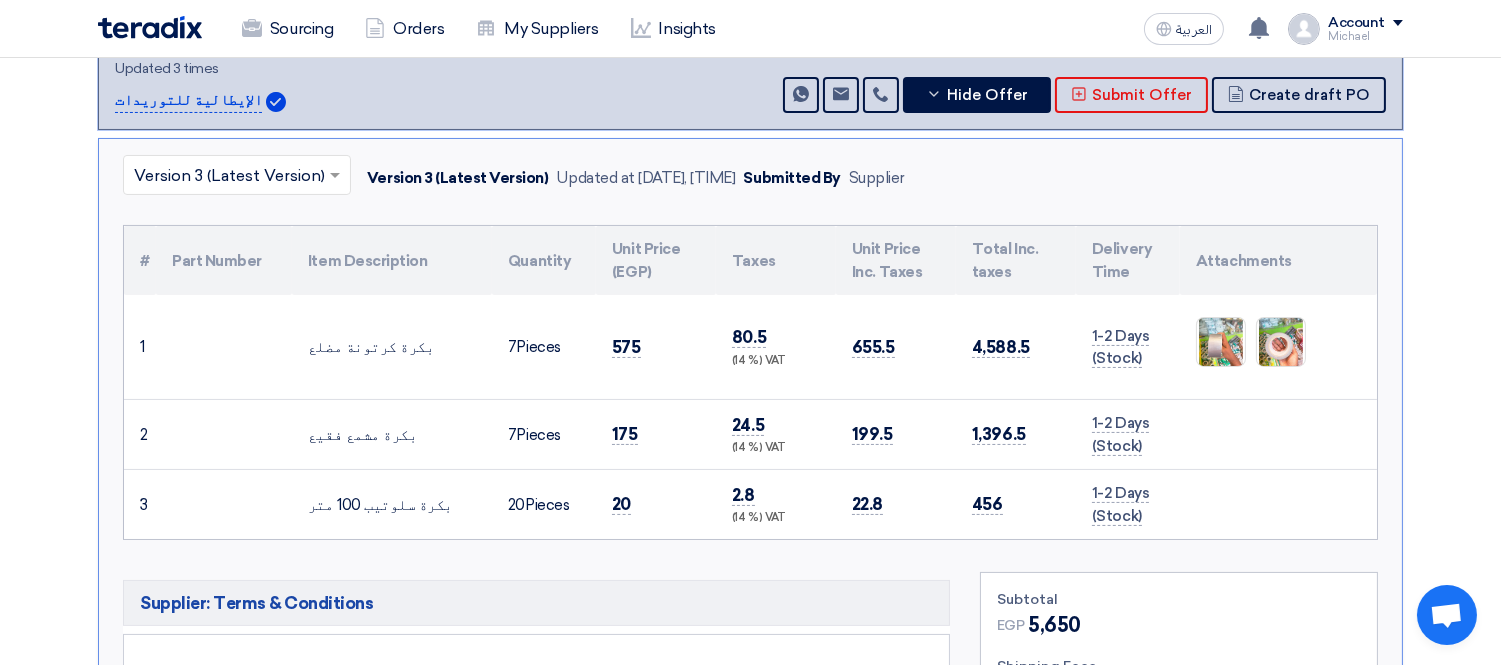 drag, startPoint x: 421, startPoint y: 343, endPoint x: 274, endPoint y: 355, distance: 147.48898 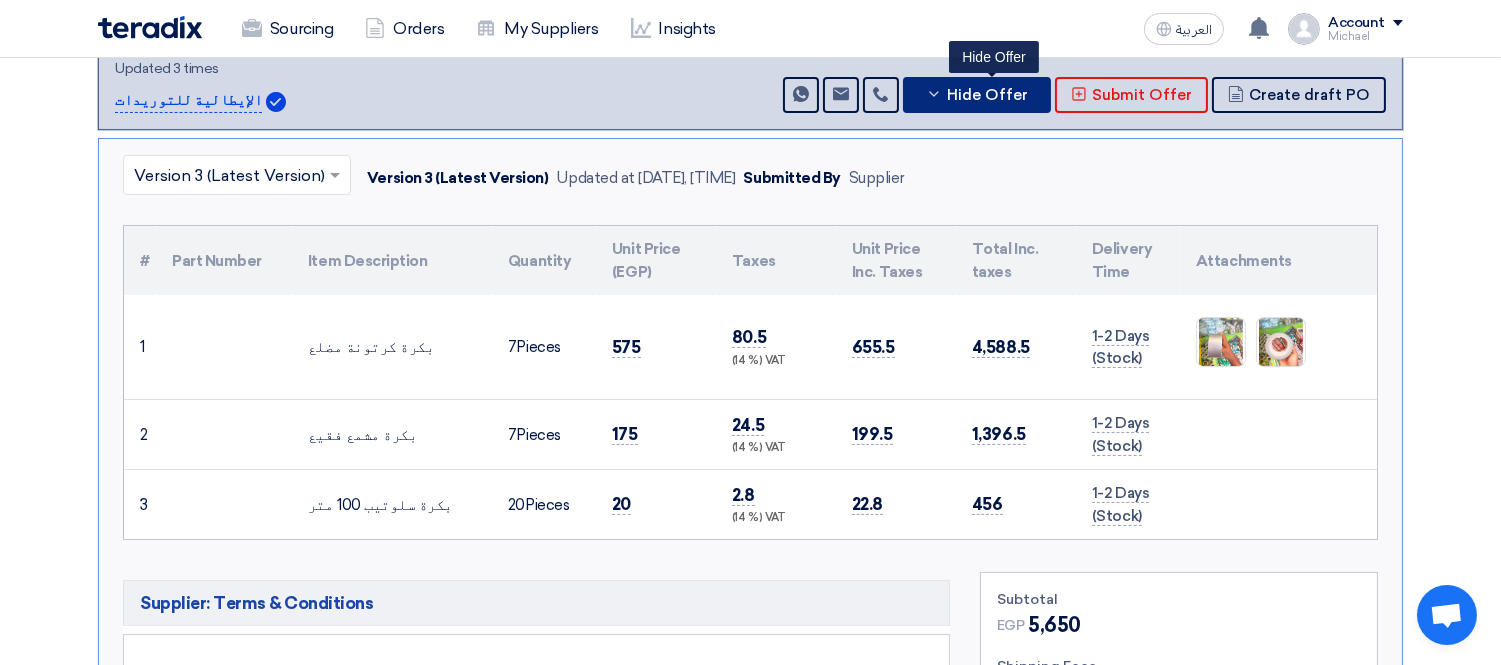 click on "Hide Offer" at bounding box center [987, 95] 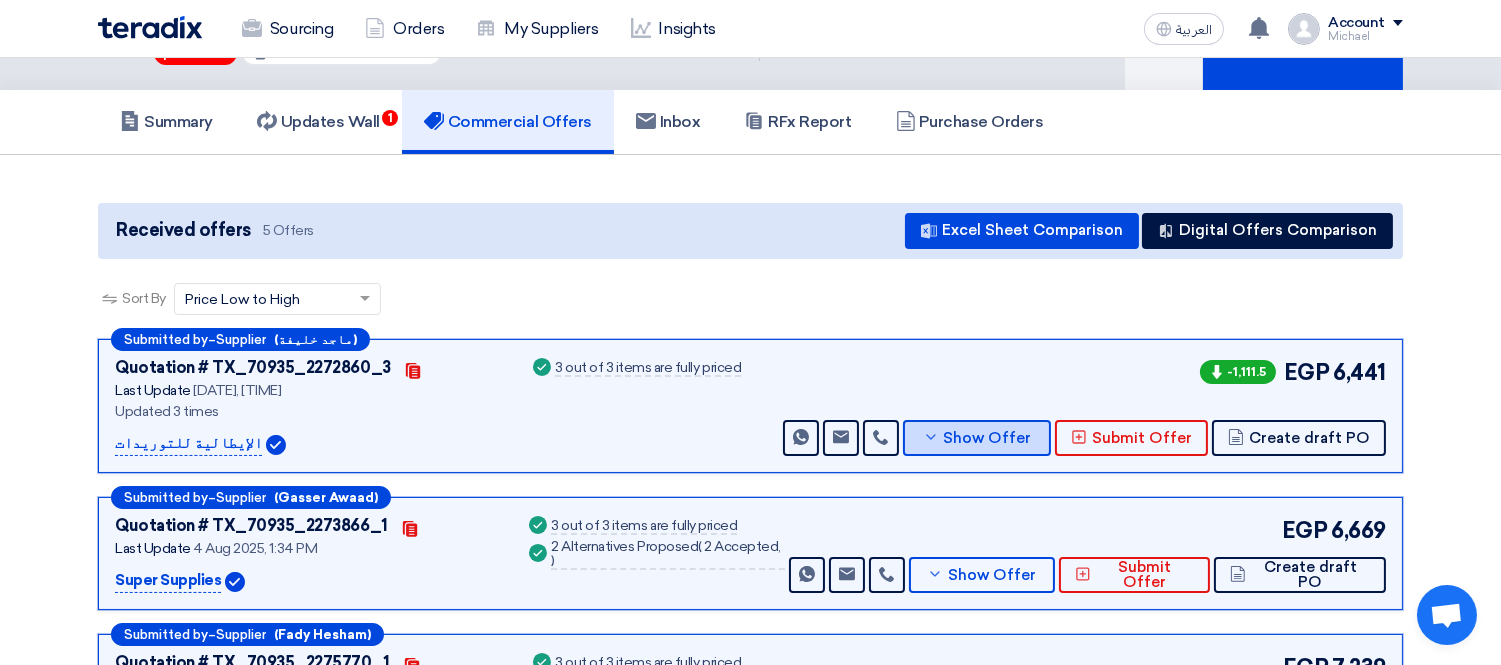 scroll, scrollTop: 222, scrollLeft: 0, axis: vertical 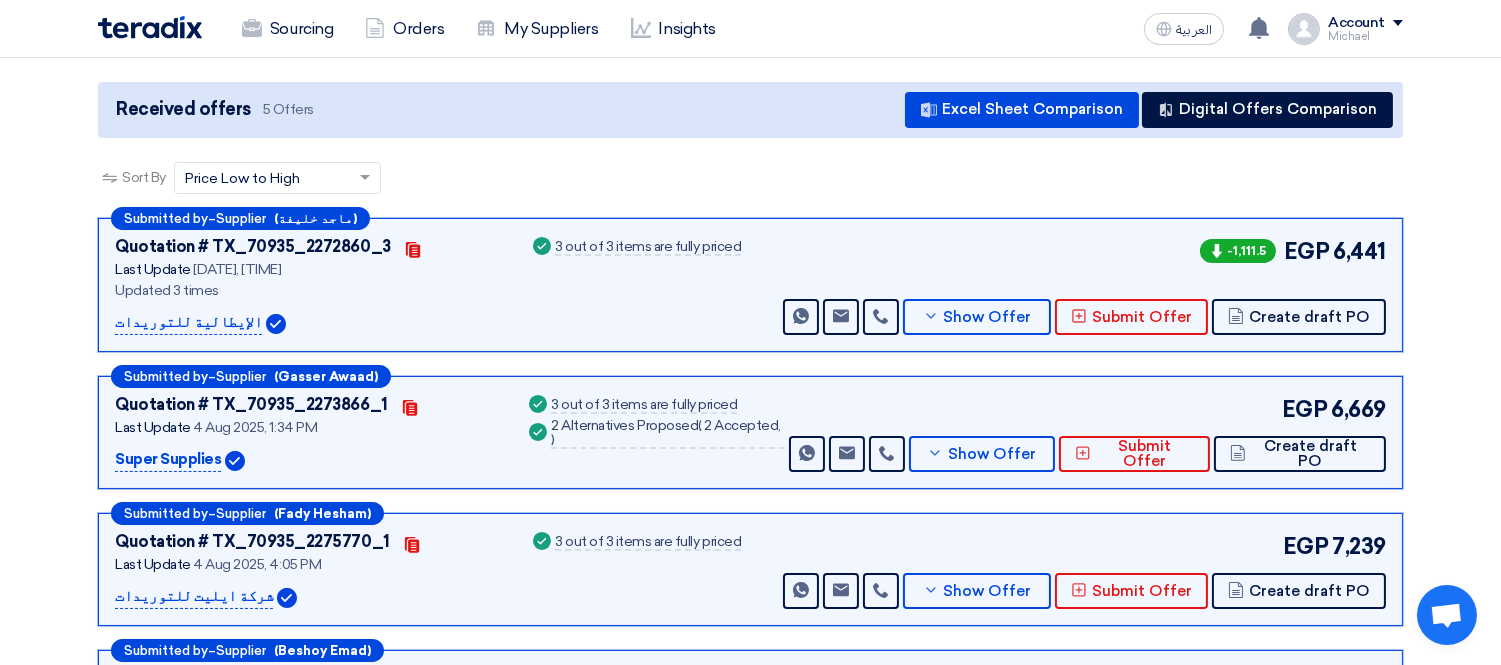 drag, startPoint x: 113, startPoint y: 311, endPoint x: 212, endPoint y: 312, distance: 99.00505 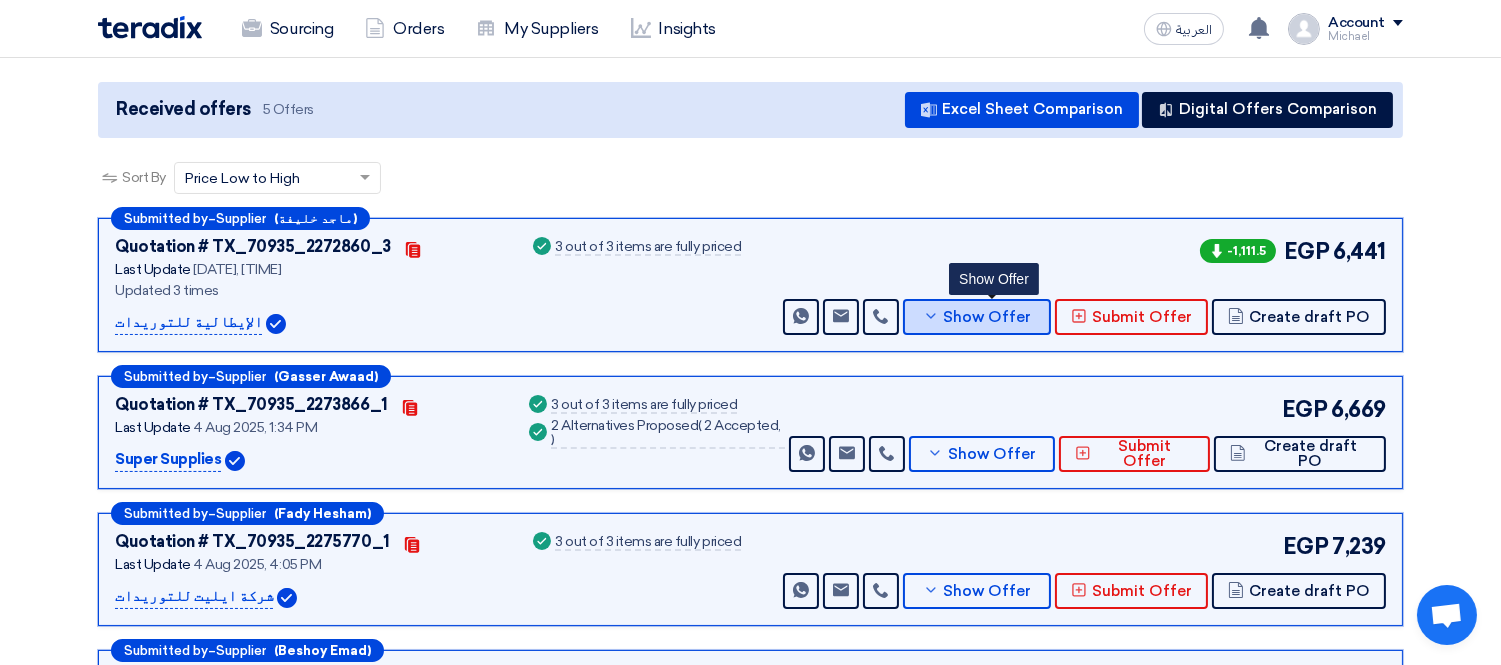 click on "Show Offer" at bounding box center (977, 317) 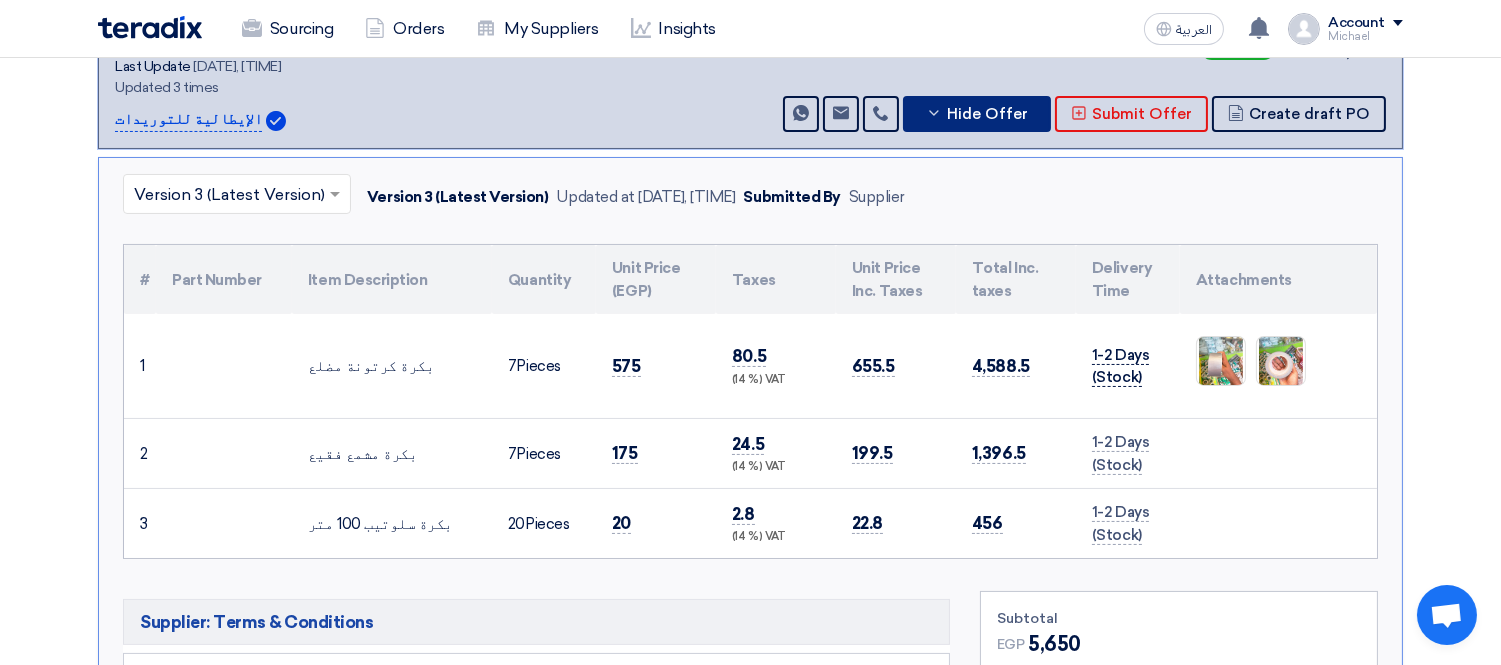scroll, scrollTop: 444, scrollLeft: 0, axis: vertical 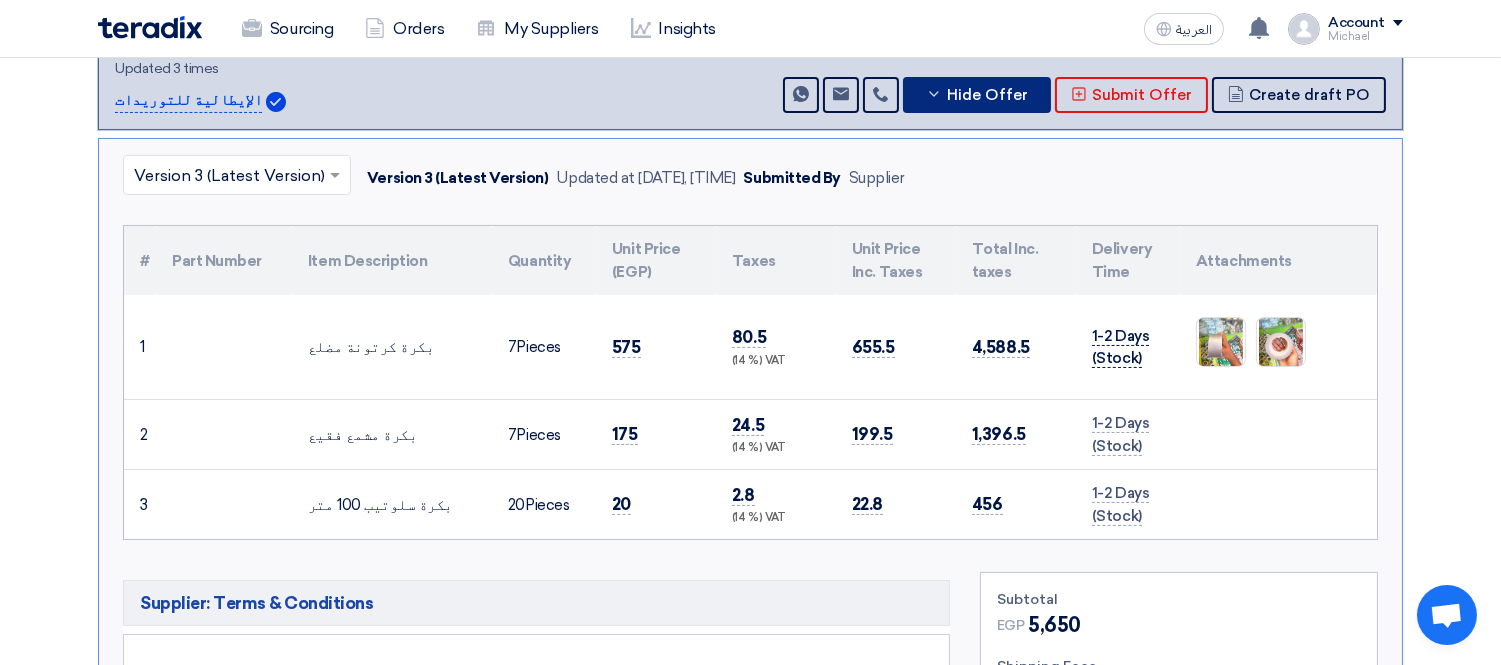 type 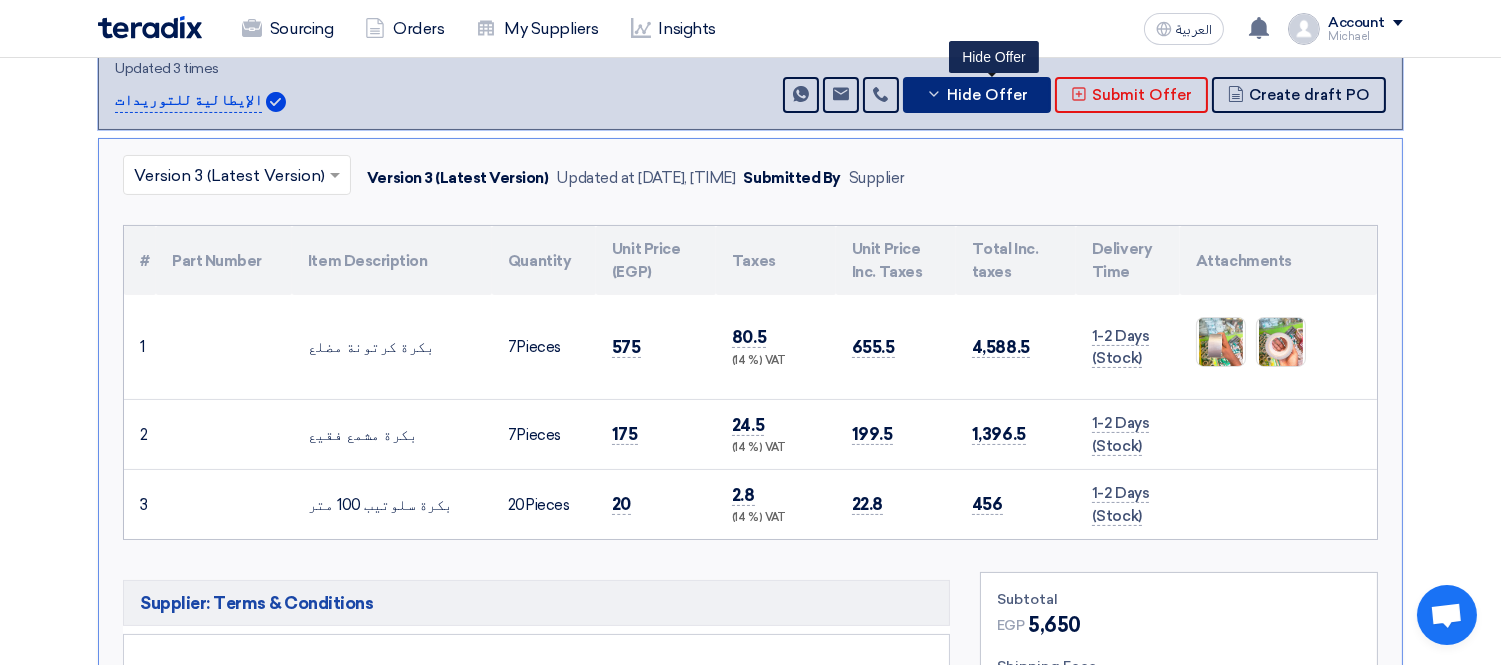 click on "Hide Offer" at bounding box center [987, 95] 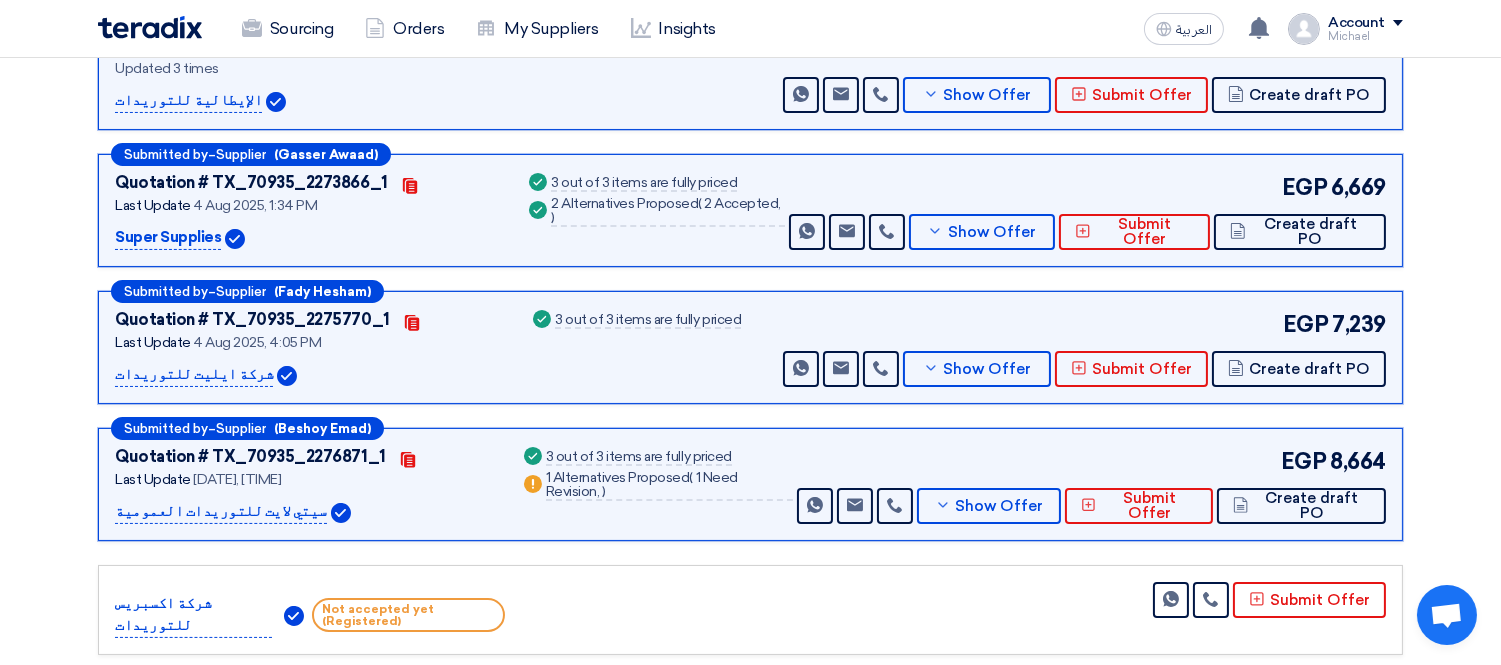 drag, startPoint x: 120, startPoint y: 230, endPoint x: 150, endPoint y: 228, distance: 30.066593 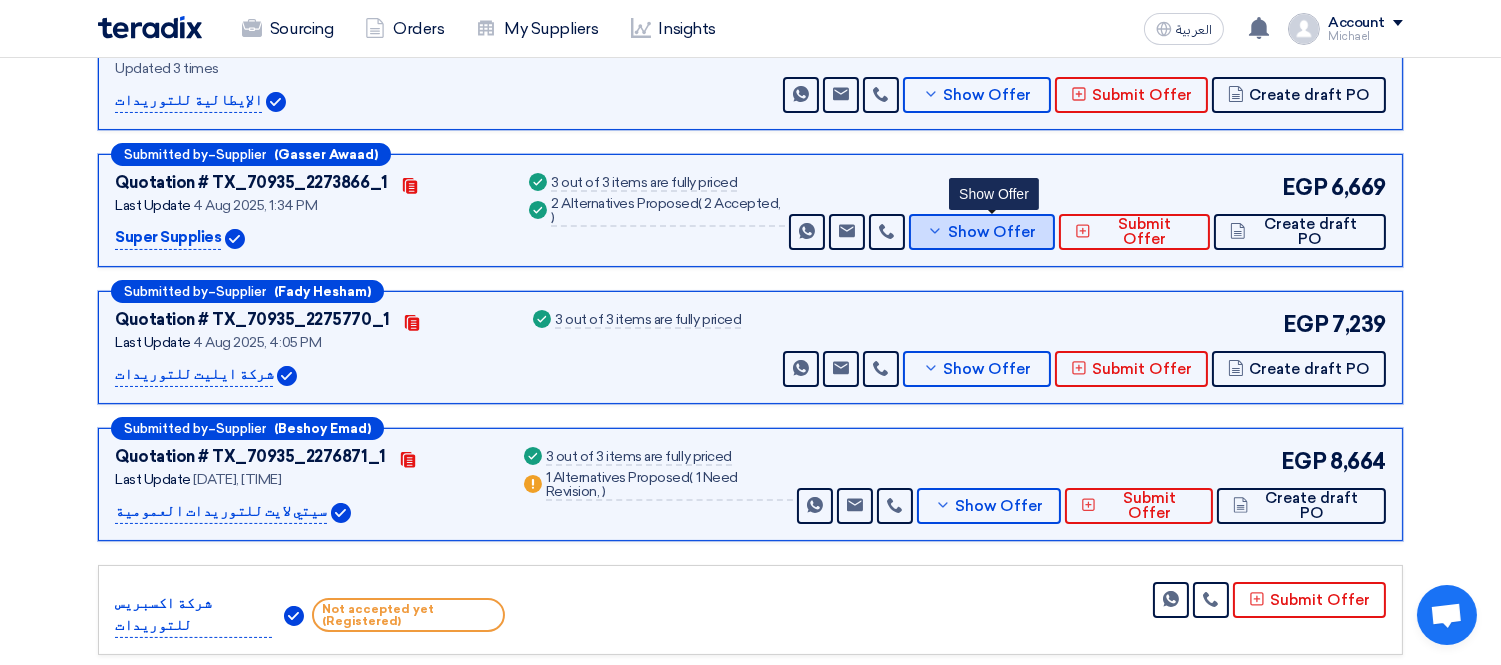 click on "Show Offer" at bounding box center [982, 232] 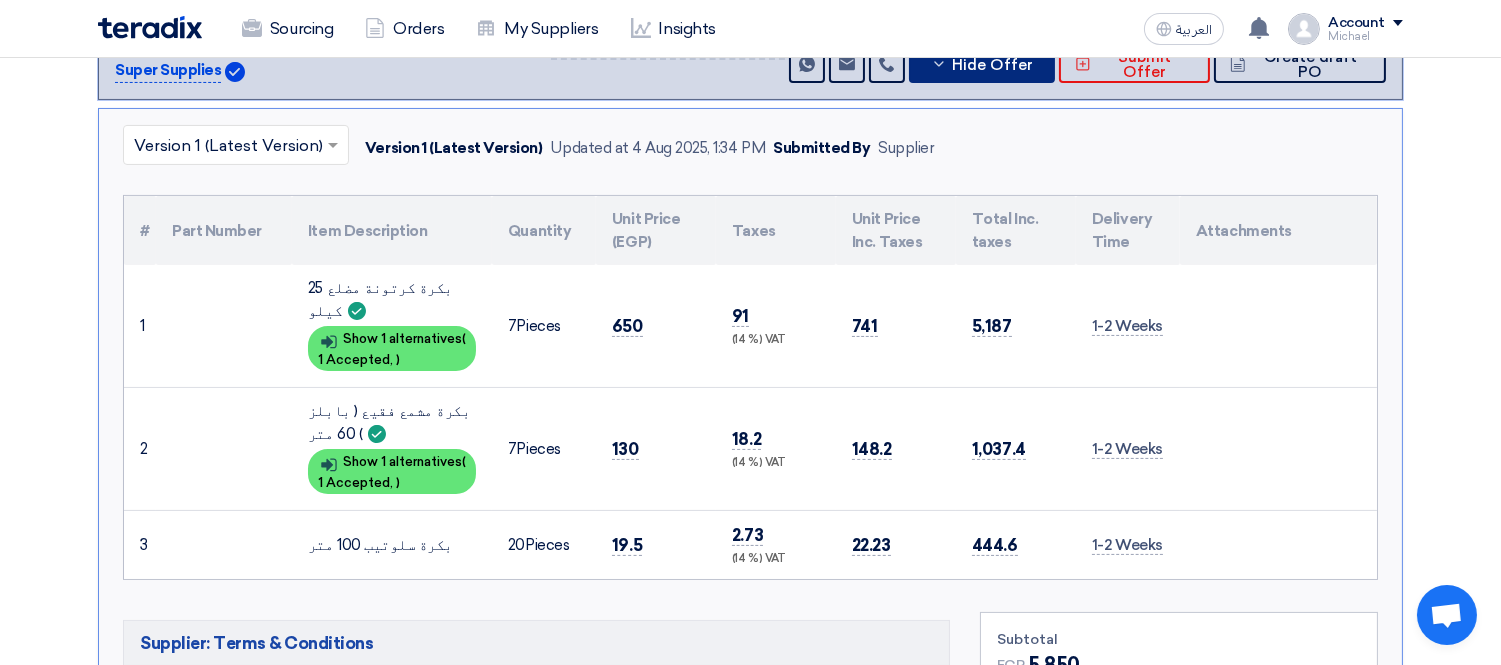 scroll, scrollTop: 666, scrollLeft: 0, axis: vertical 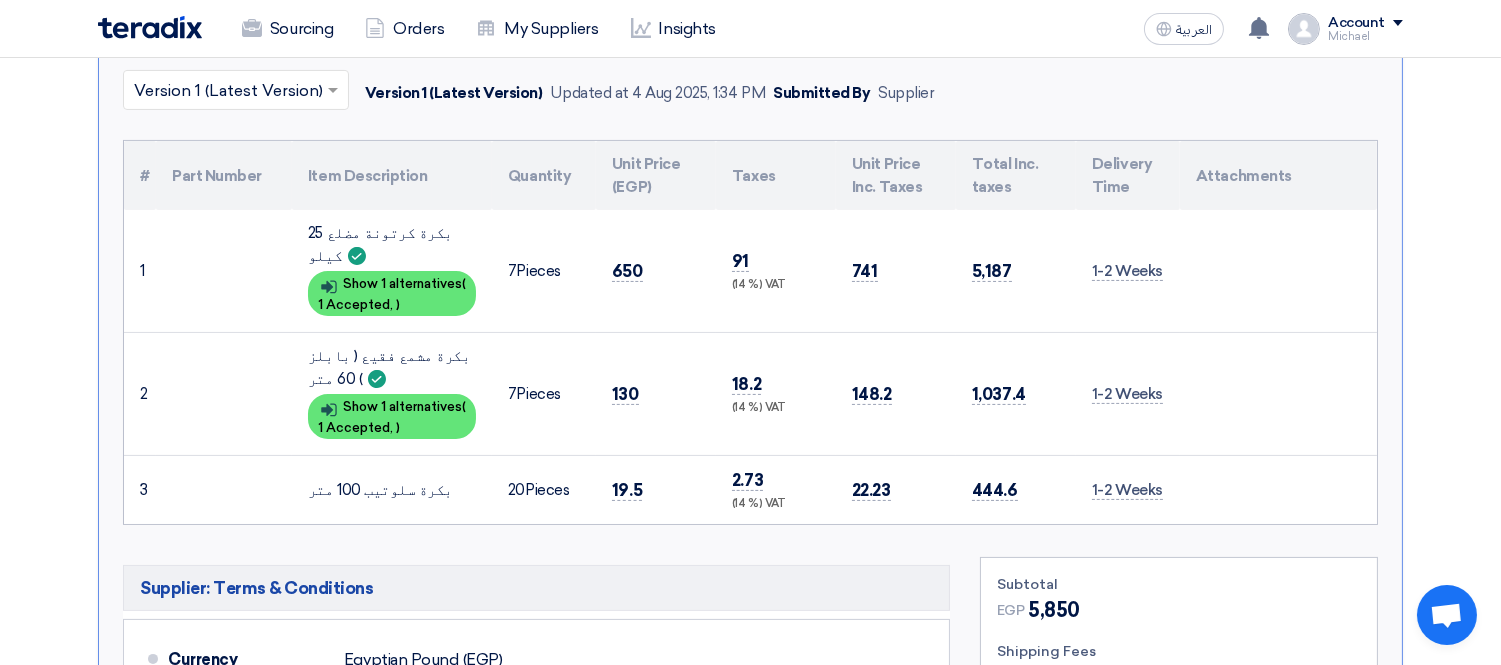 type 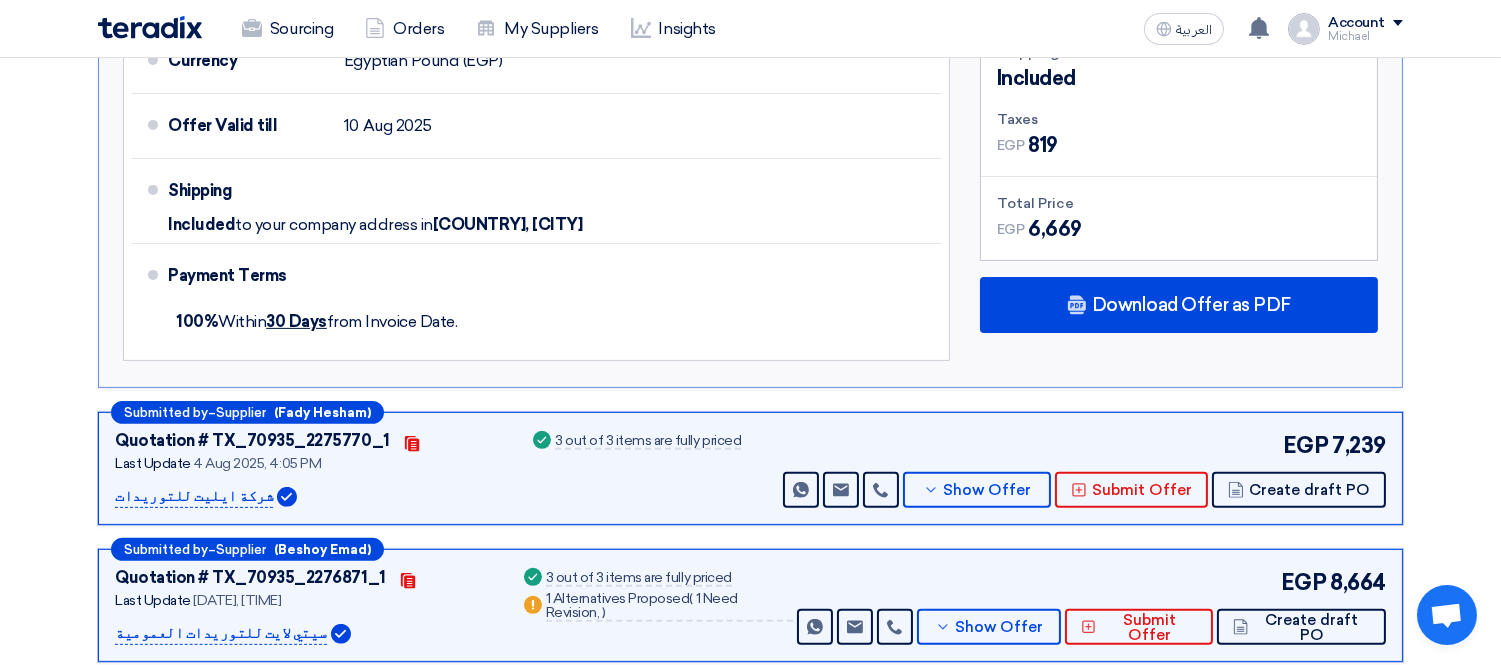 scroll, scrollTop: 1333, scrollLeft: 0, axis: vertical 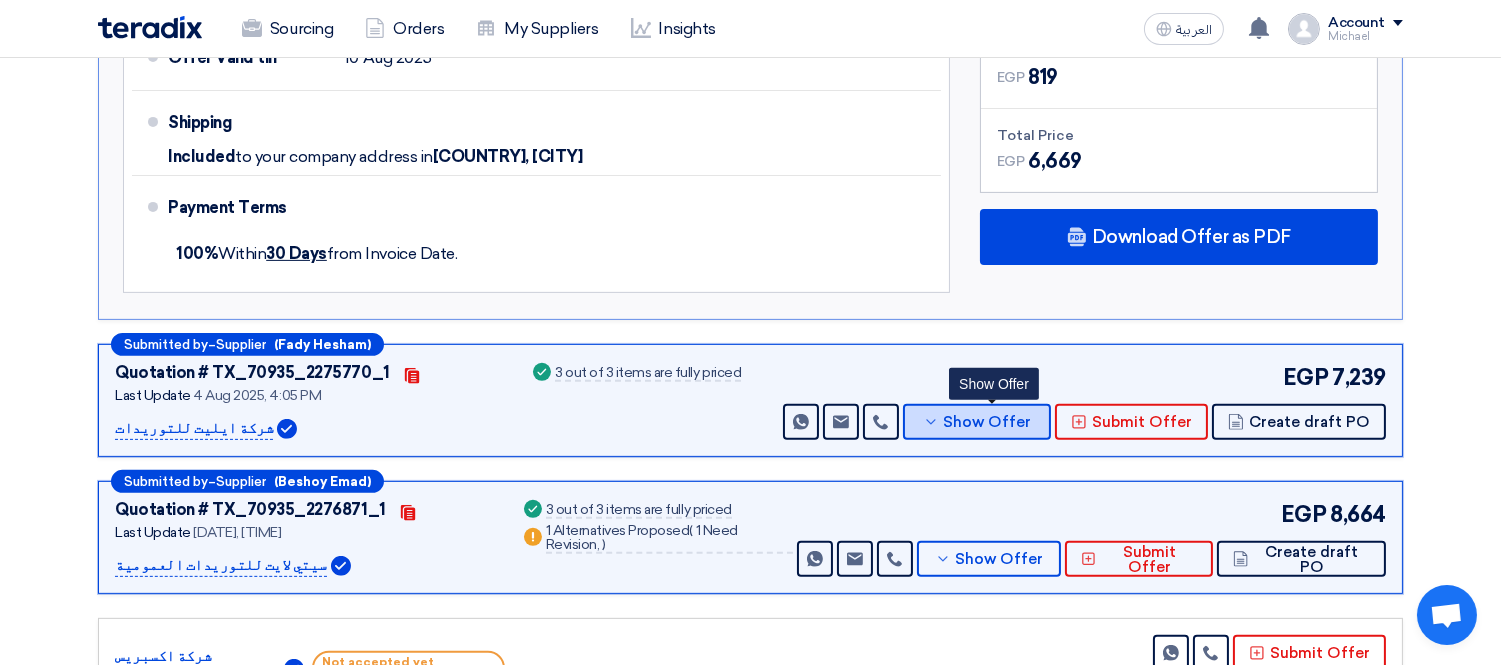 click on "Show Offer" at bounding box center (988, 422) 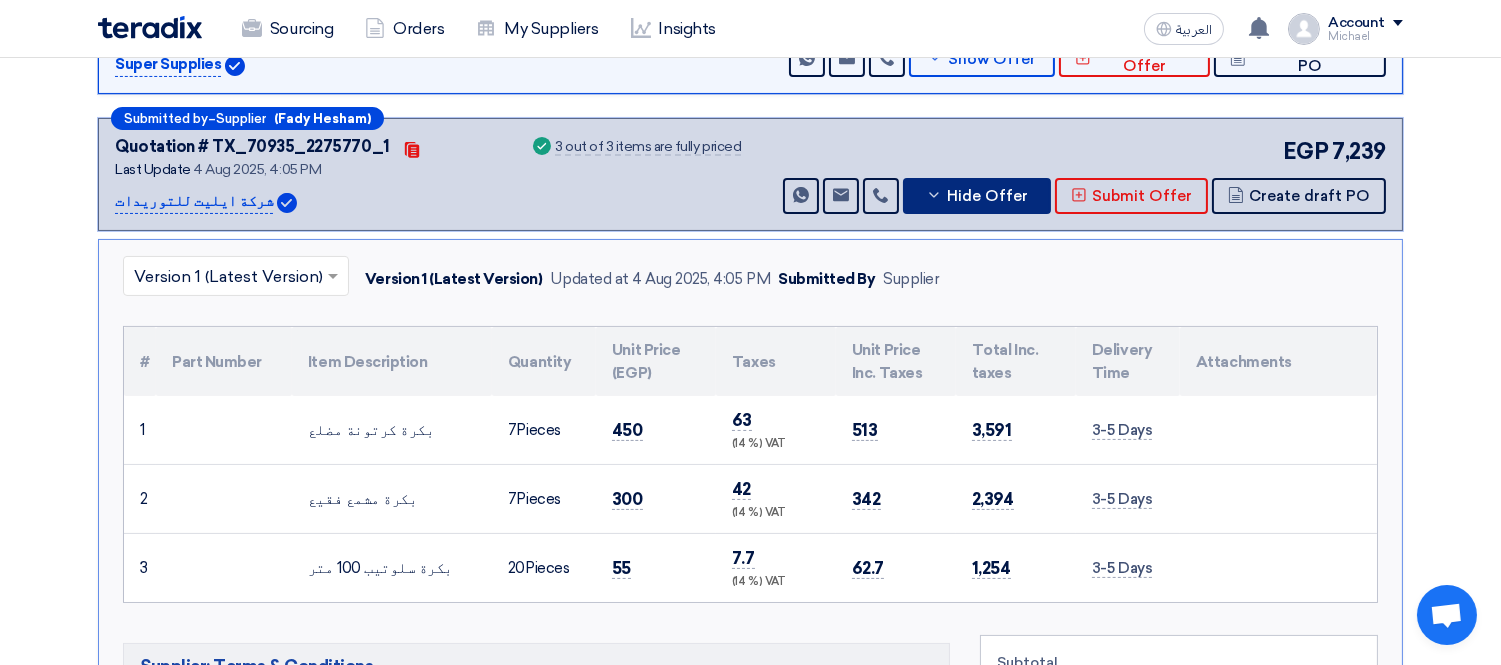 scroll, scrollTop: 555, scrollLeft: 0, axis: vertical 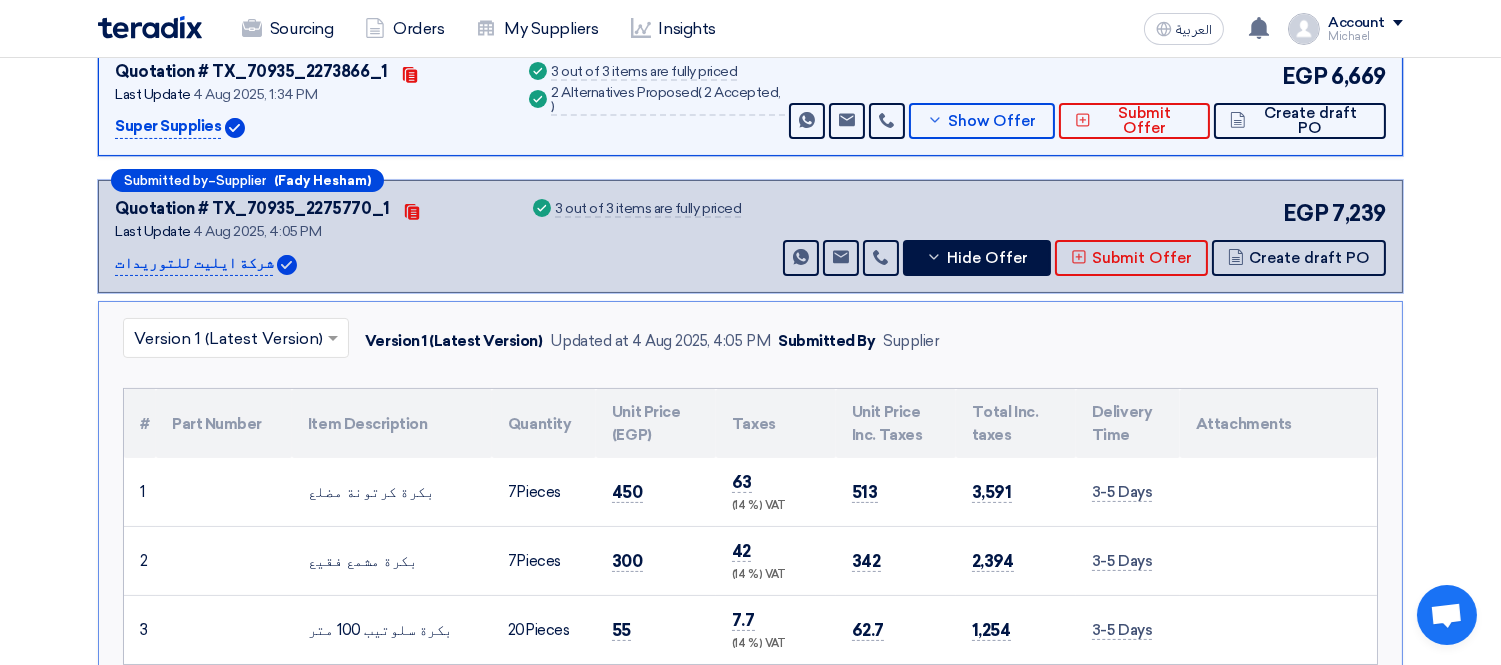 drag, startPoint x: 114, startPoint y: 256, endPoint x: 223, endPoint y: 254, distance: 109.01835 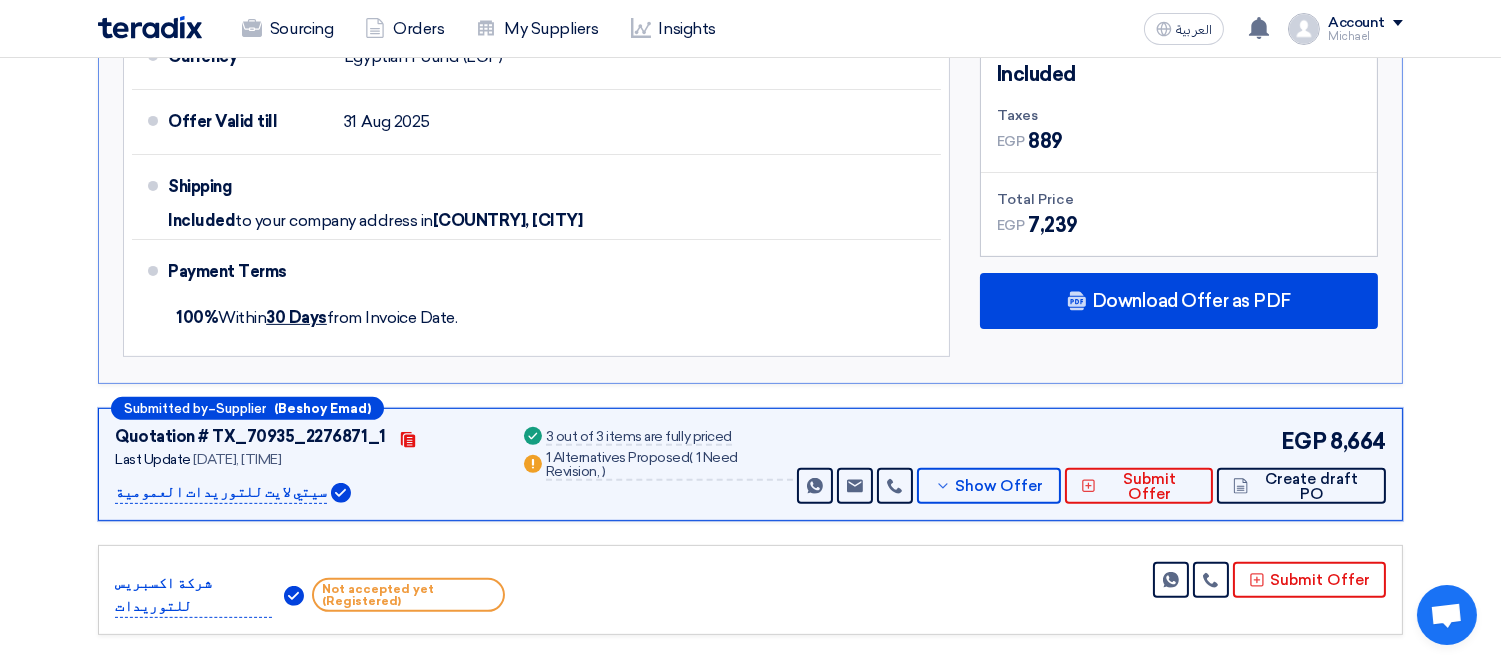 scroll, scrollTop: 1555, scrollLeft: 0, axis: vertical 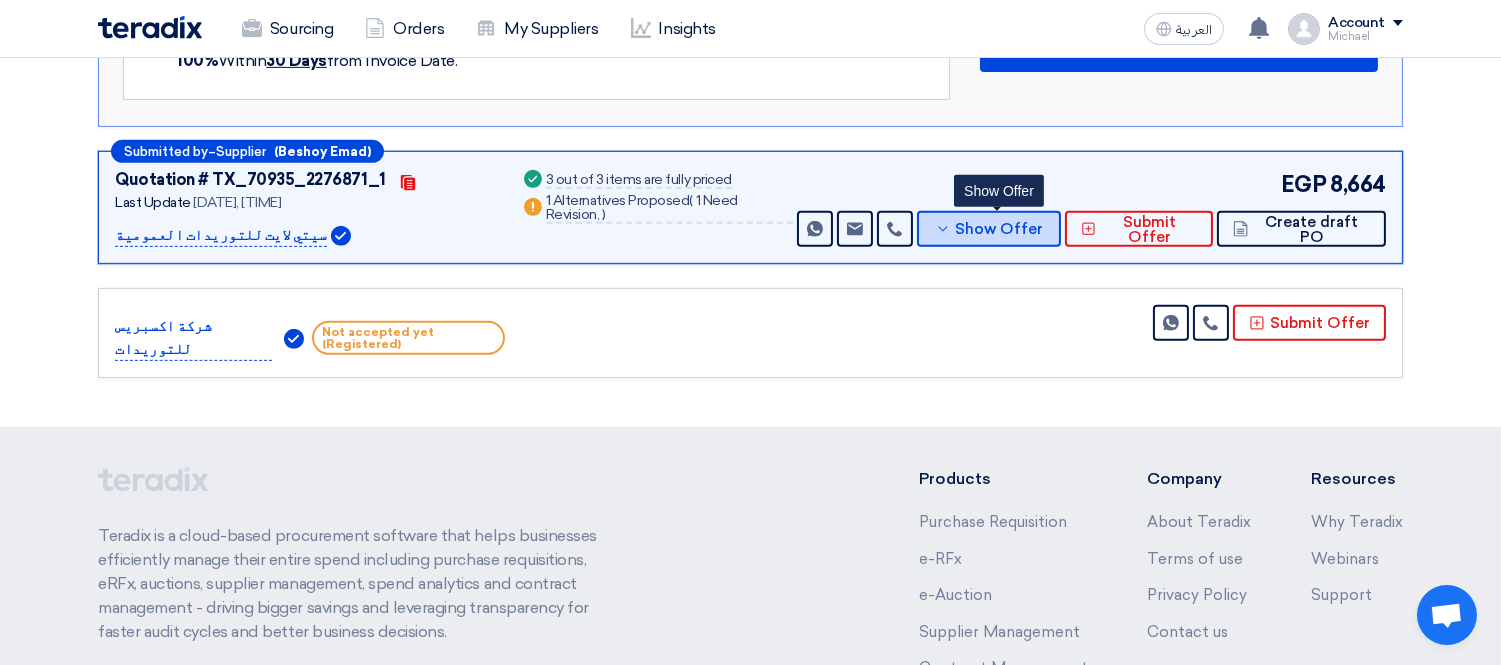 click on "Show Offer" at bounding box center [1000, 229] 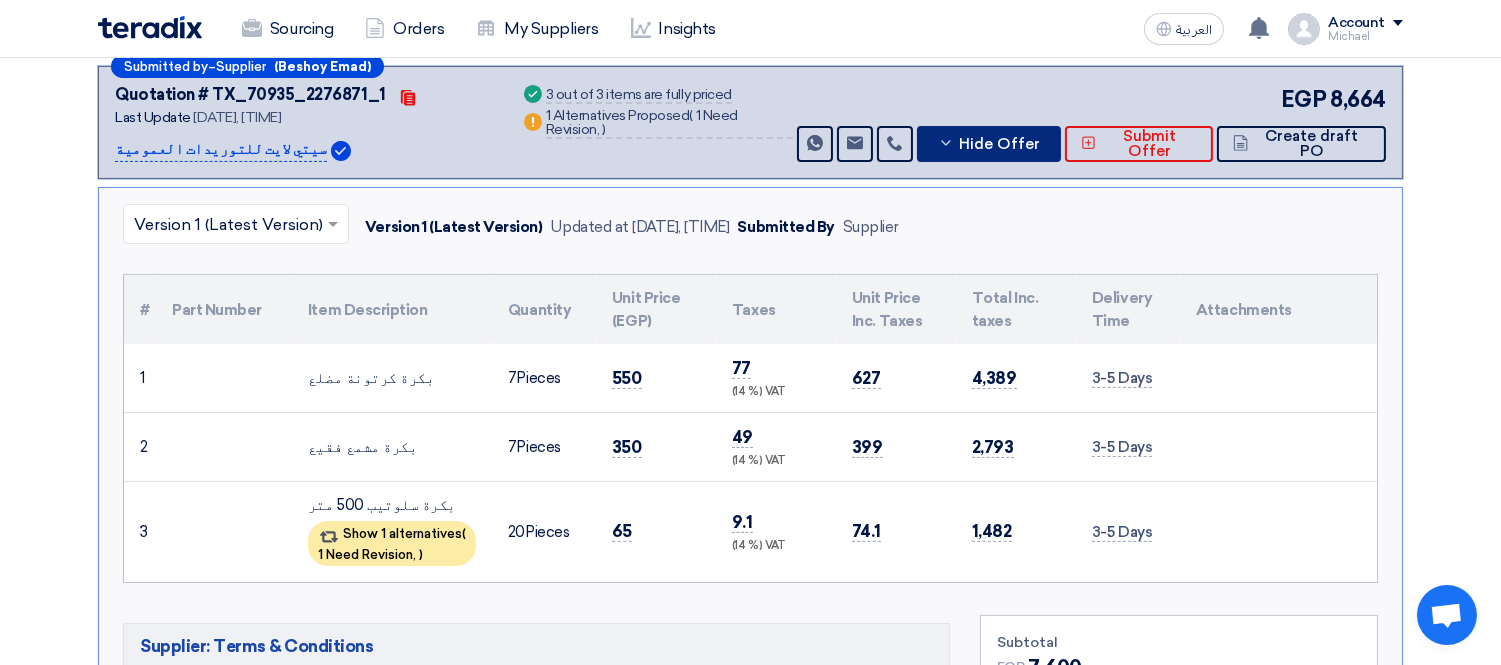 scroll, scrollTop: 666, scrollLeft: 0, axis: vertical 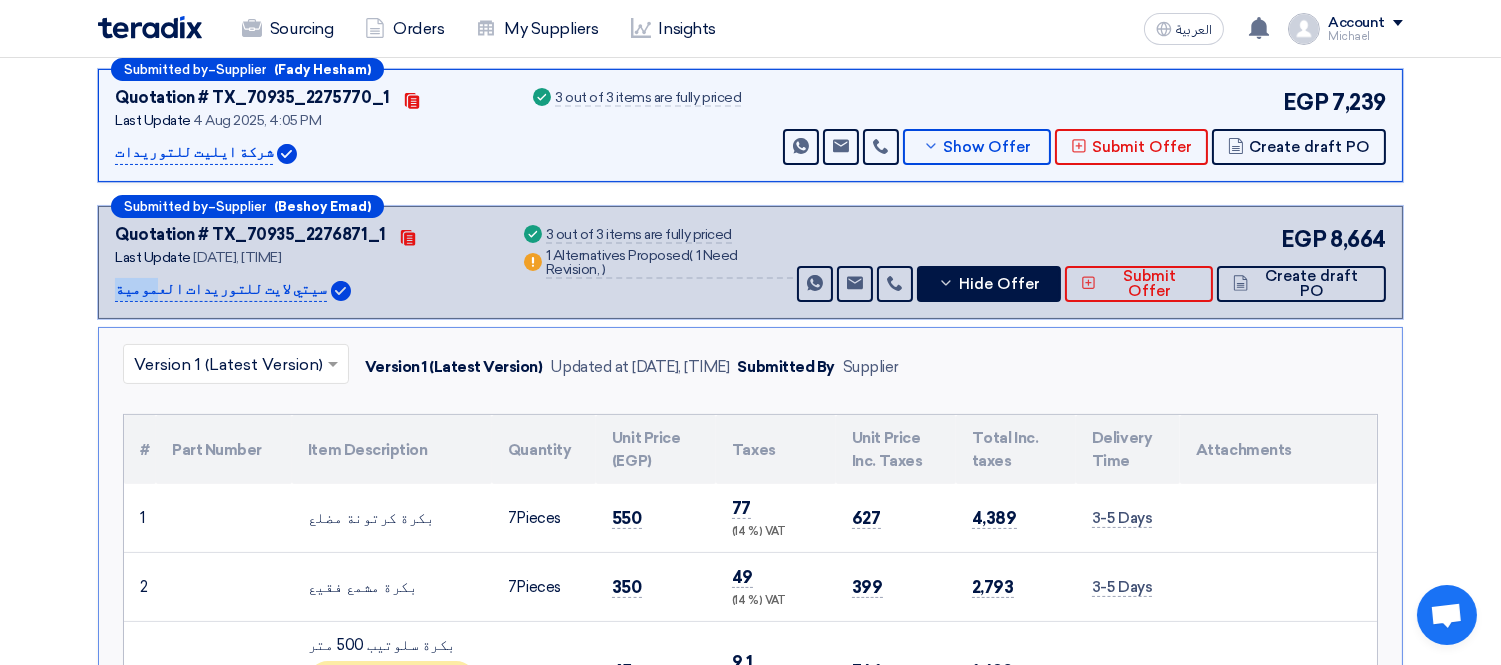 drag, startPoint x: 111, startPoint y: 284, endPoint x: 274, endPoint y: 283, distance: 163.00307 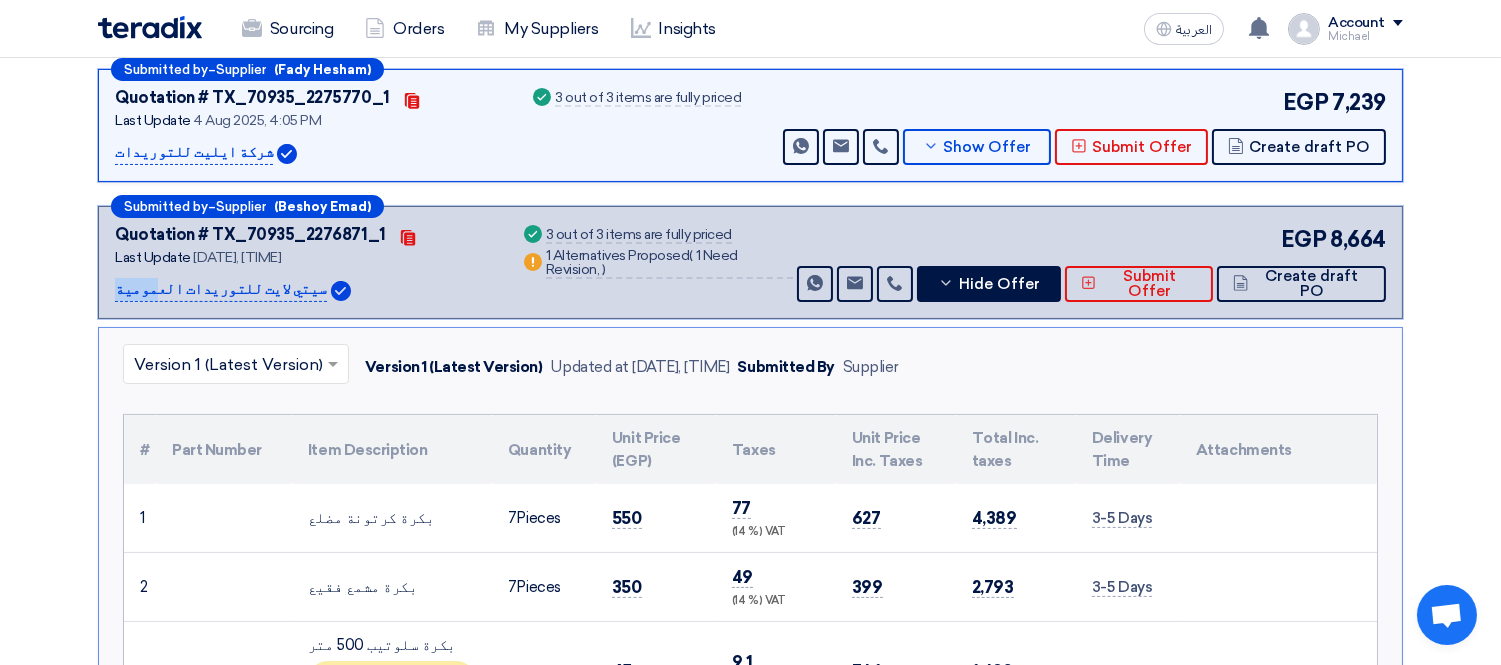 scroll, scrollTop: 777, scrollLeft: 0, axis: vertical 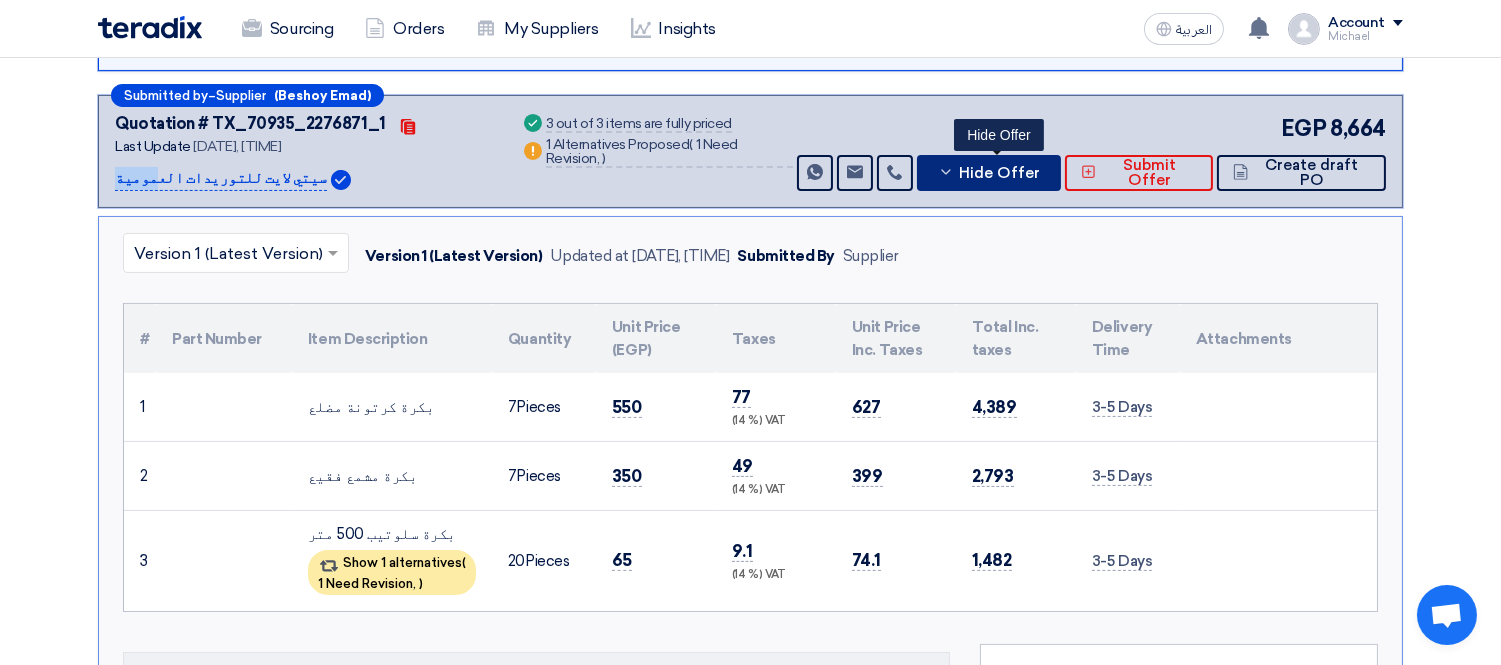 click 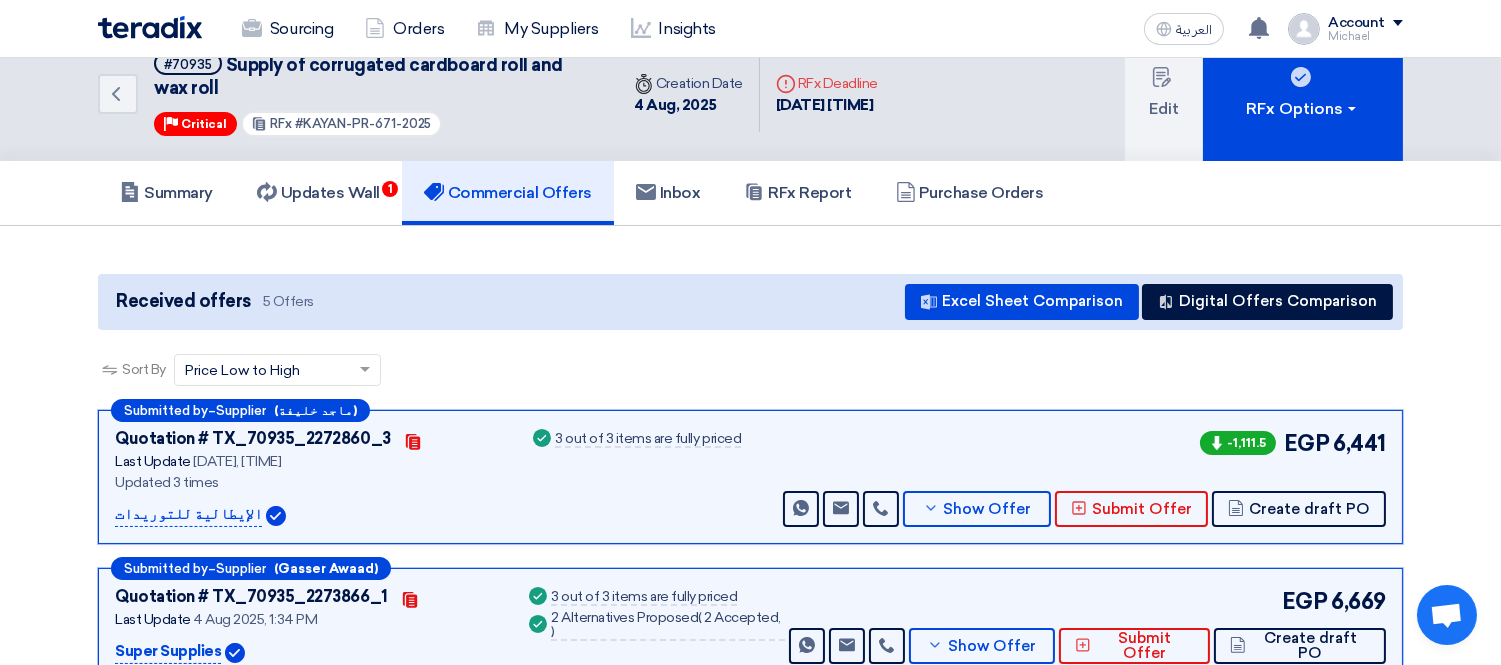 scroll, scrollTop: 0, scrollLeft: 0, axis: both 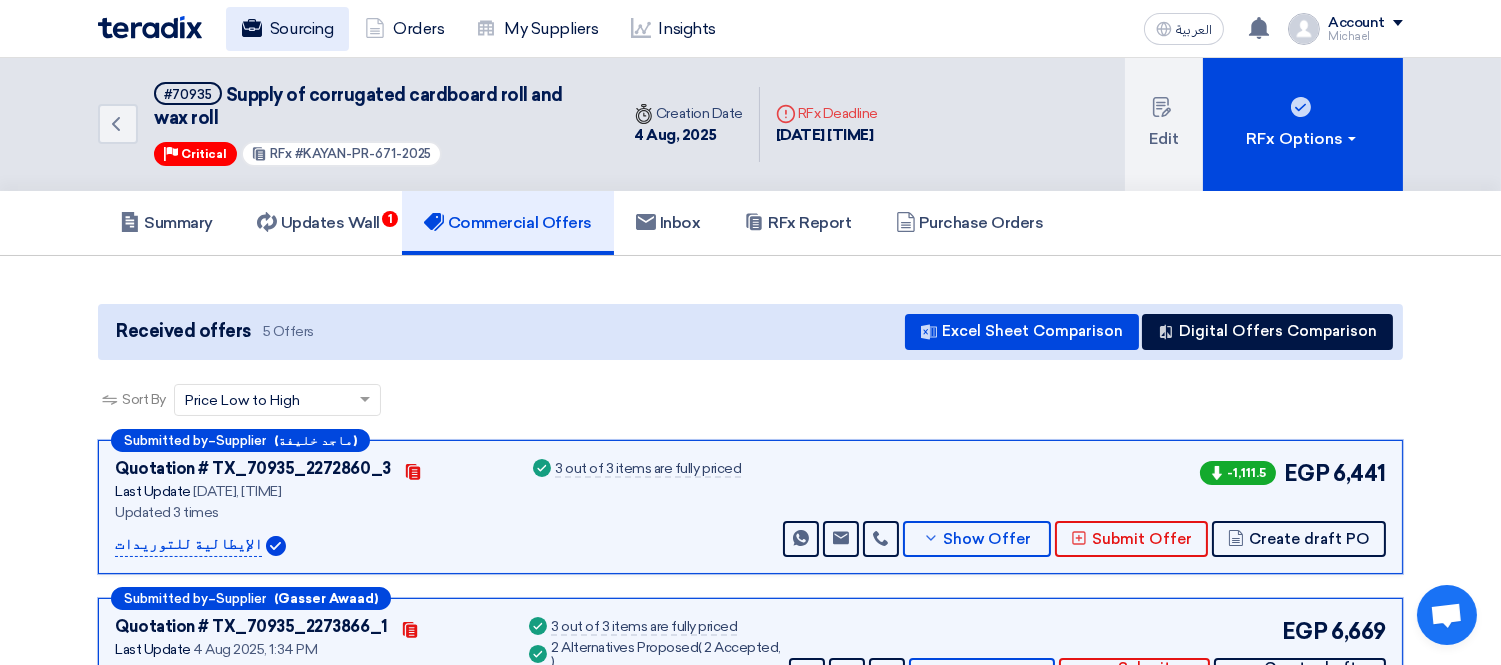 click on "Sourcing" 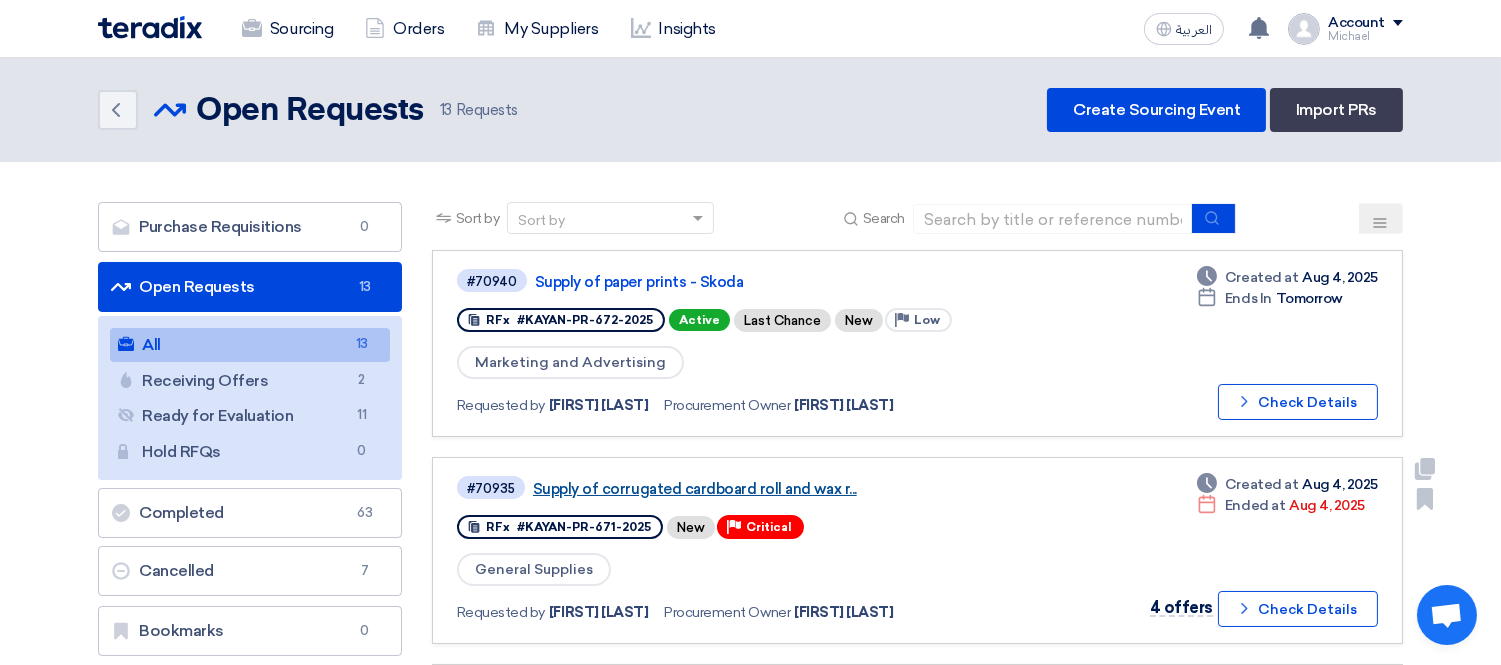 click on "Supply of corrugated cardboard roll and wax r..." 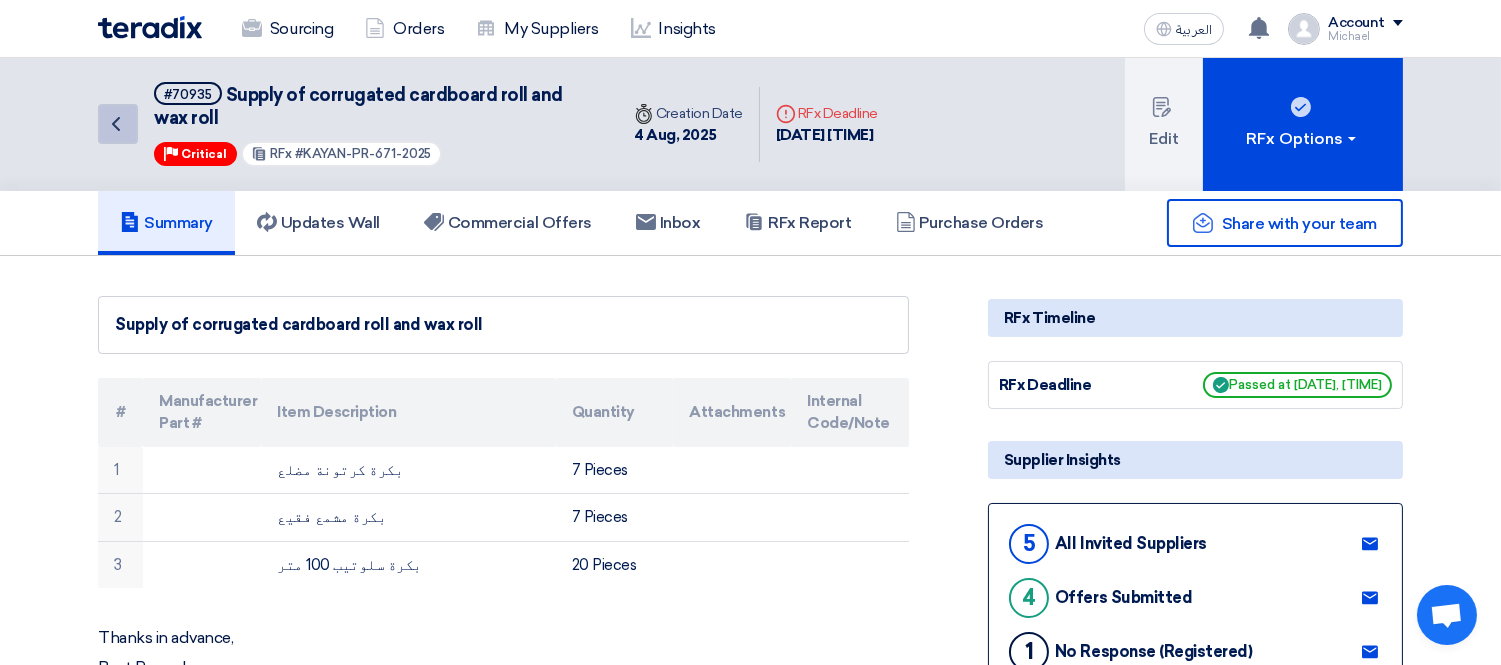 click on "Back" 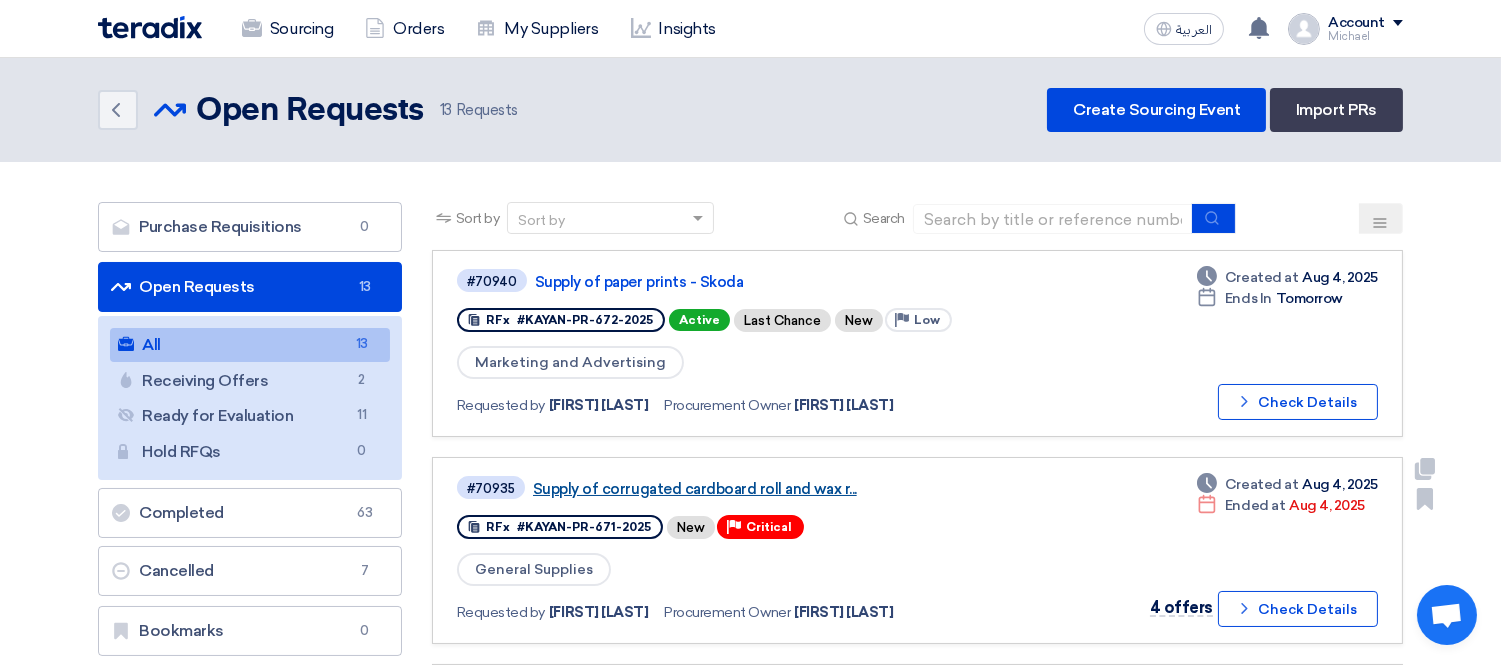 click on "Supply of corrugated cardboard roll and wax r..." 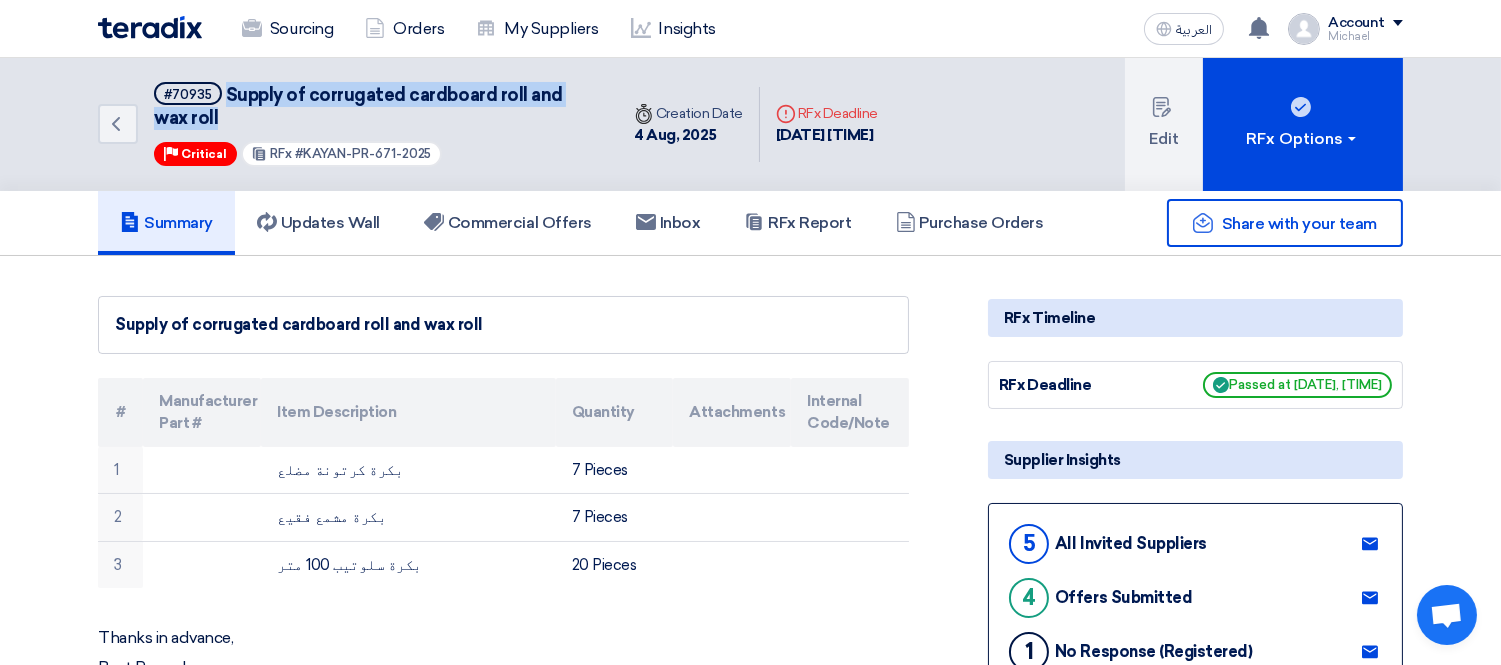 drag, startPoint x: 225, startPoint y: 94, endPoint x: 605, endPoint y: 117, distance: 380.6954 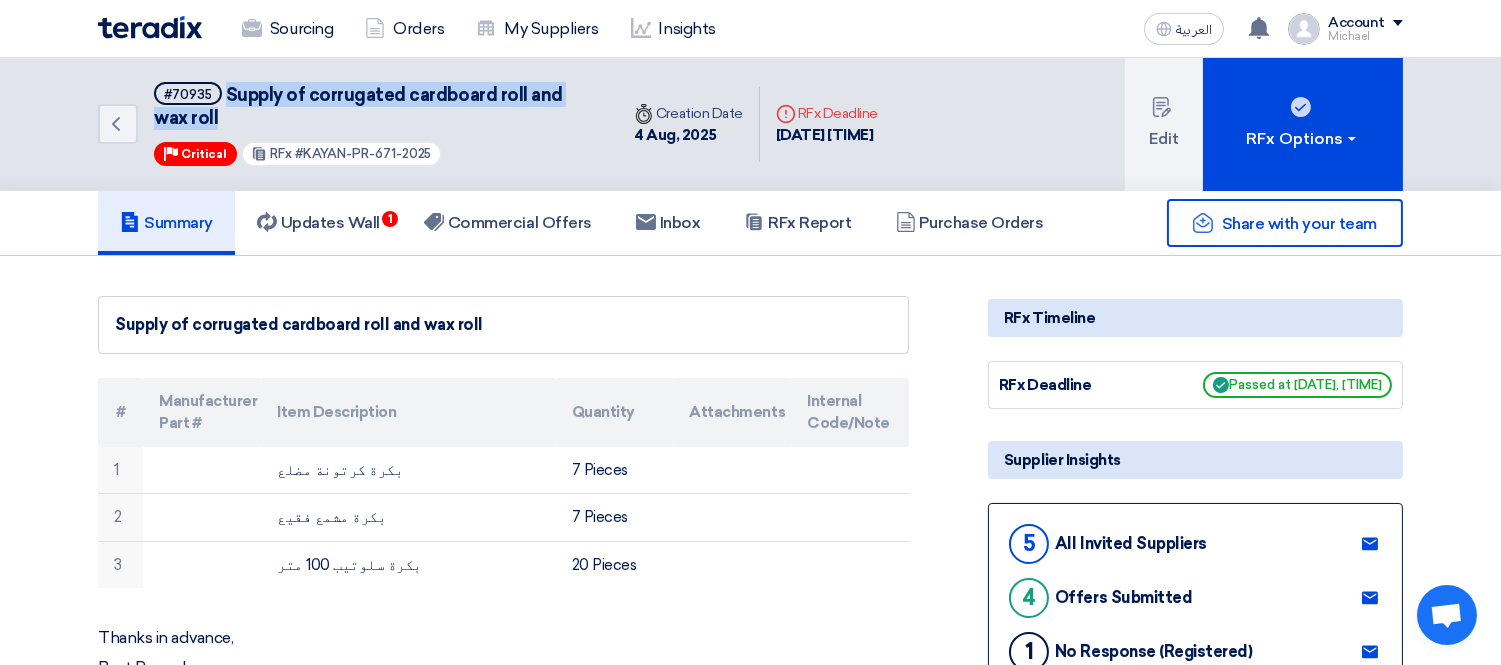 copy on "Supply of corrugated cardboard roll and wax roll" 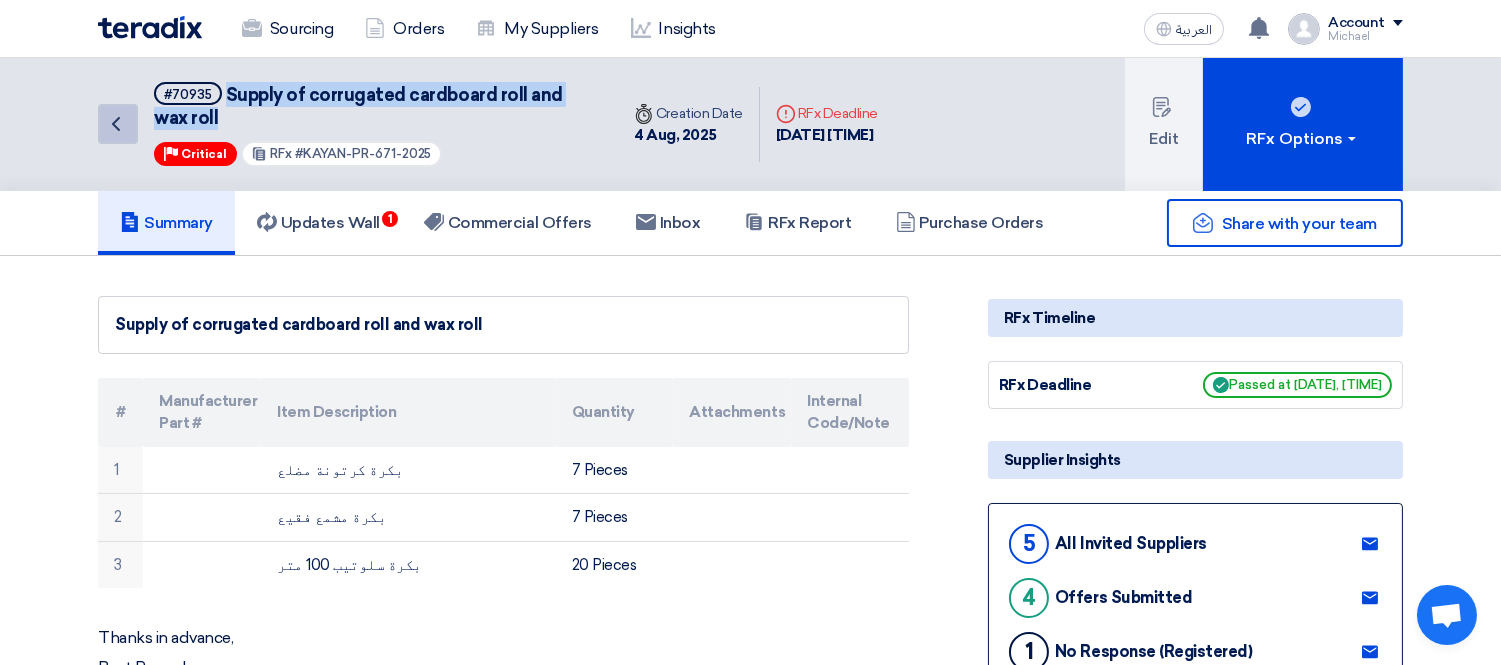 click on "Back" 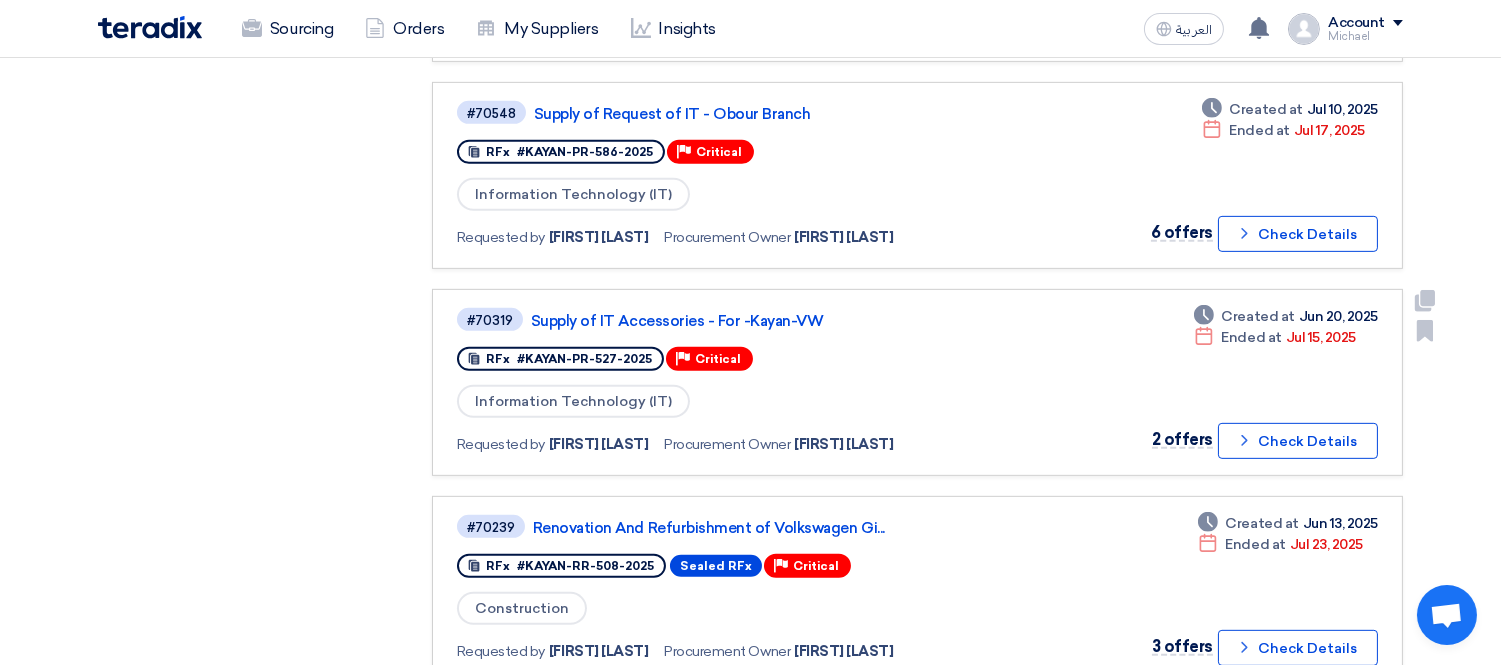 scroll, scrollTop: 1666, scrollLeft: 0, axis: vertical 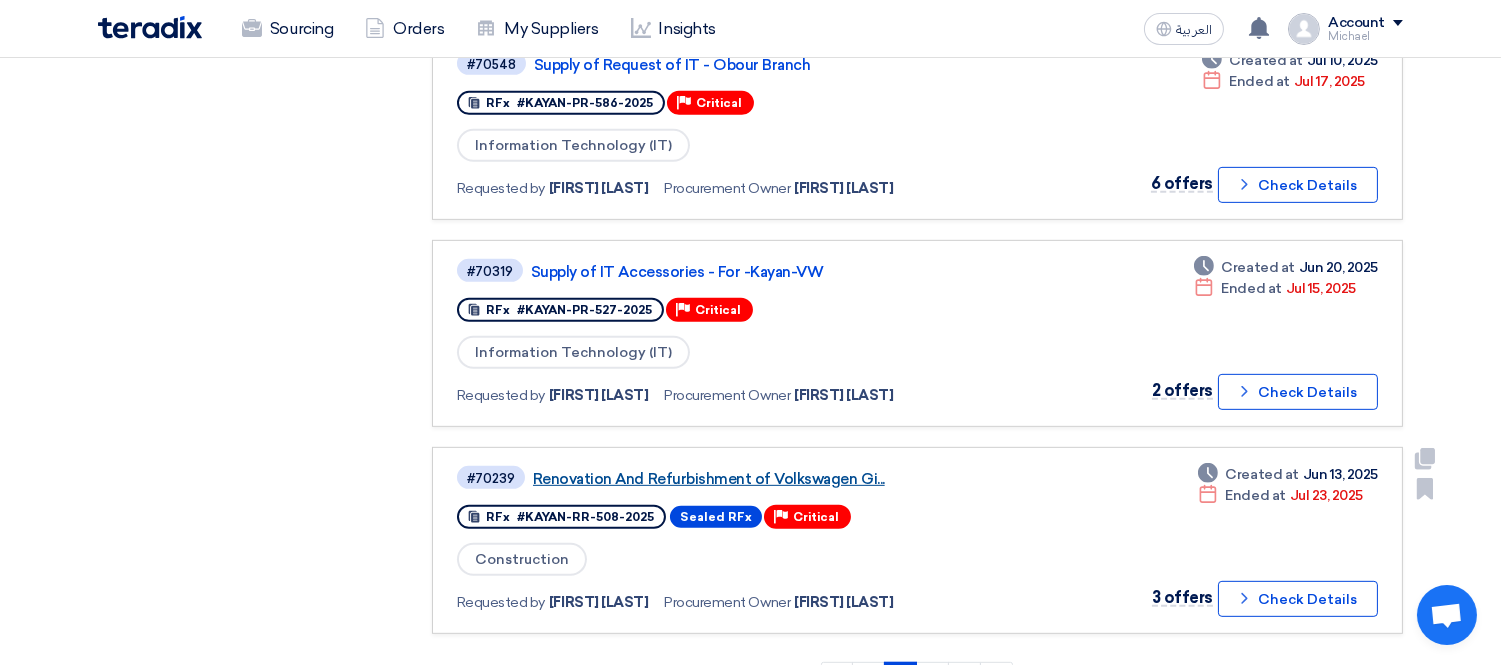 click on "Renovation And Refurbishment of Volkswagen Gi..." 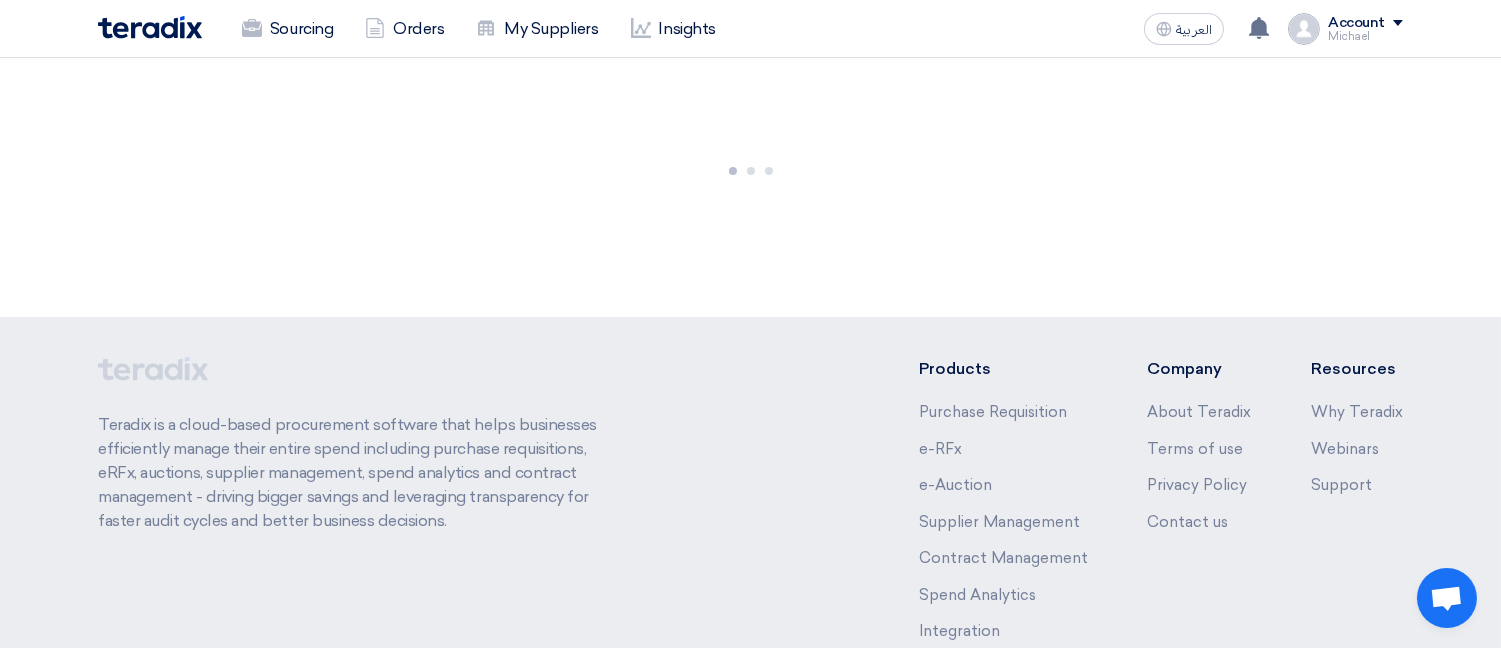scroll, scrollTop: 0, scrollLeft: 0, axis: both 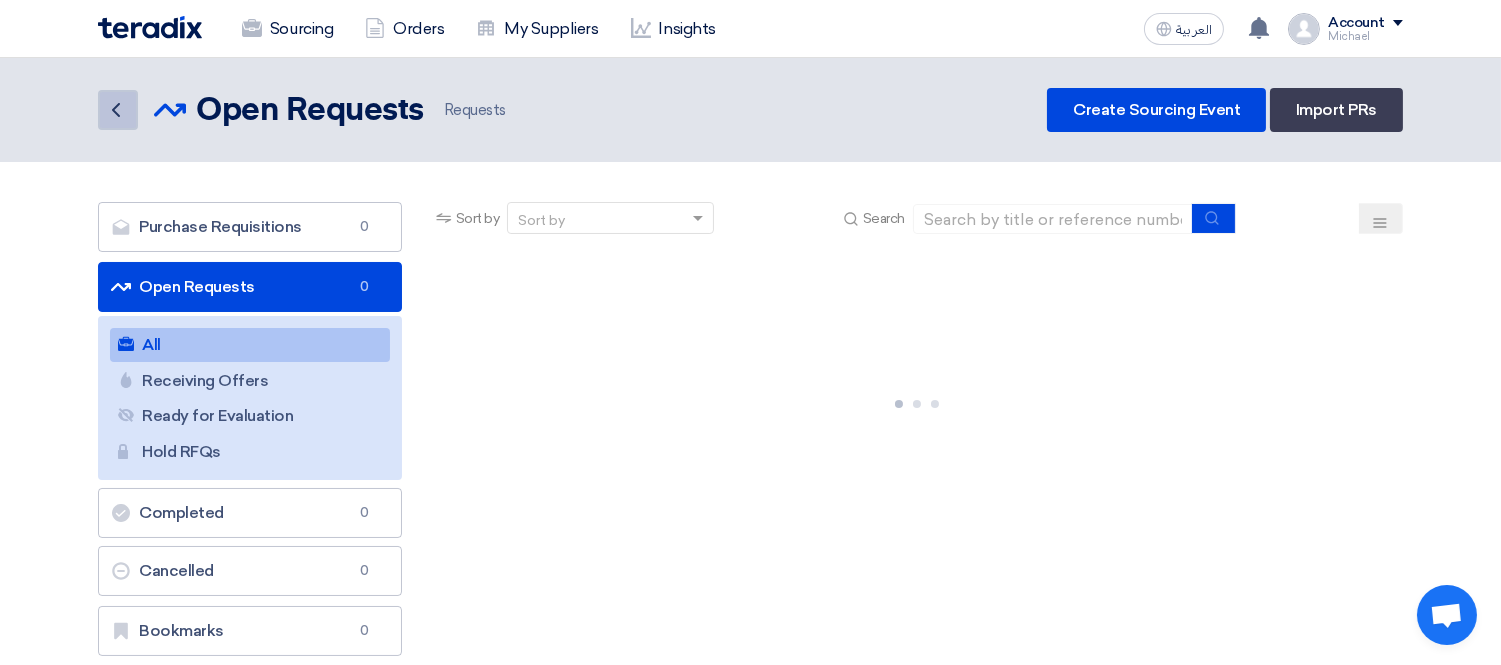 click on "Back" 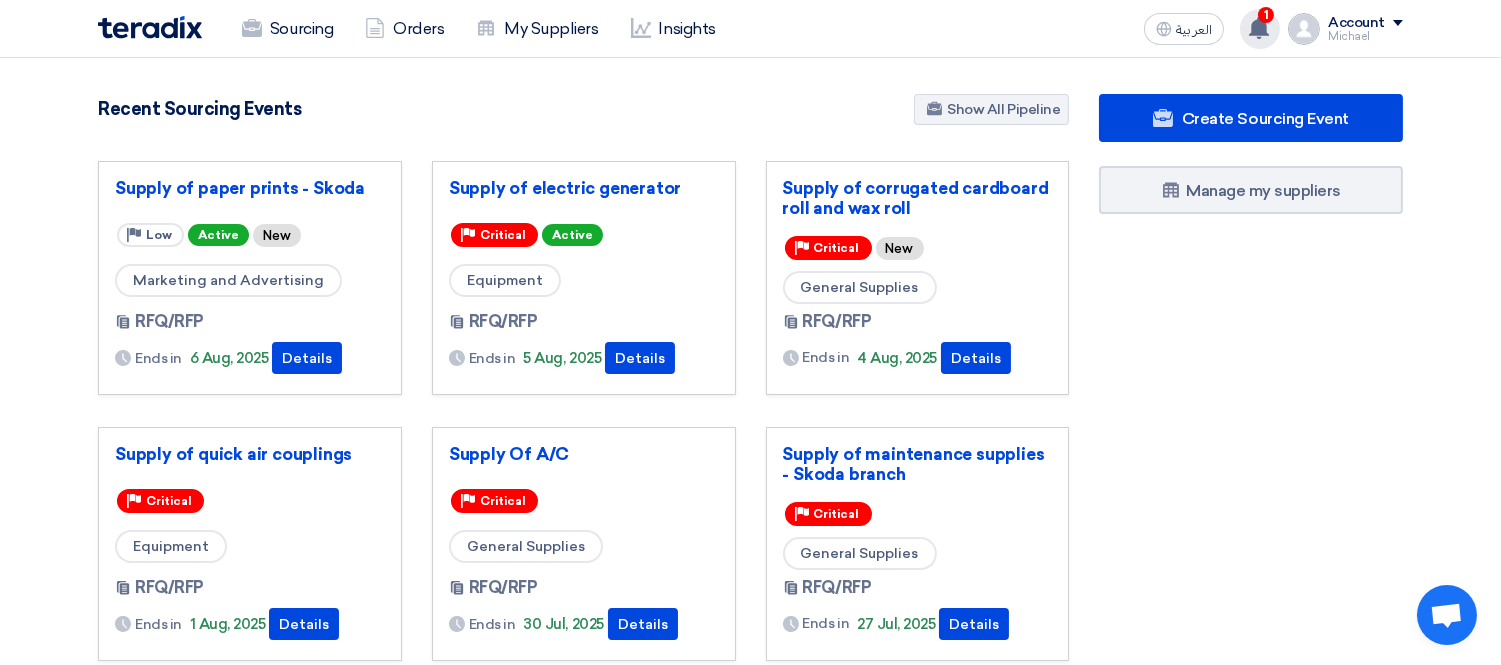 scroll, scrollTop: 0, scrollLeft: 0, axis: both 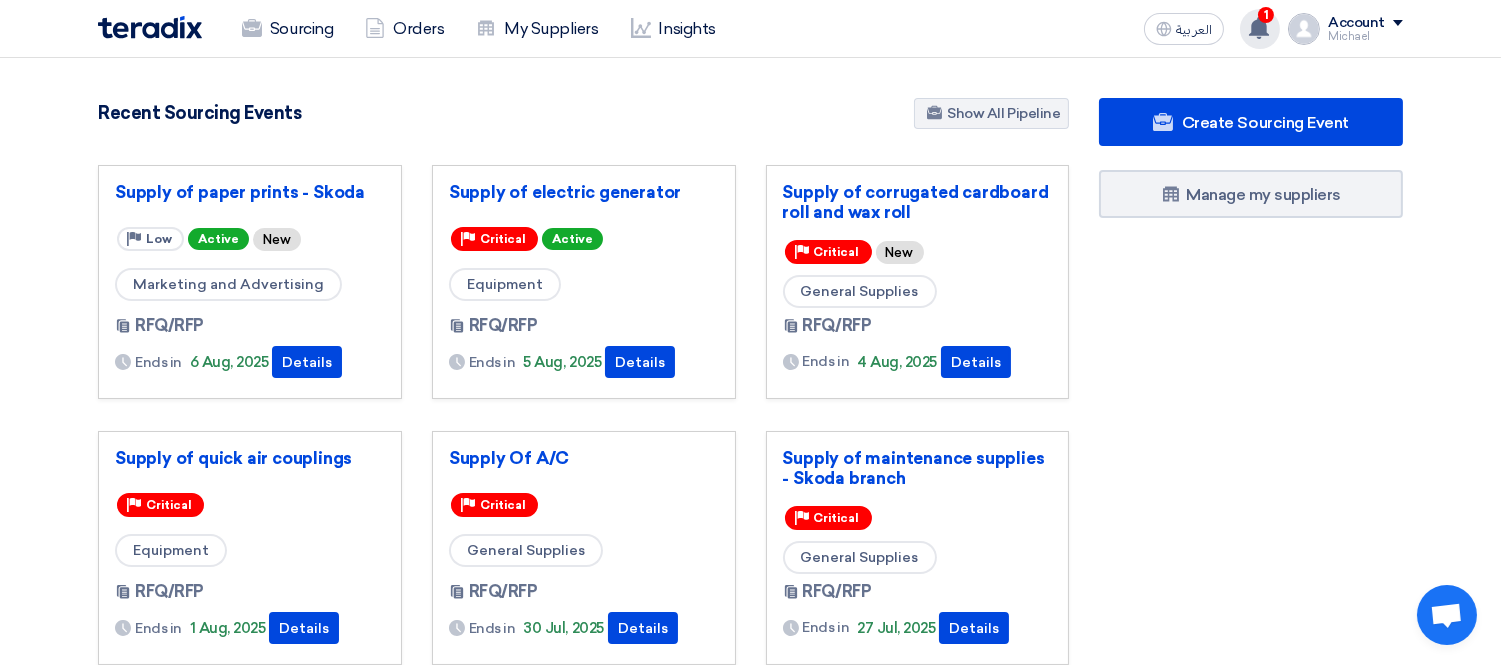 click on "You have a new offer for 'Supply of electric generator' request with total price '1450000'
[TIME] ago
You have a new offer for 'Supply of corrugated cardboard roll and wax roll' request with total price '6441'
[TIME] ago" 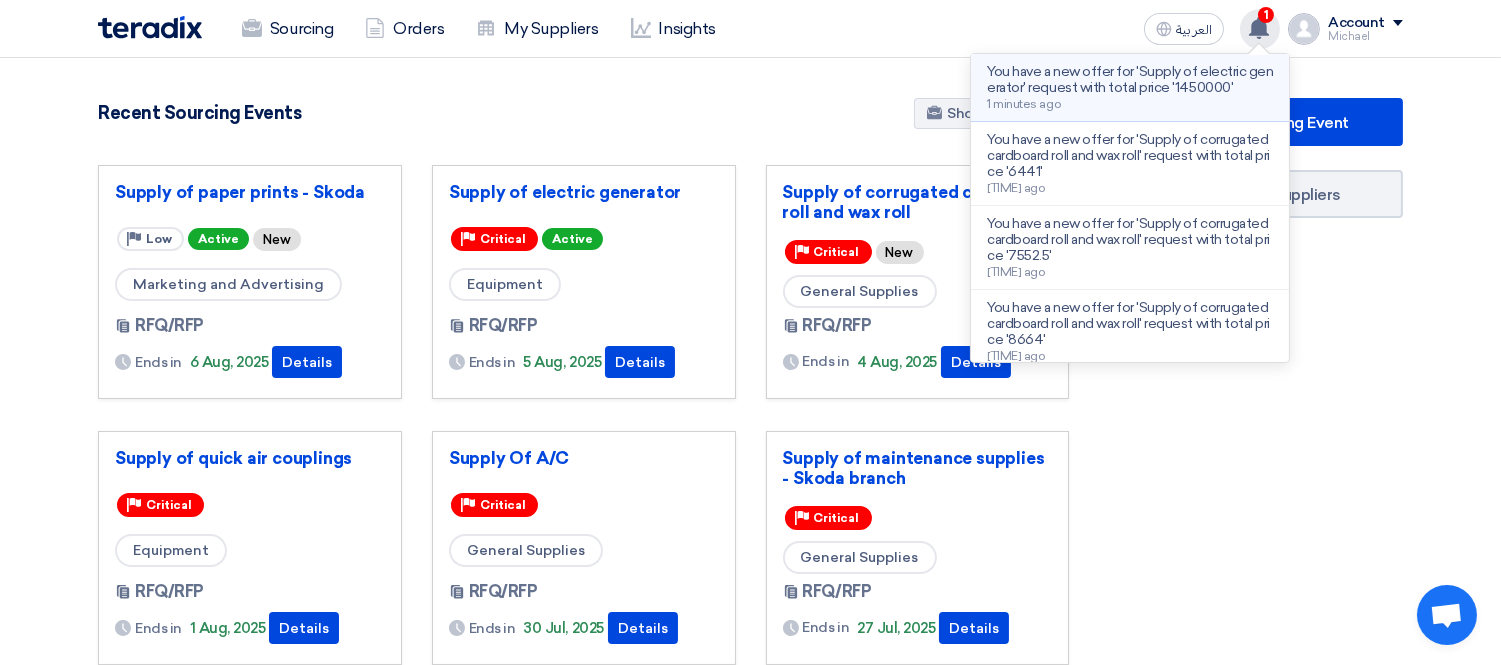 click on "You have a new offer for 'Supply of electric generator' request with total price '1450000'
[TIME] ago" 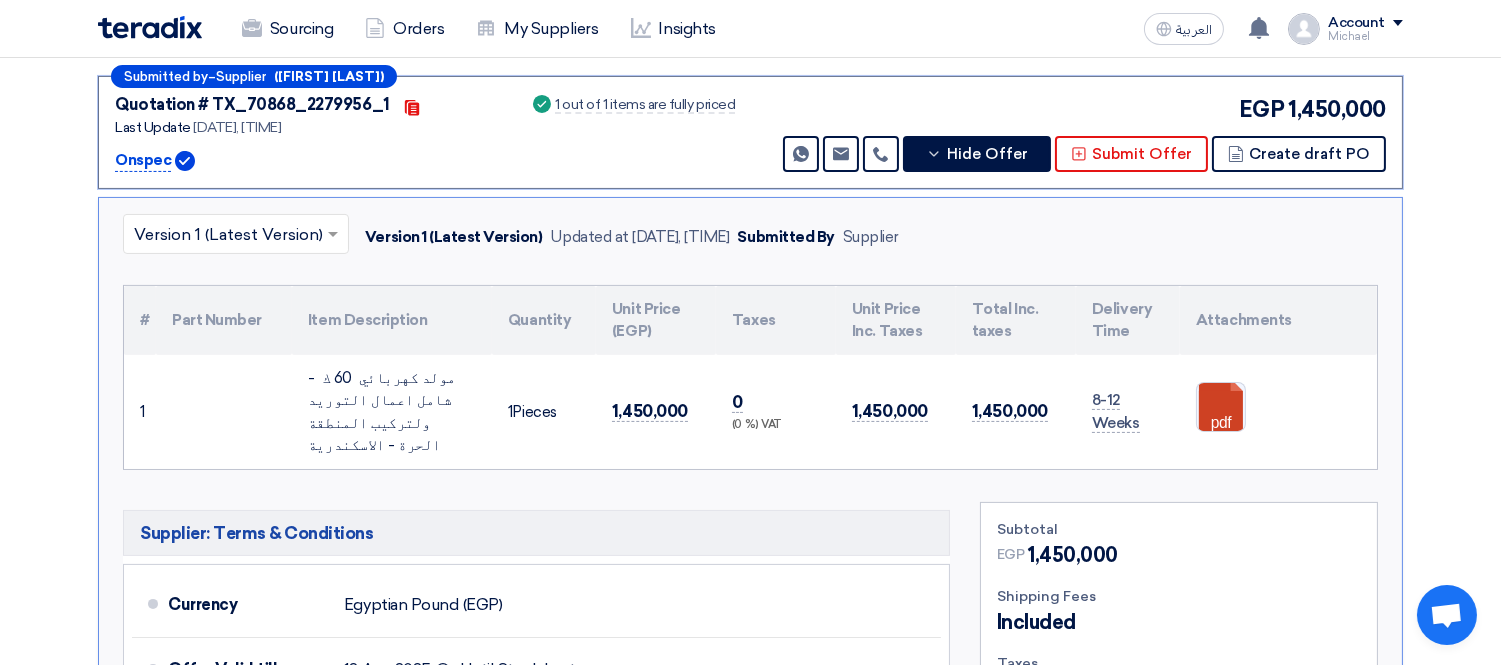 scroll, scrollTop: 845, scrollLeft: 0, axis: vertical 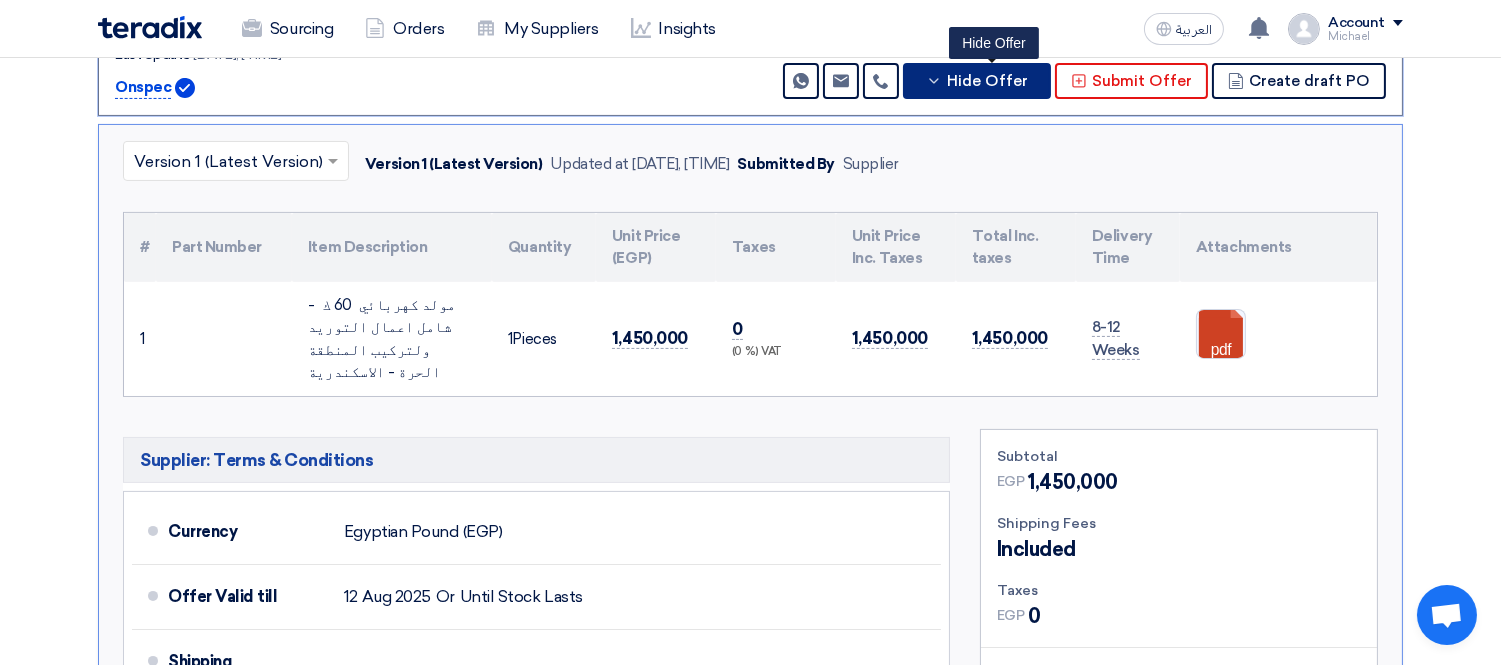 click on "Hide Offer" at bounding box center (987, 81) 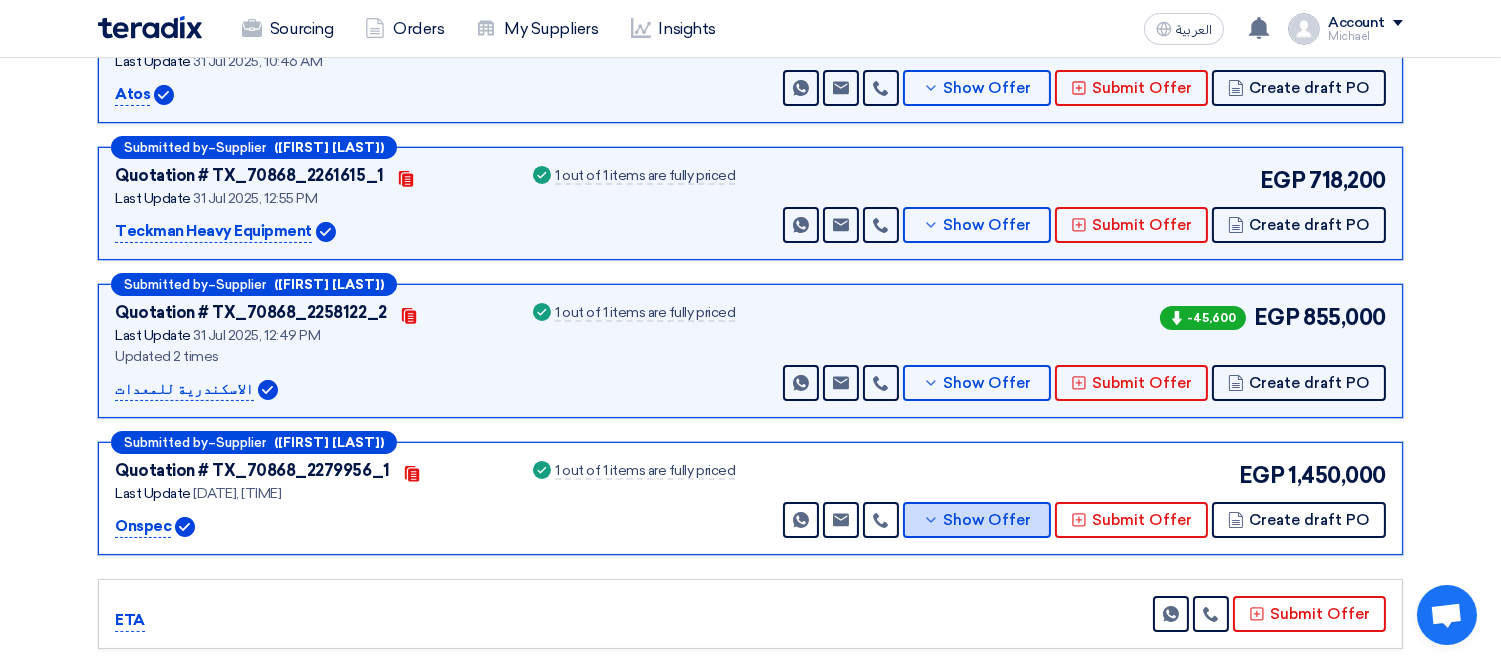 scroll, scrollTop: 401, scrollLeft: 0, axis: vertical 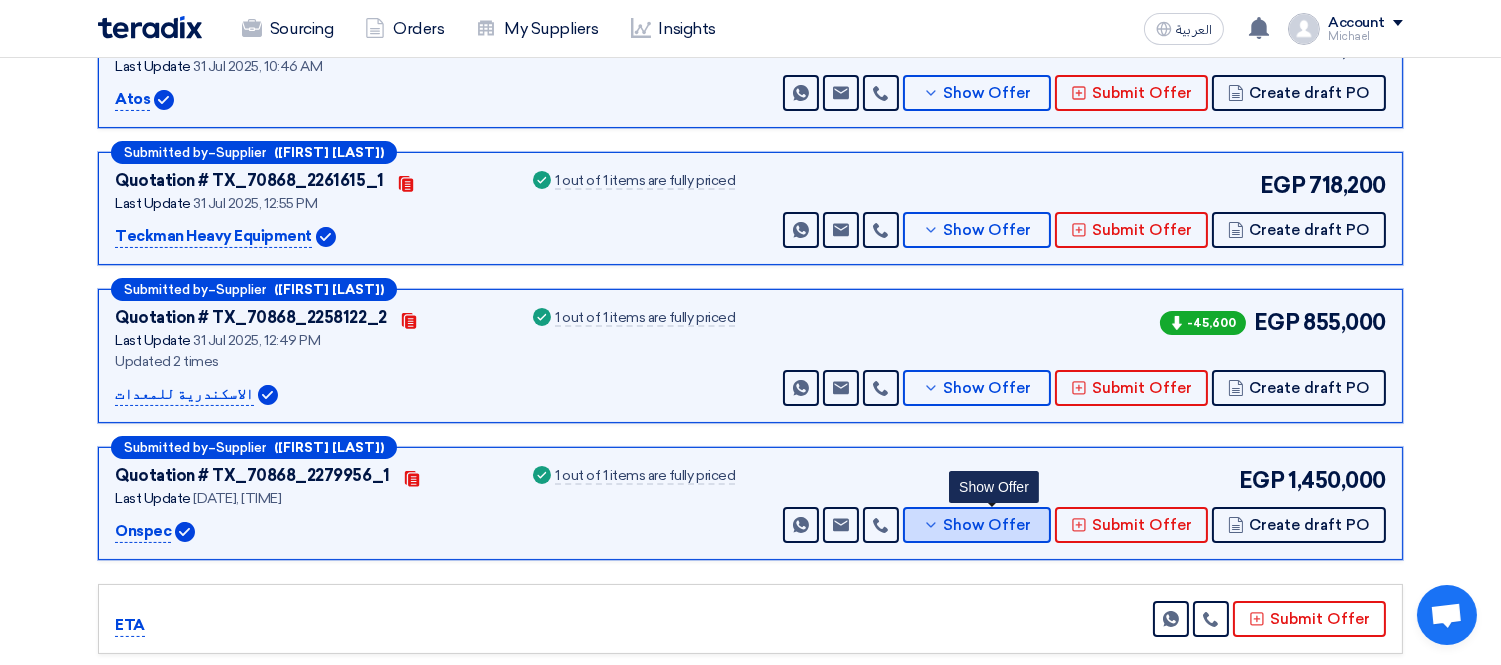 click on "Show Offer" at bounding box center [988, 525] 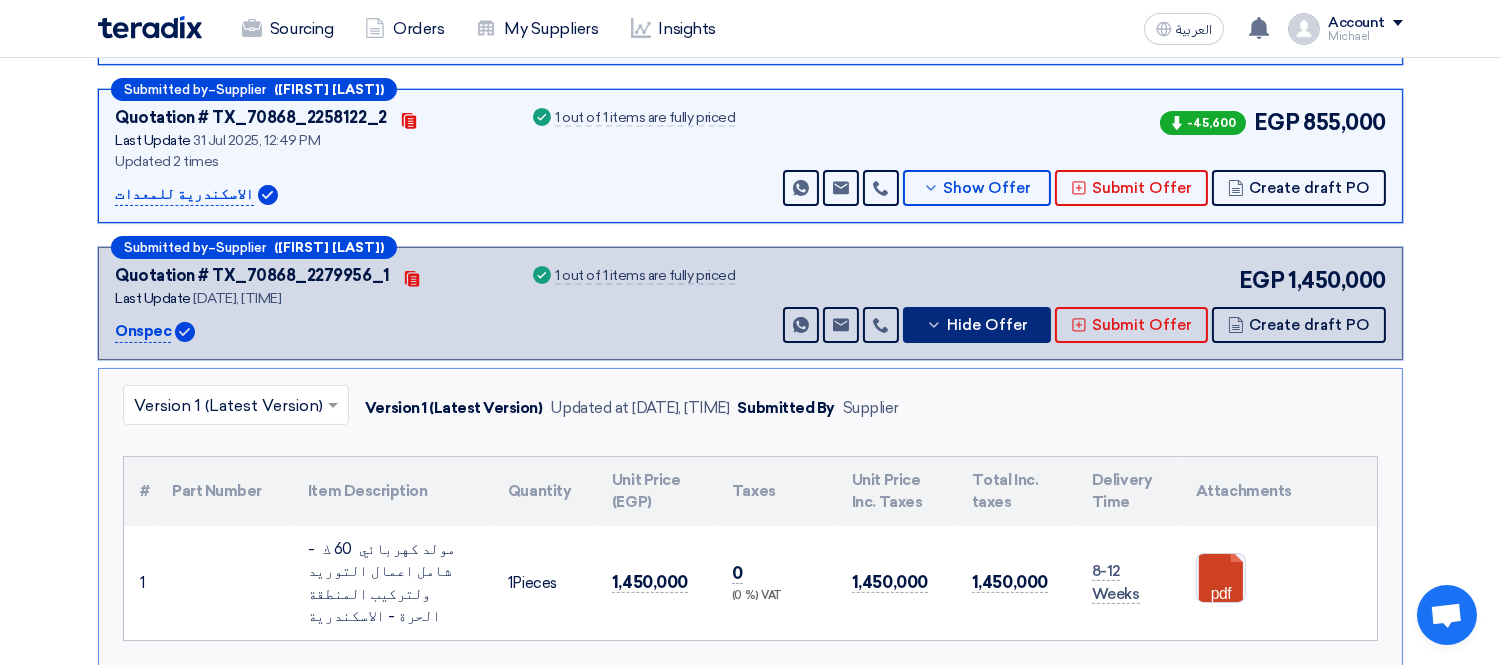 scroll, scrollTop: 512, scrollLeft: 0, axis: vertical 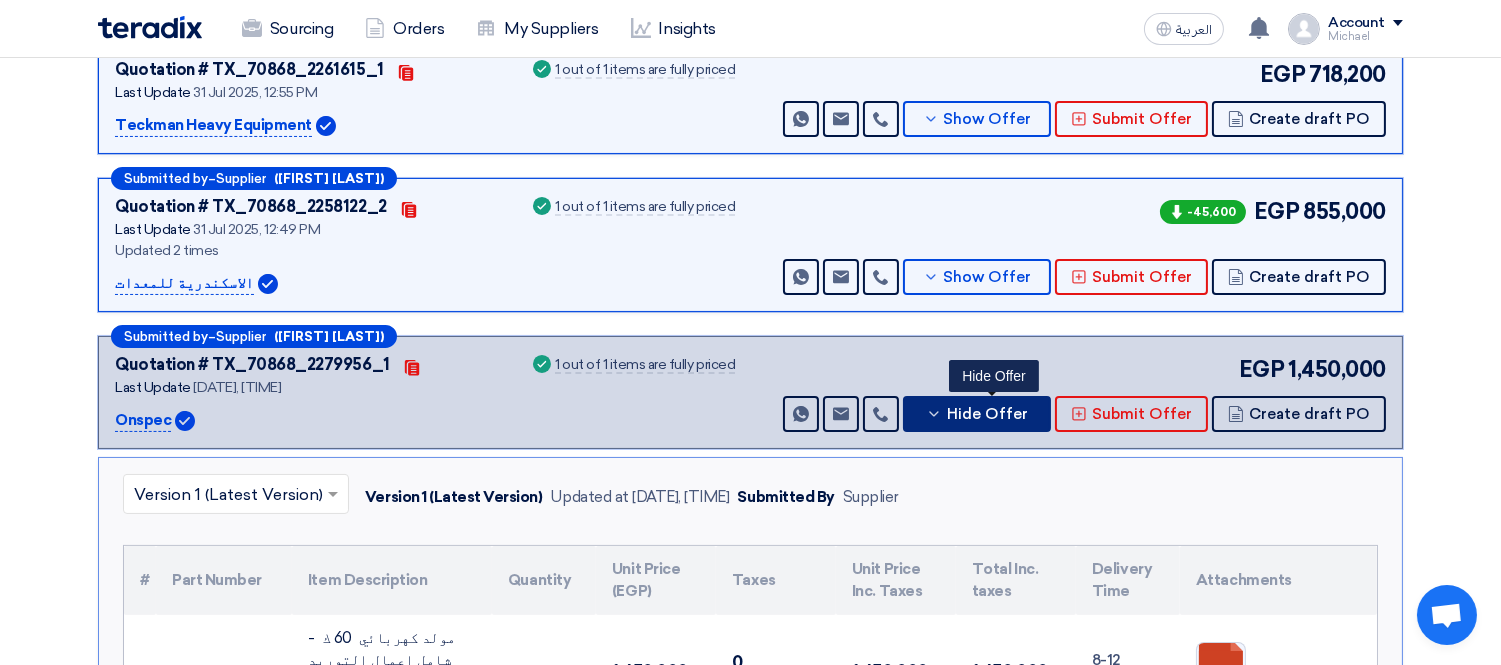 click on "Hide Offer" at bounding box center [987, 414] 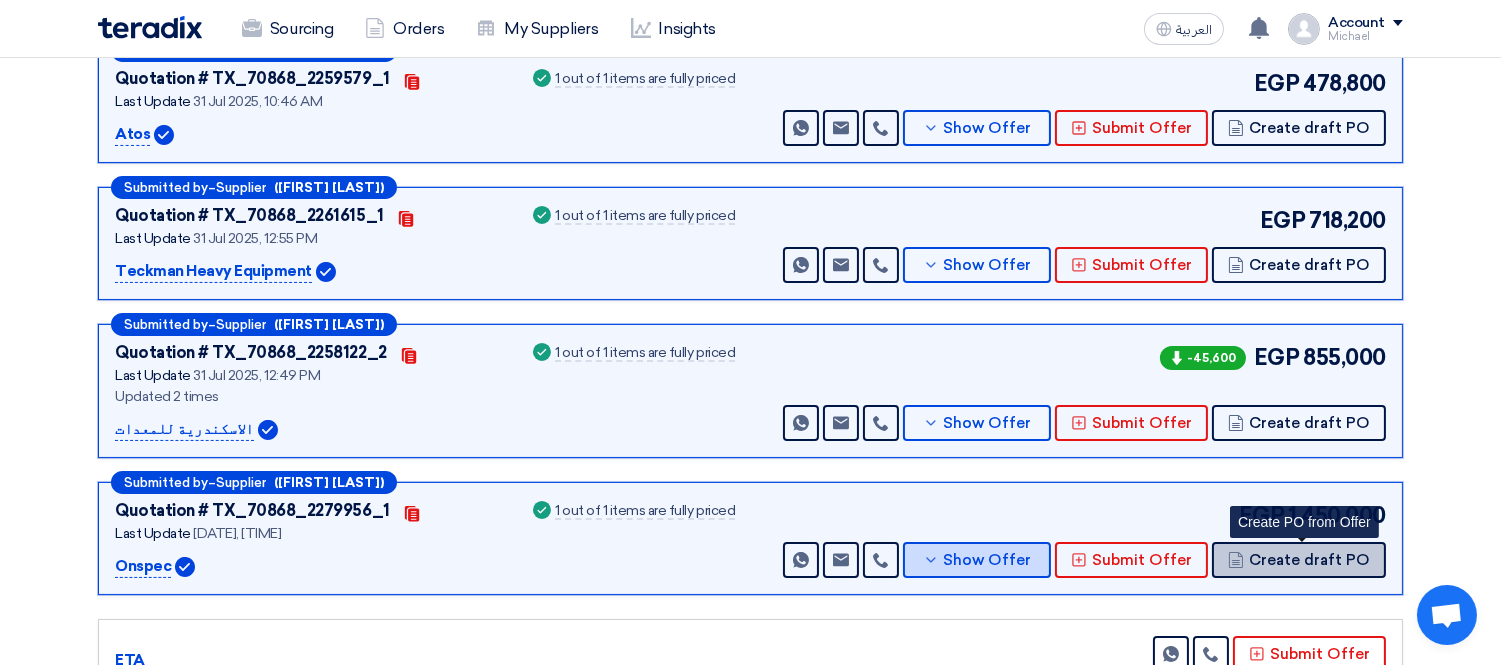 scroll, scrollTop: 401, scrollLeft: 0, axis: vertical 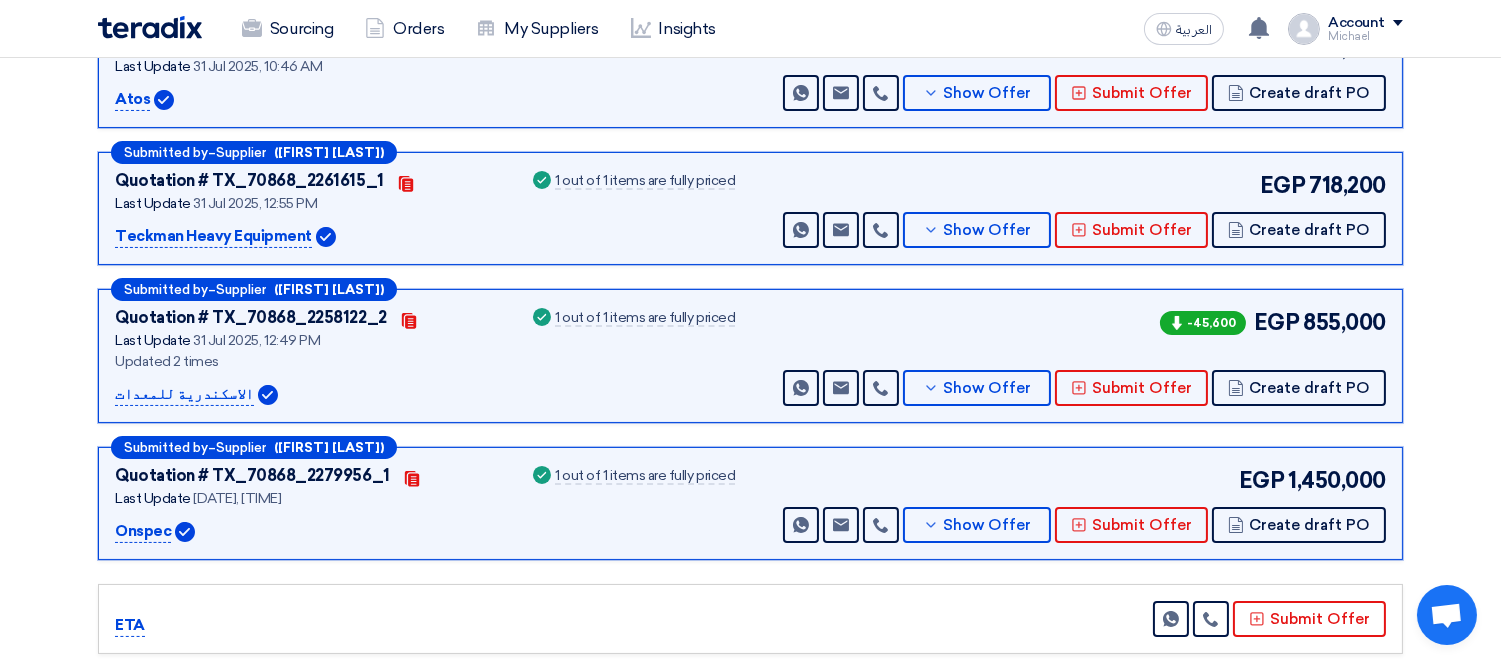drag, startPoint x: 1287, startPoint y: 475, endPoint x: 1404, endPoint y: 471, distance: 117.06836 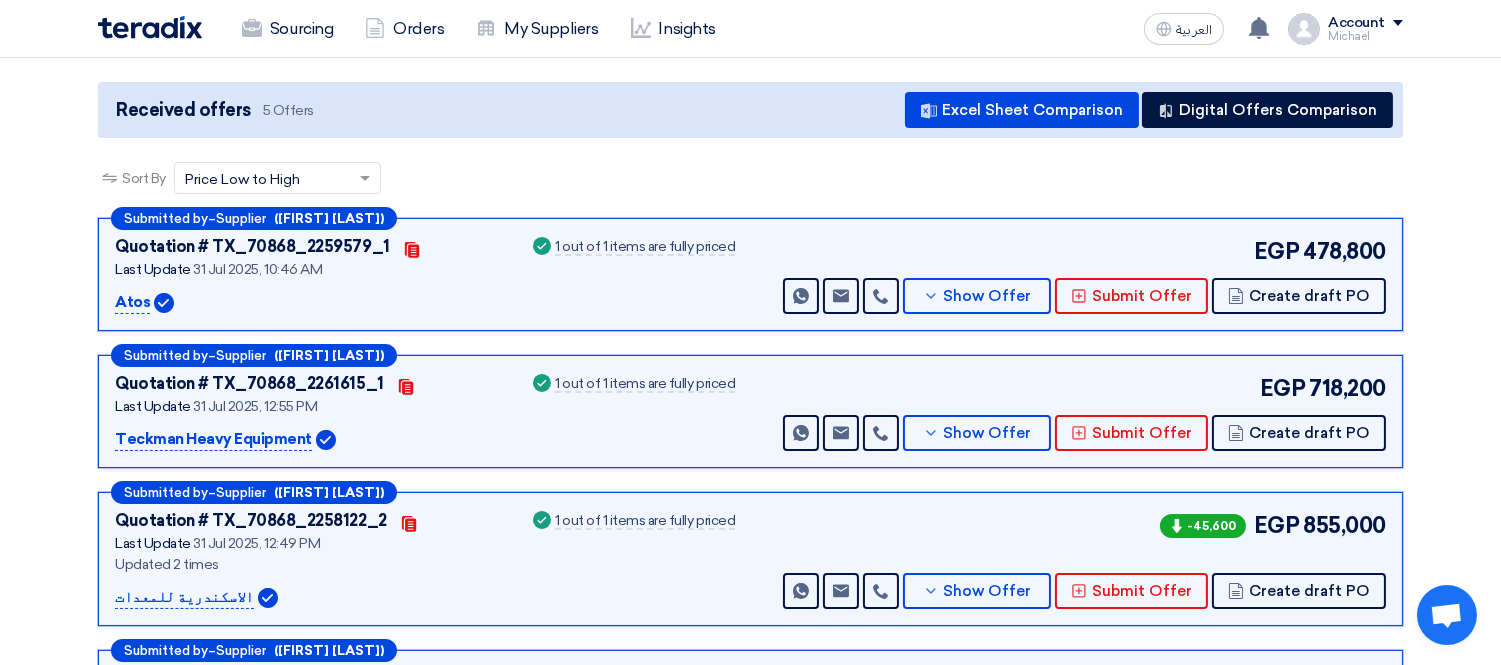 scroll, scrollTop: 222, scrollLeft: 0, axis: vertical 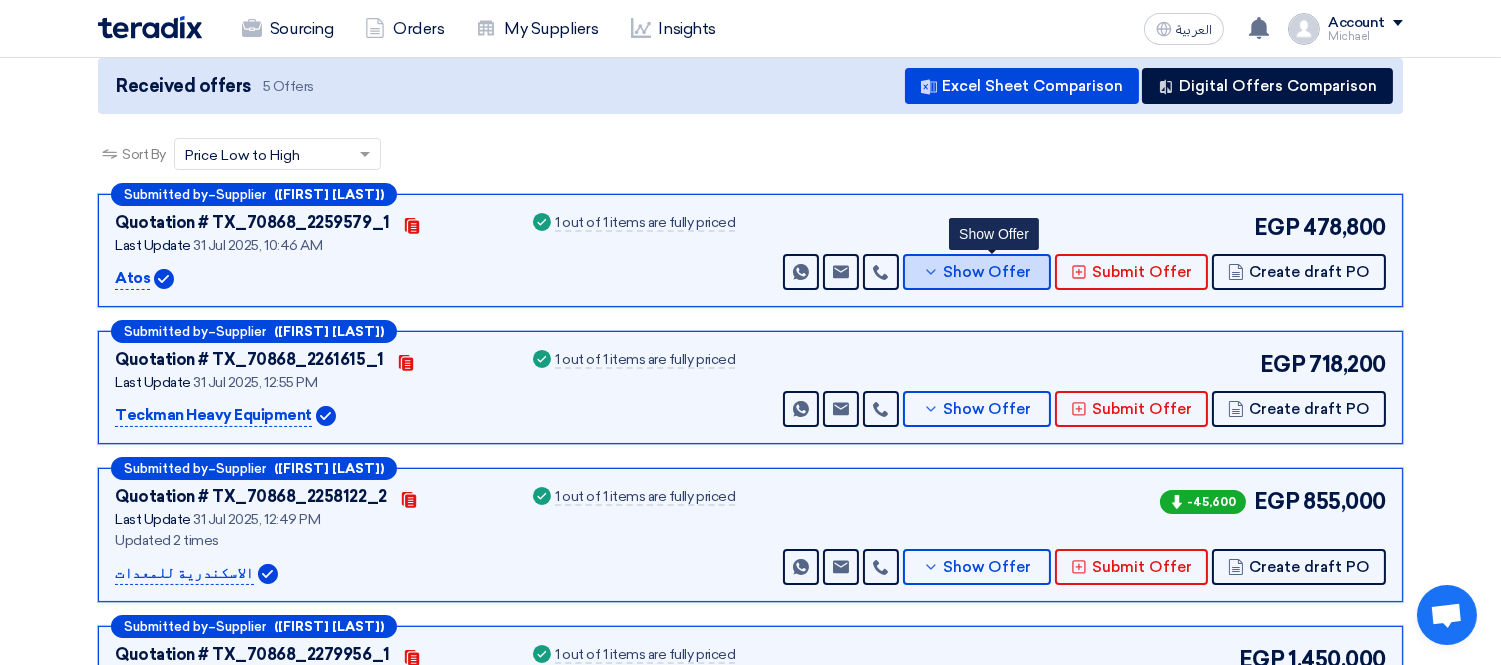 click on "Show Offer" at bounding box center (977, 272) 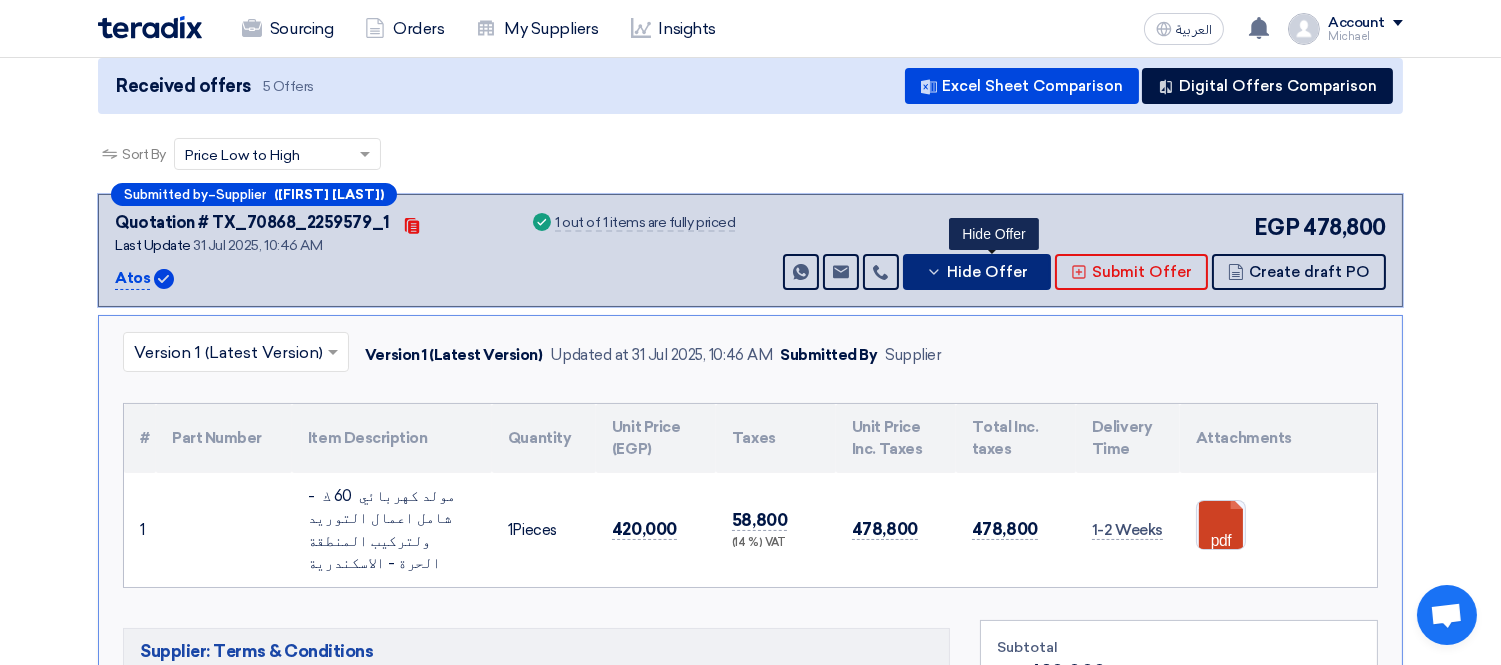 click on "Hide Offer" at bounding box center (987, 272) 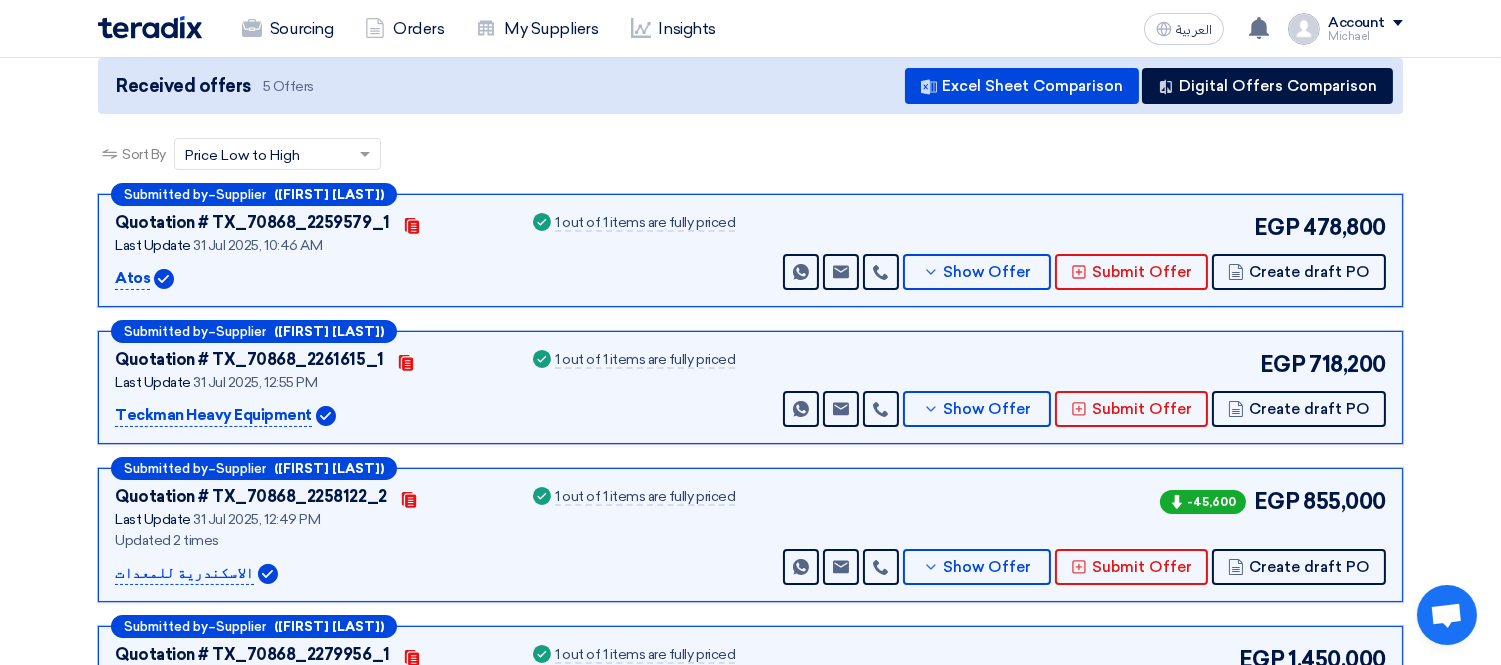 drag, startPoint x: 1222, startPoint y: 218, endPoint x: 1421, endPoint y: 233, distance: 199.56453 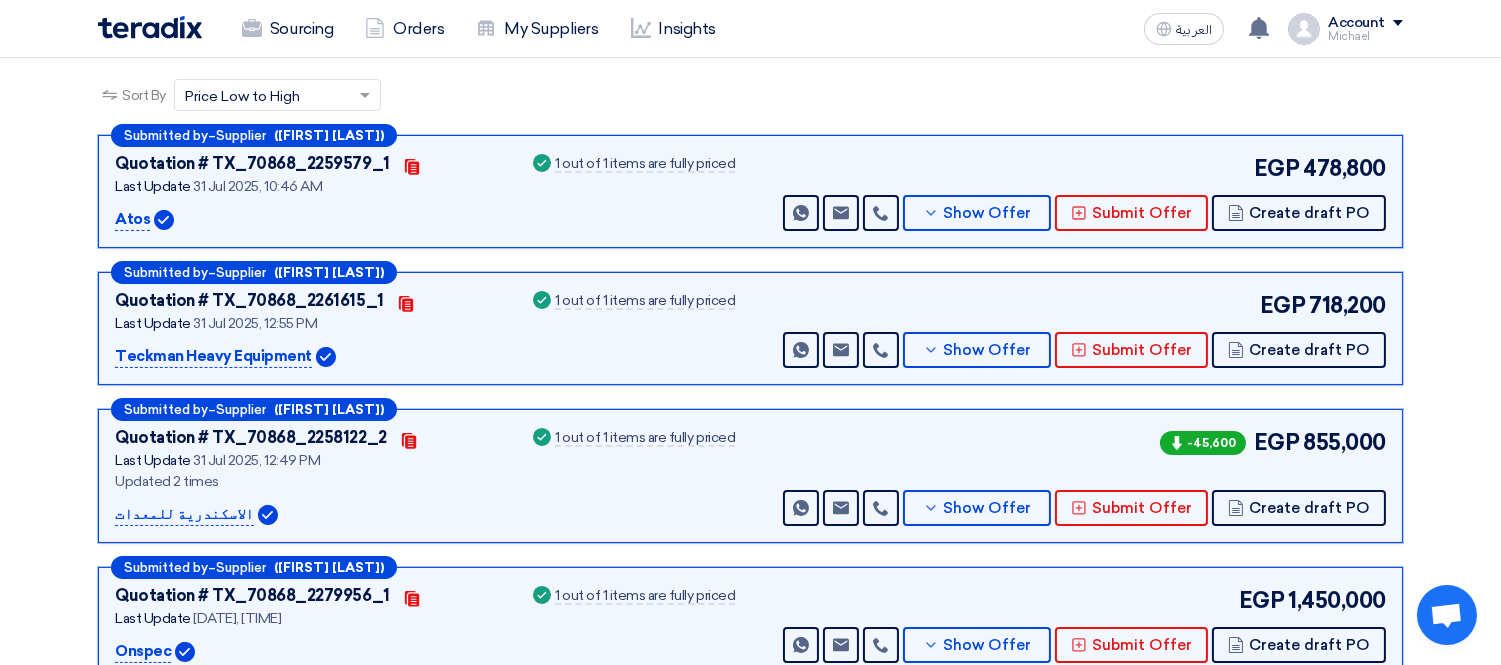 scroll, scrollTop: 333, scrollLeft: 0, axis: vertical 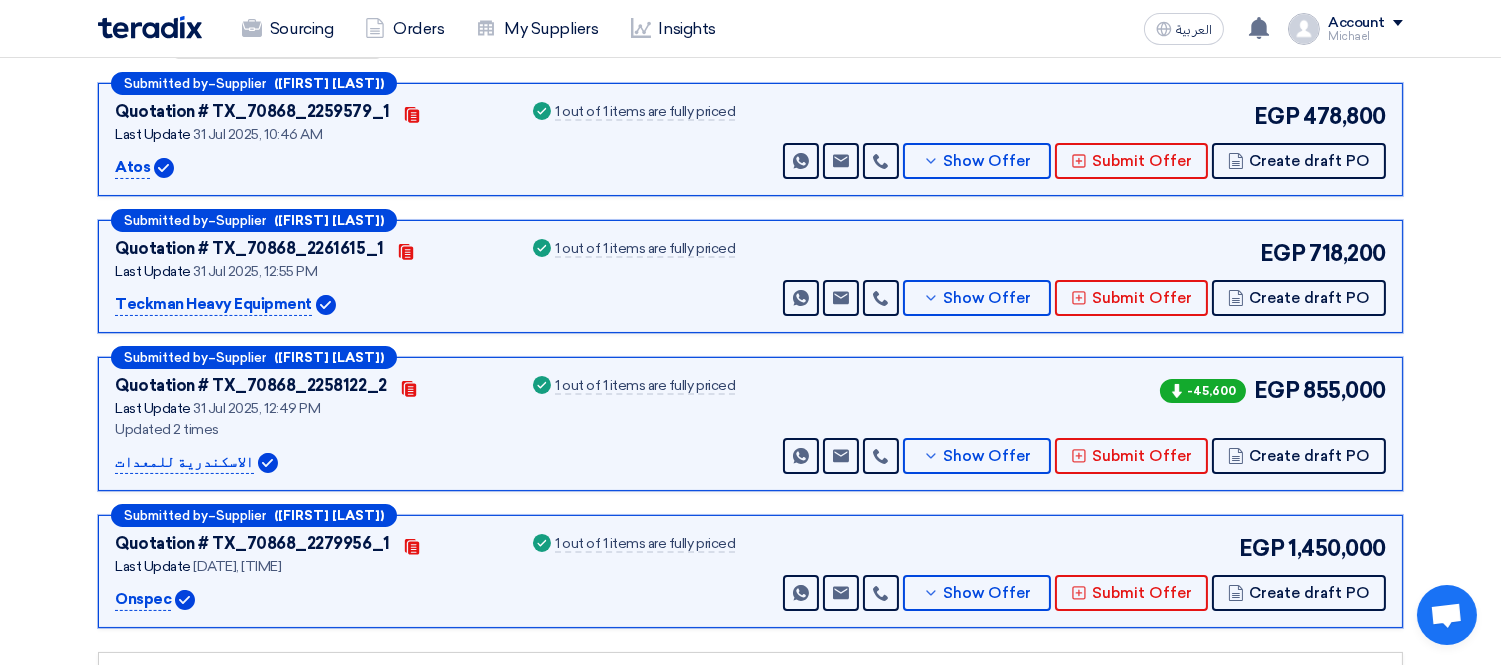 click on "EGP
478,800
Send Message
Send Message" at bounding box center [1082, 139] 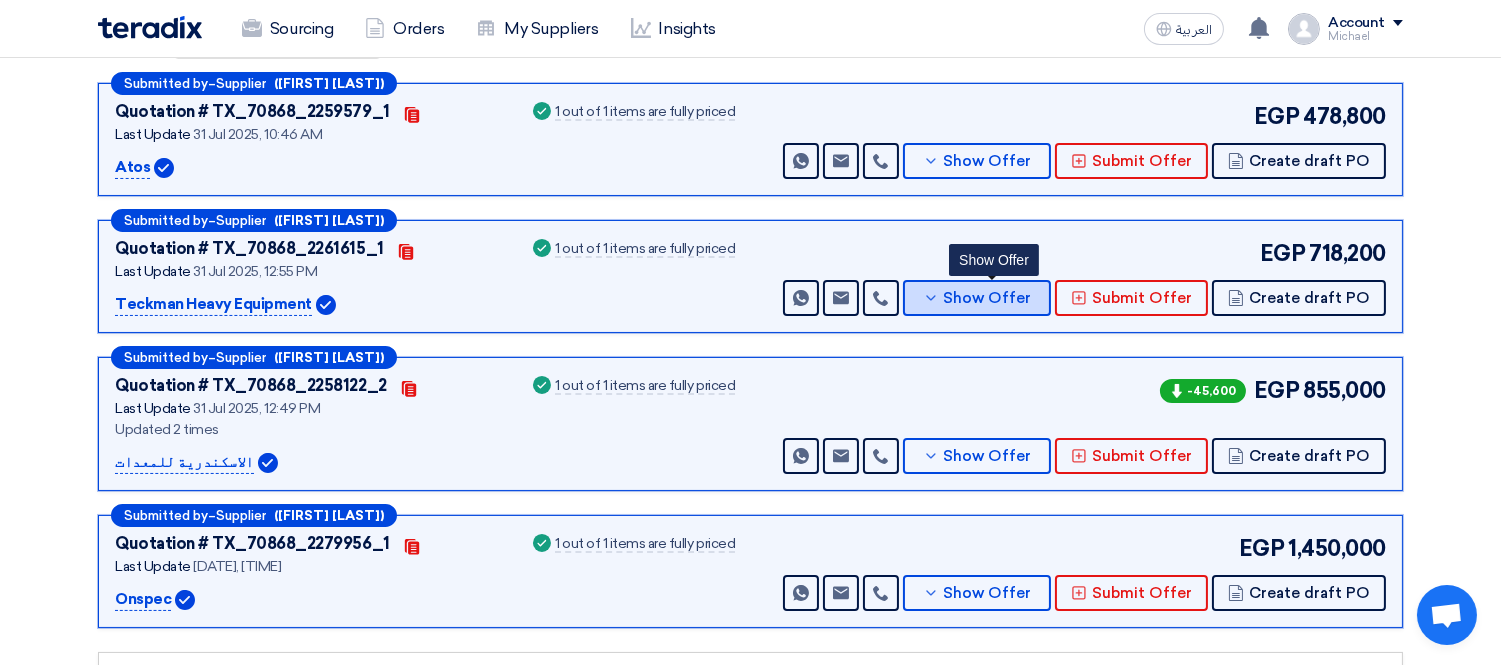 click on "Show Offer" at bounding box center [977, 298] 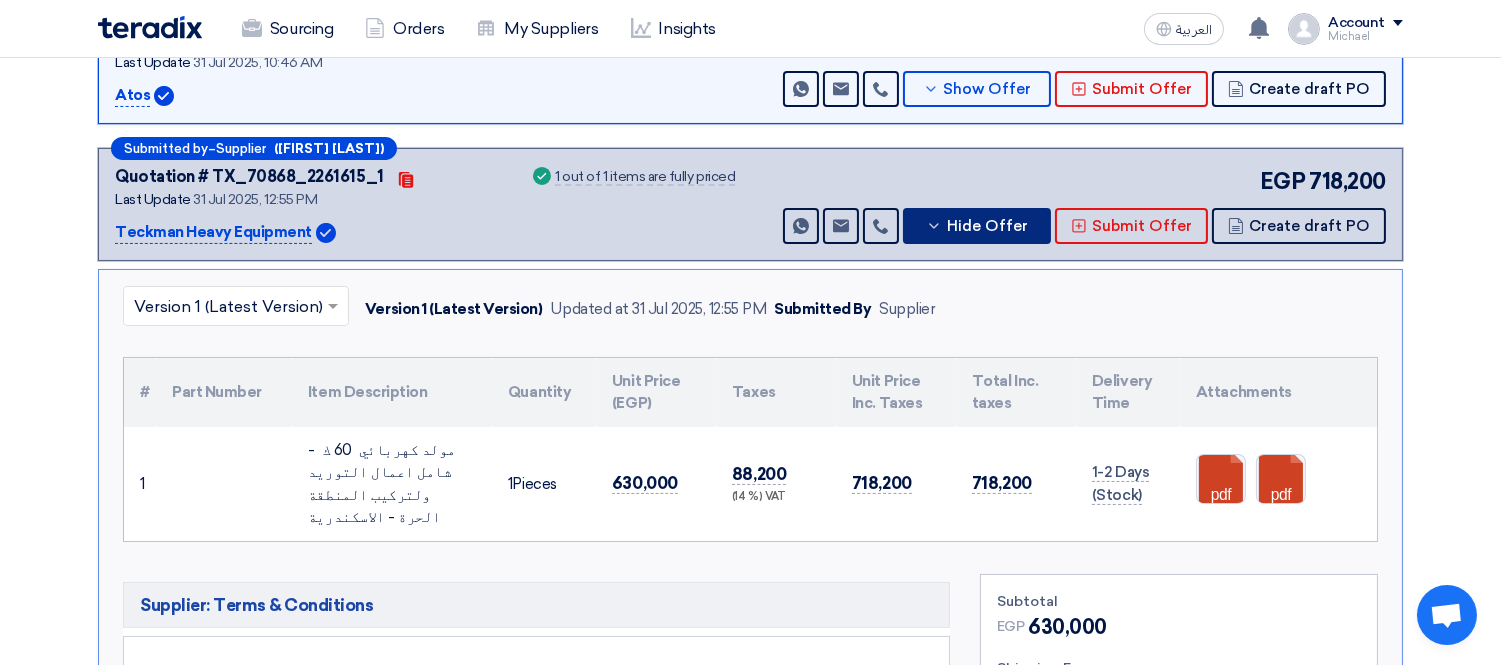 scroll, scrollTop: 444, scrollLeft: 0, axis: vertical 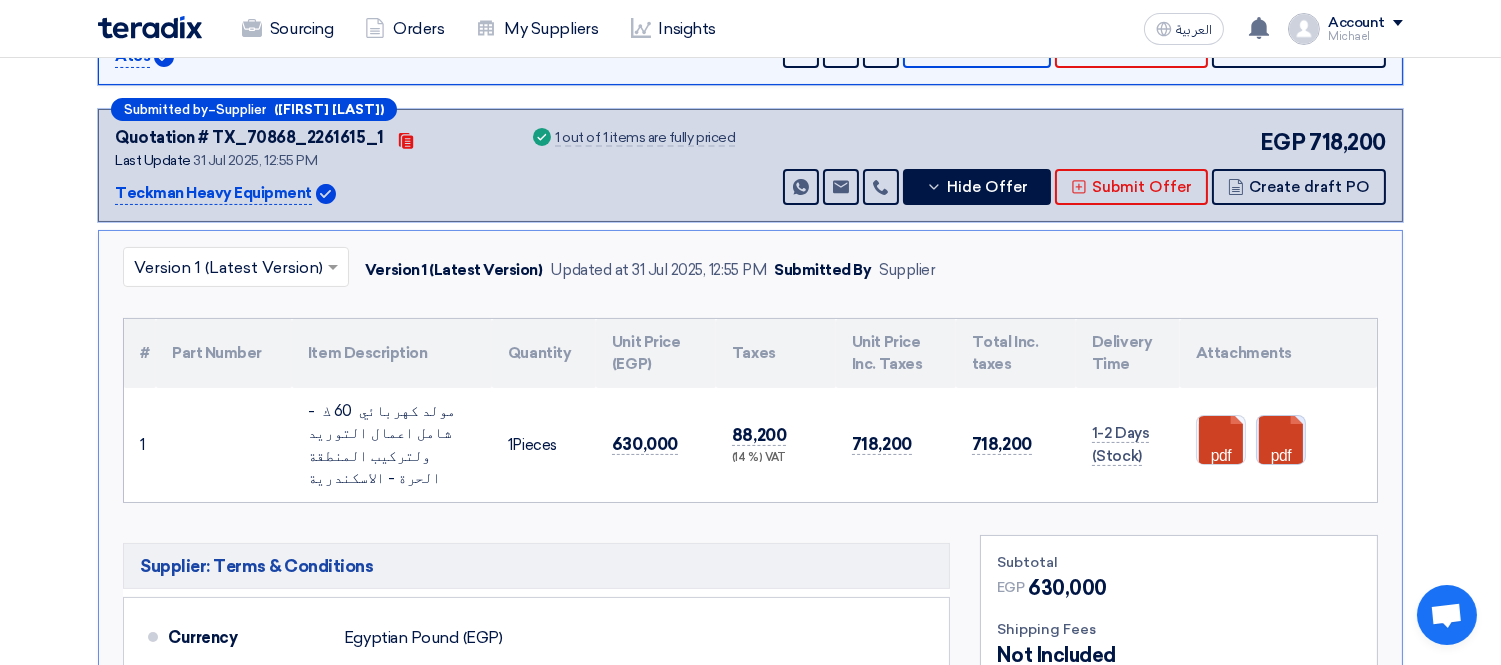 click at bounding box center (1337, 476) 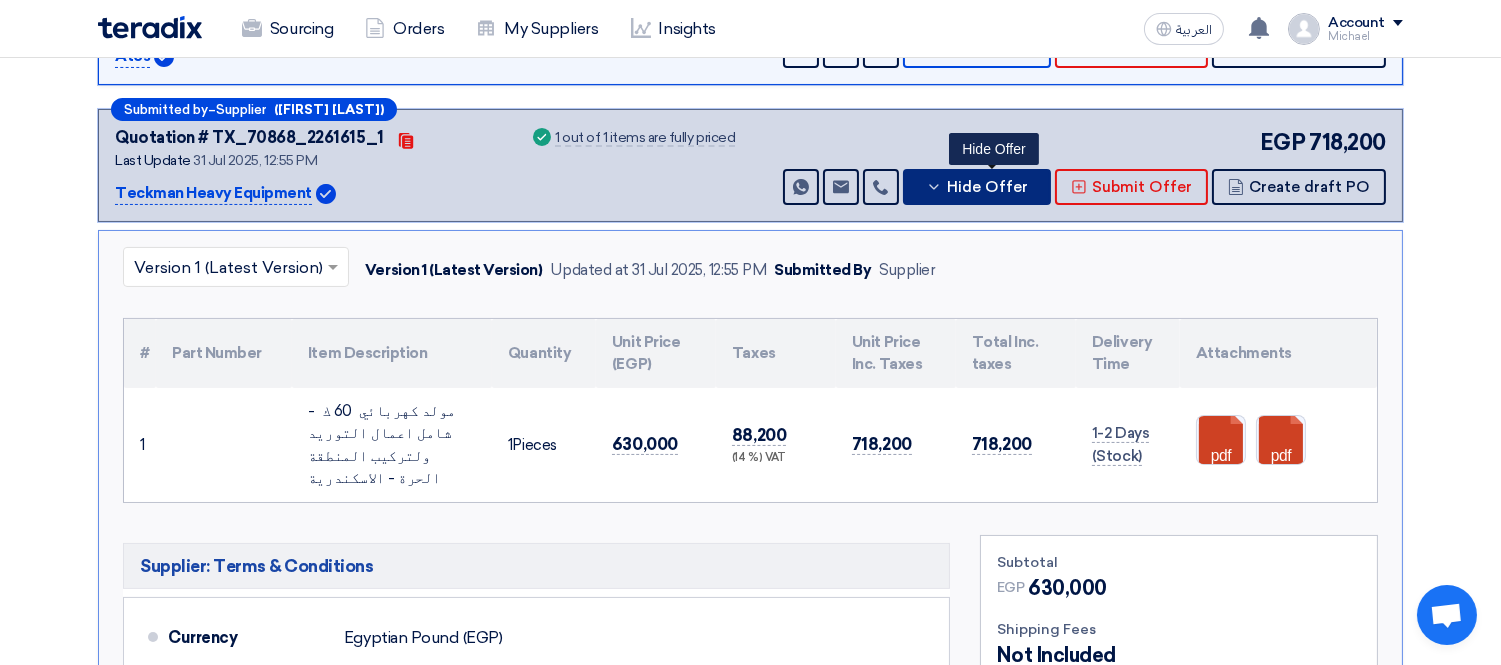 click on "Hide Offer" at bounding box center (987, 187) 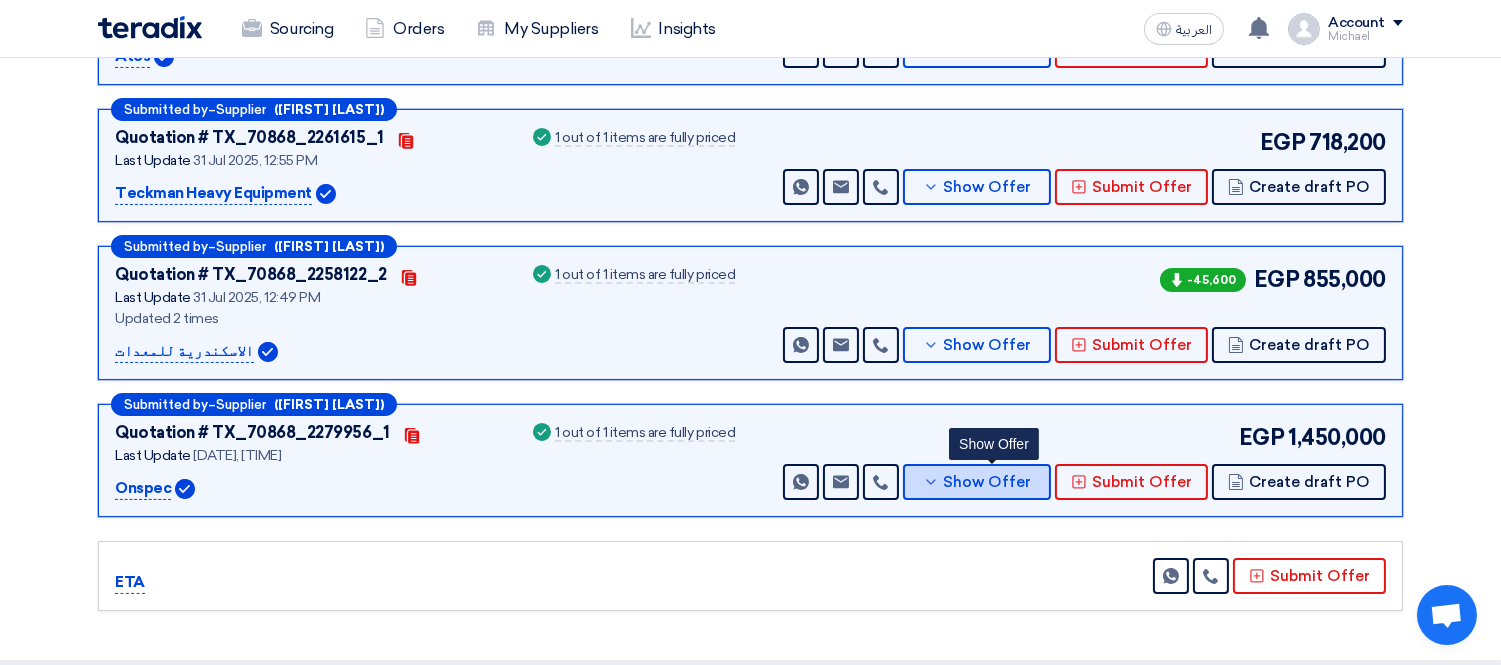 click on "Show Offer" at bounding box center [988, 482] 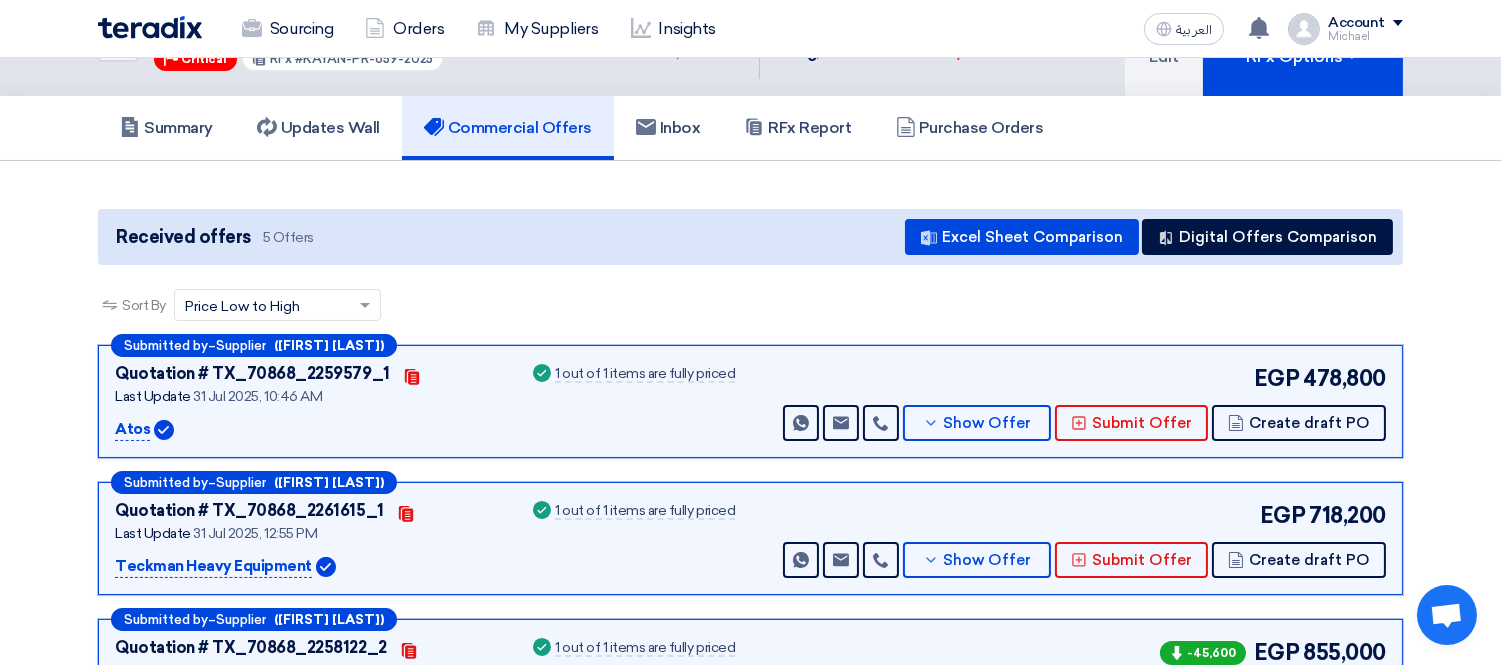 scroll, scrollTop: 111, scrollLeft: 0, axis: vertical 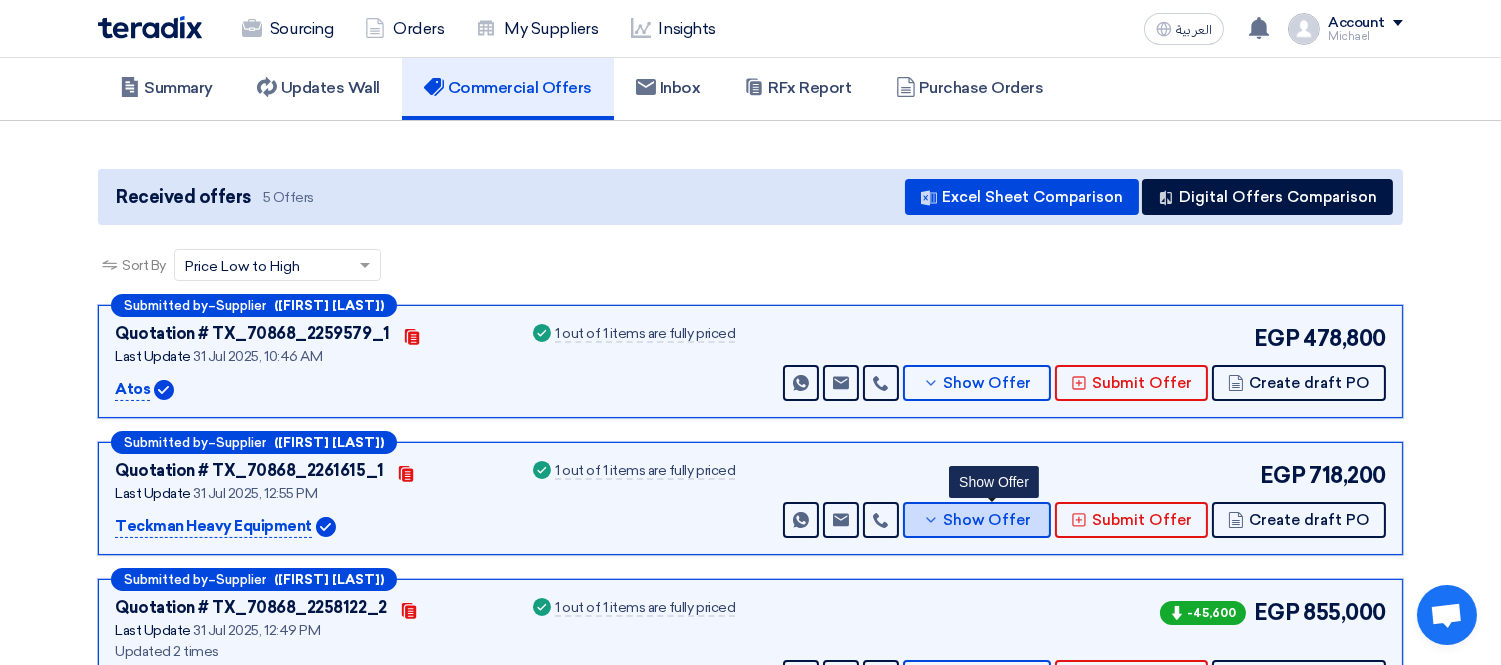 click on "Show Offer" at bounding box center [988, 520] 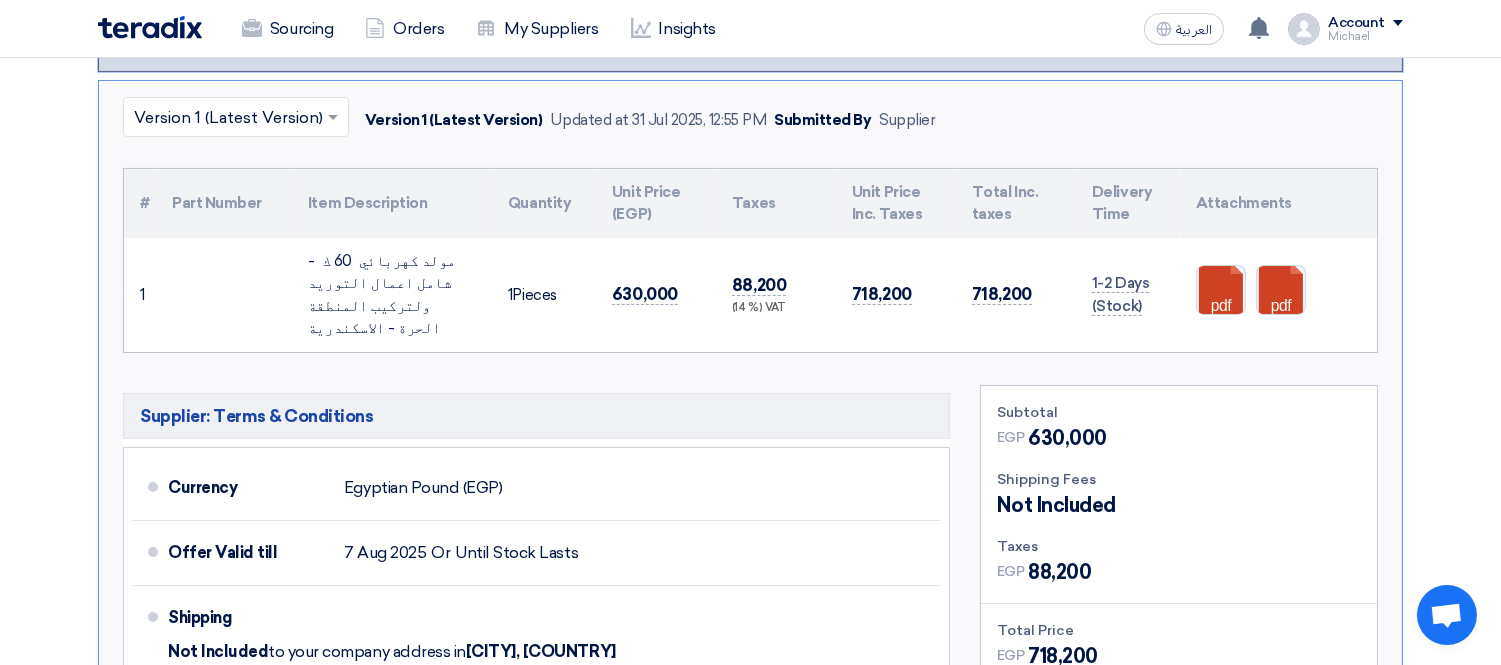 scroll, scrollTop: 555, scrollLeft: 0, axis: vertical 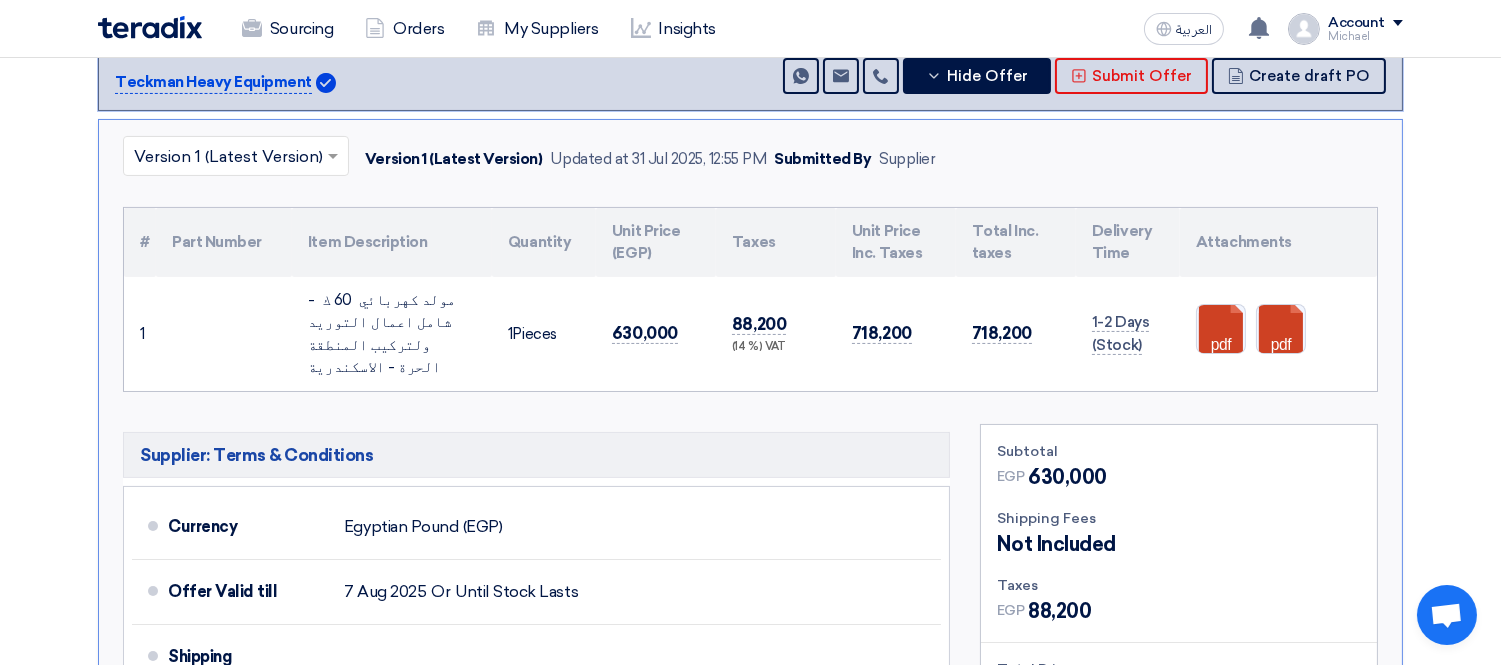 drag, startPoint x: 837, startPoint y: 323, endPoint x: 926, endPoint y: 326, distance: 89.050545 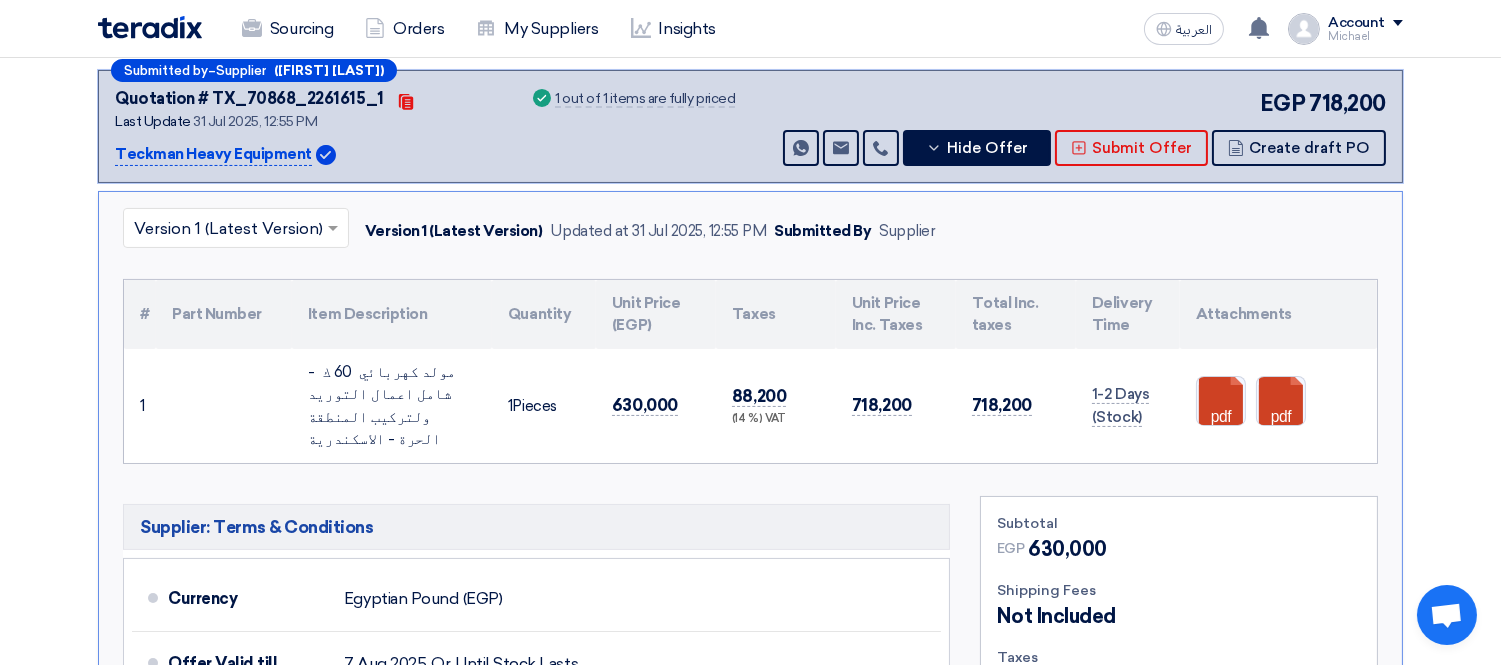 scroll, scrollTop: 444, scrollLeft: 0, axis: vertical 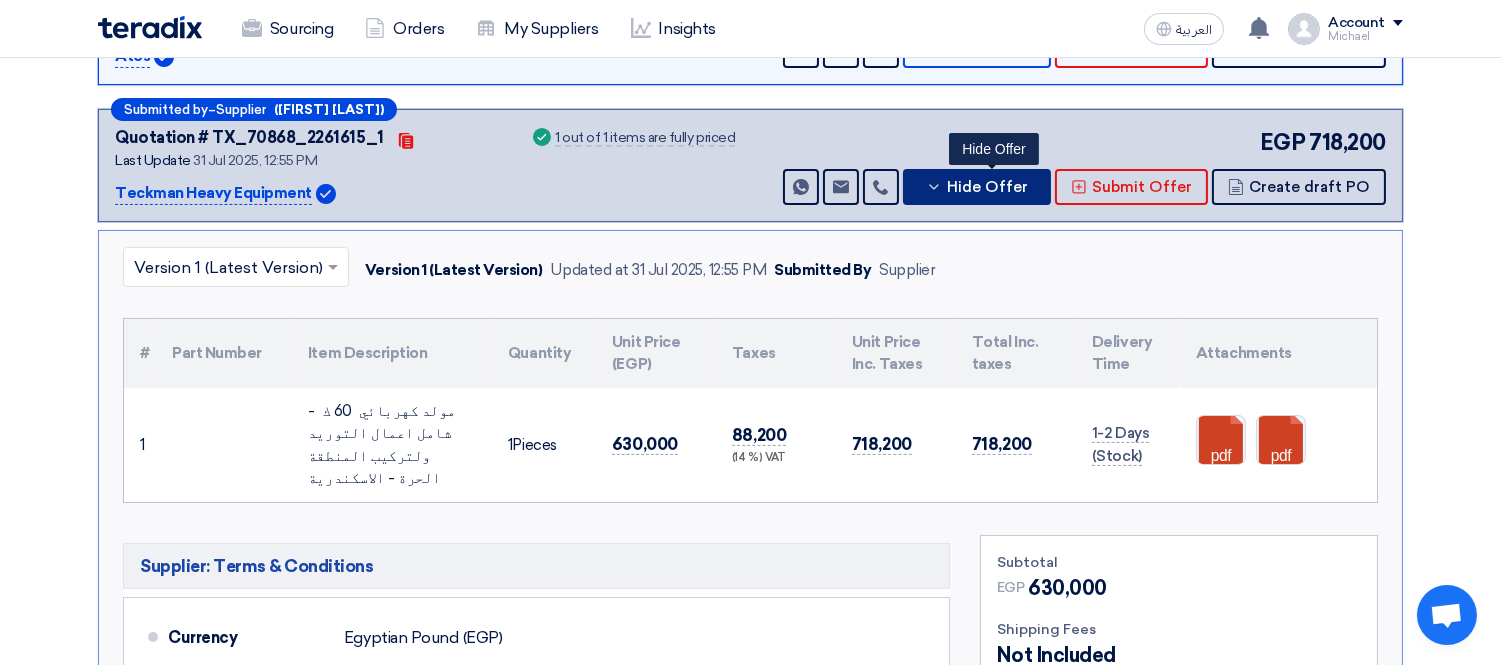 click on "Hide Offer" at bounding box center (987, 187) 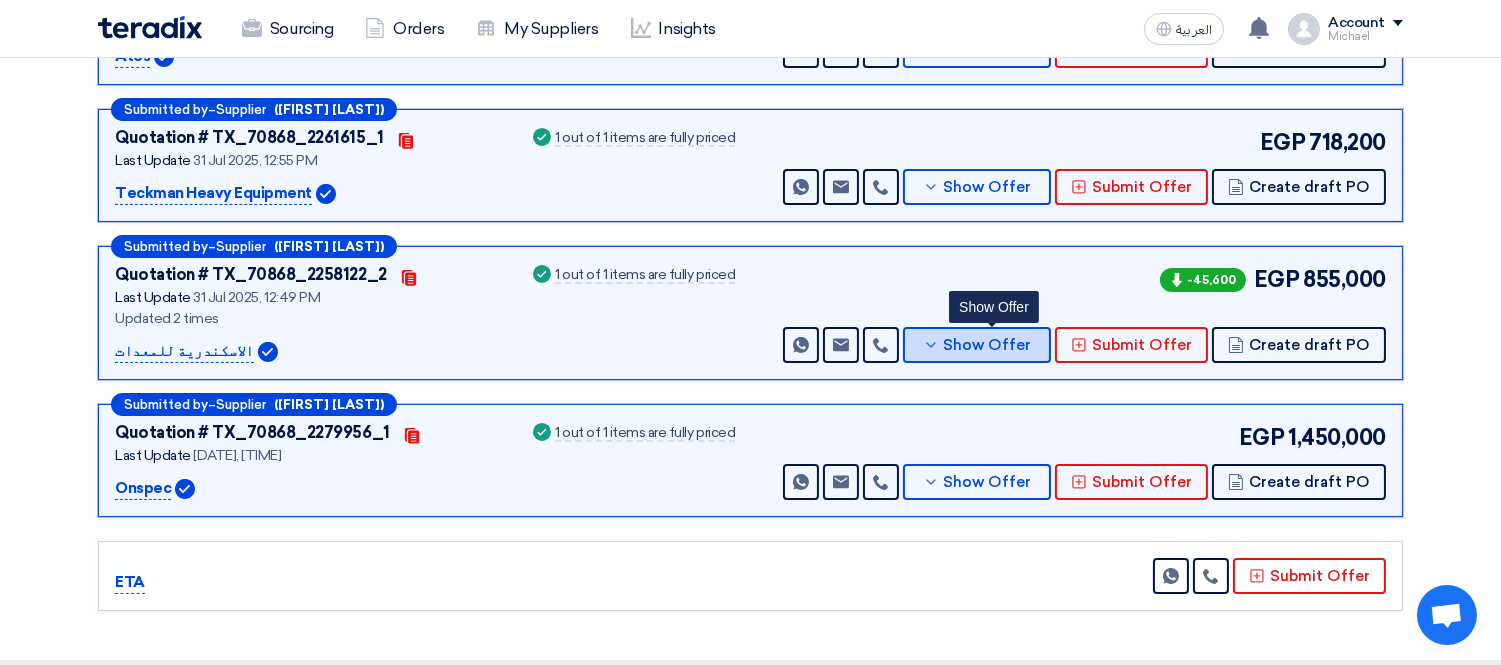 click 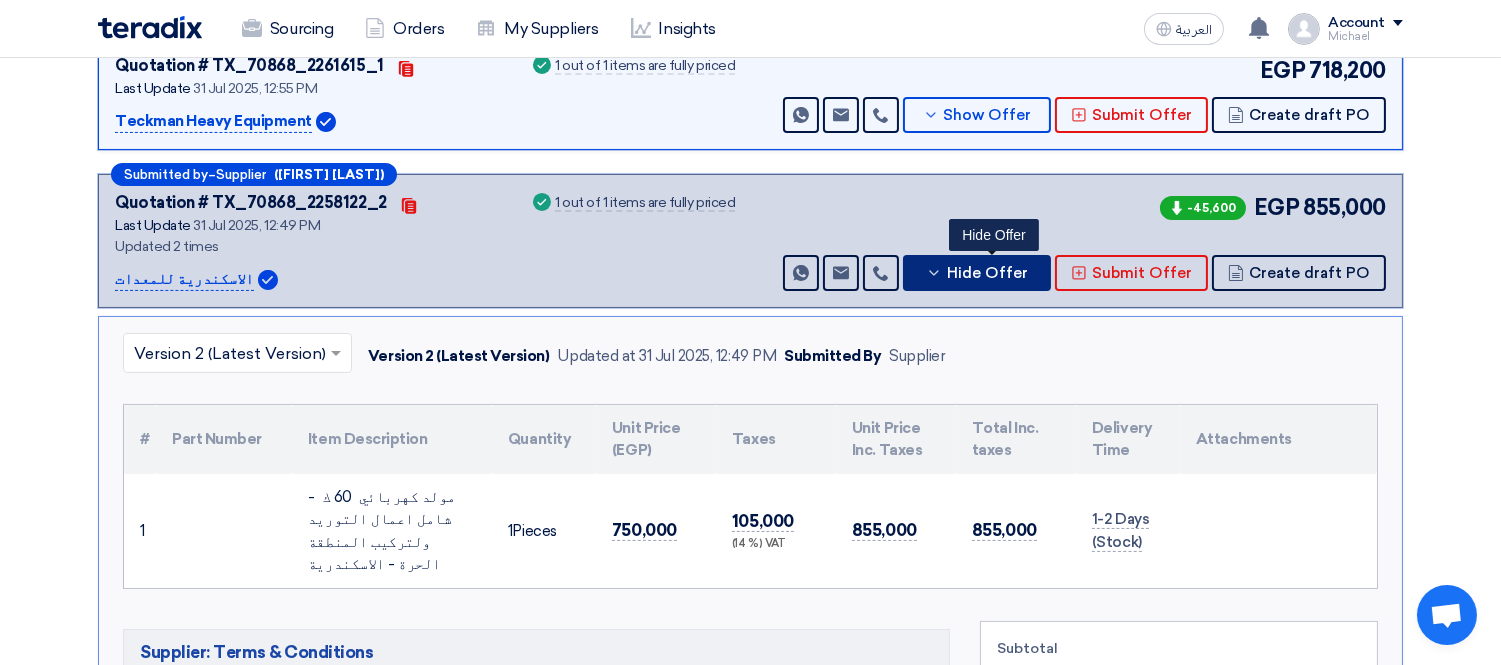 scroll, scrollTop: 555, scrollLeft: 0, axis: vertical 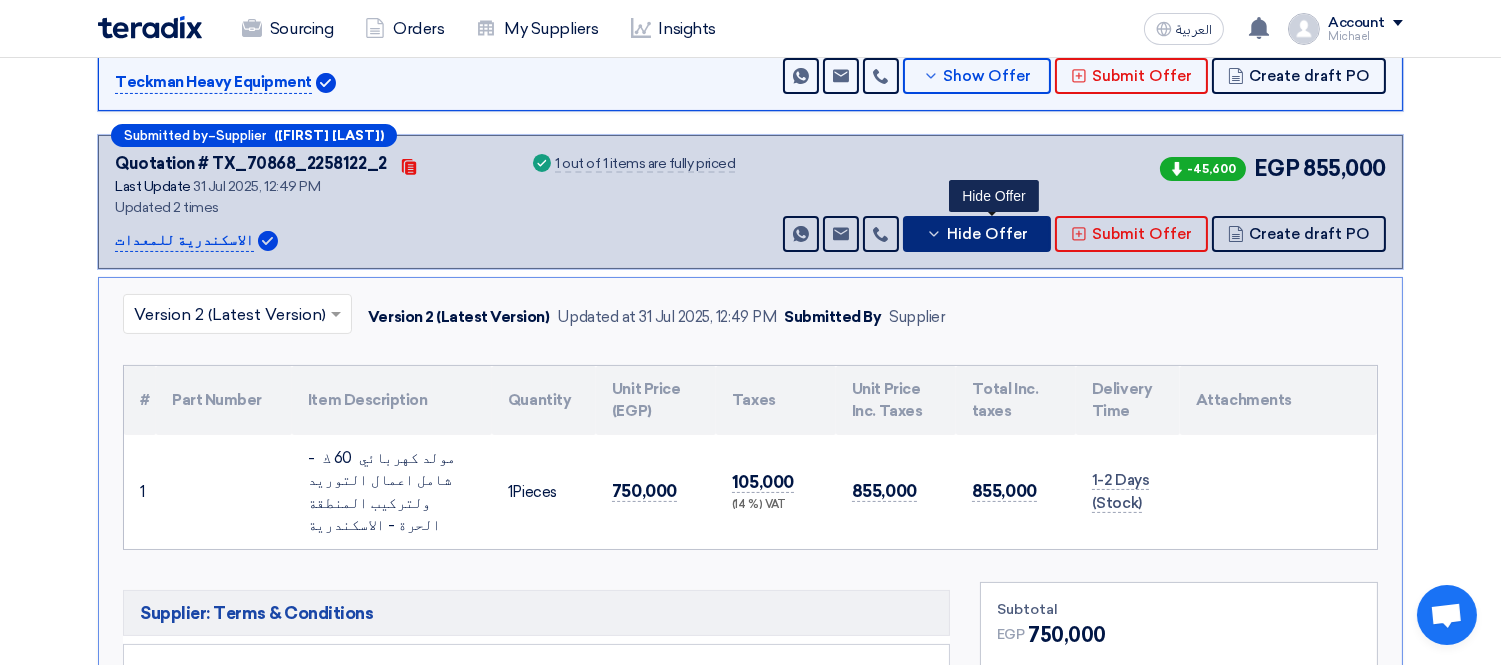 click on "Hide Offer" at bounding box center (987, 234) 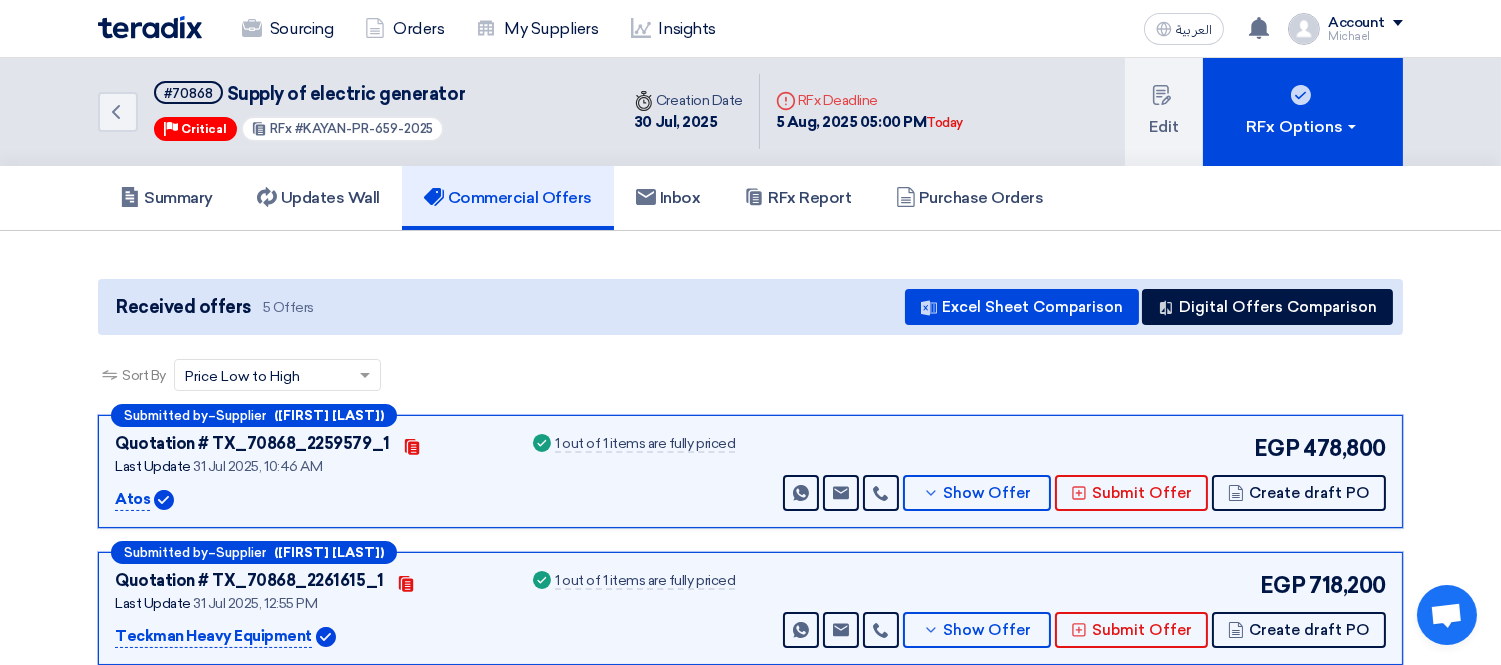 scroll, scrollTop: 0, scrollLeft: 0, axis: both 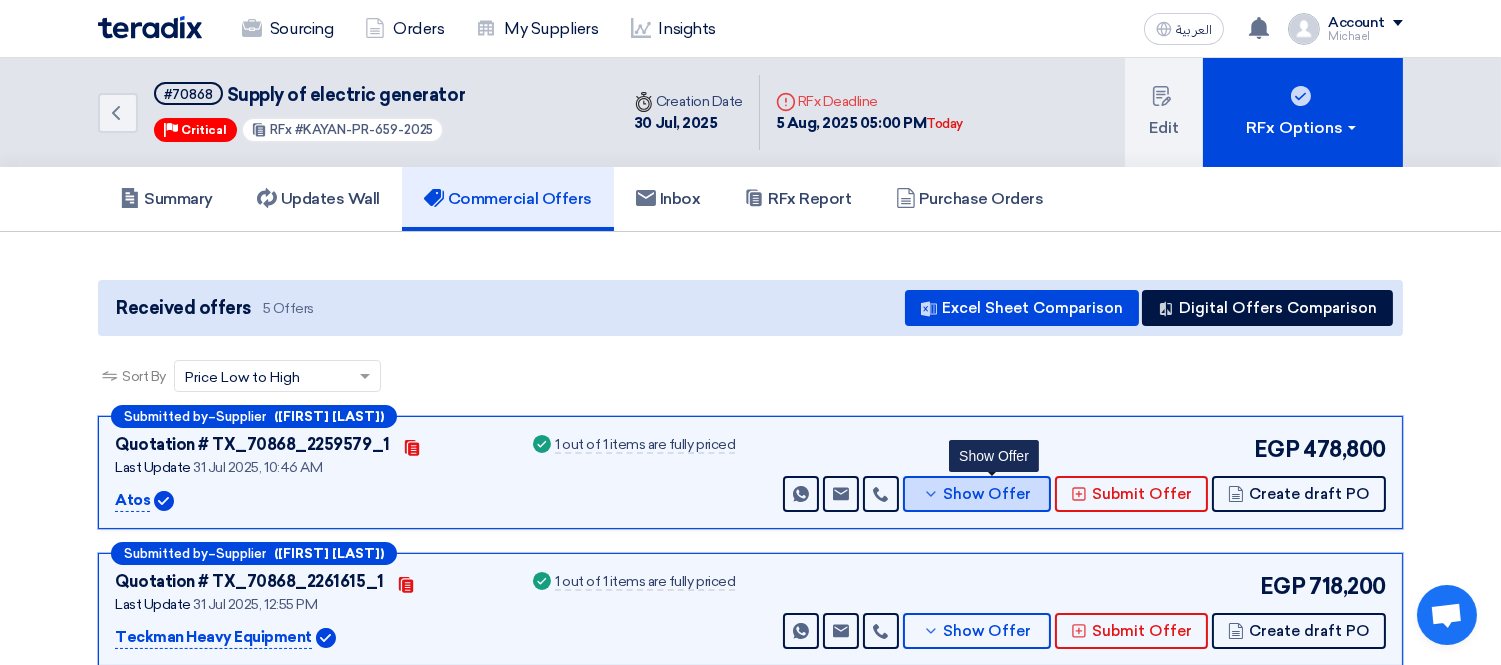 click on "Show Offer" at bounding box center [988, 494] 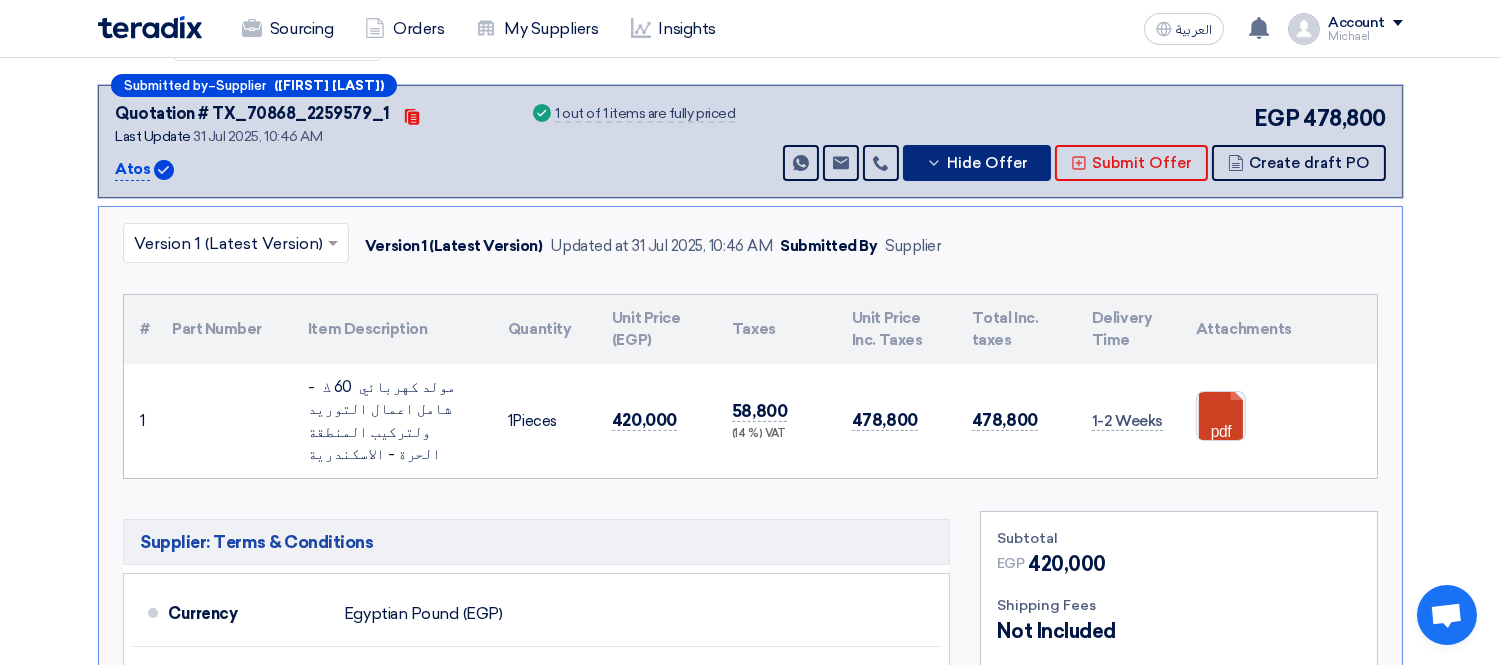 scroll, scrollTop: 333, scrollLeft: 0, axis: vertical 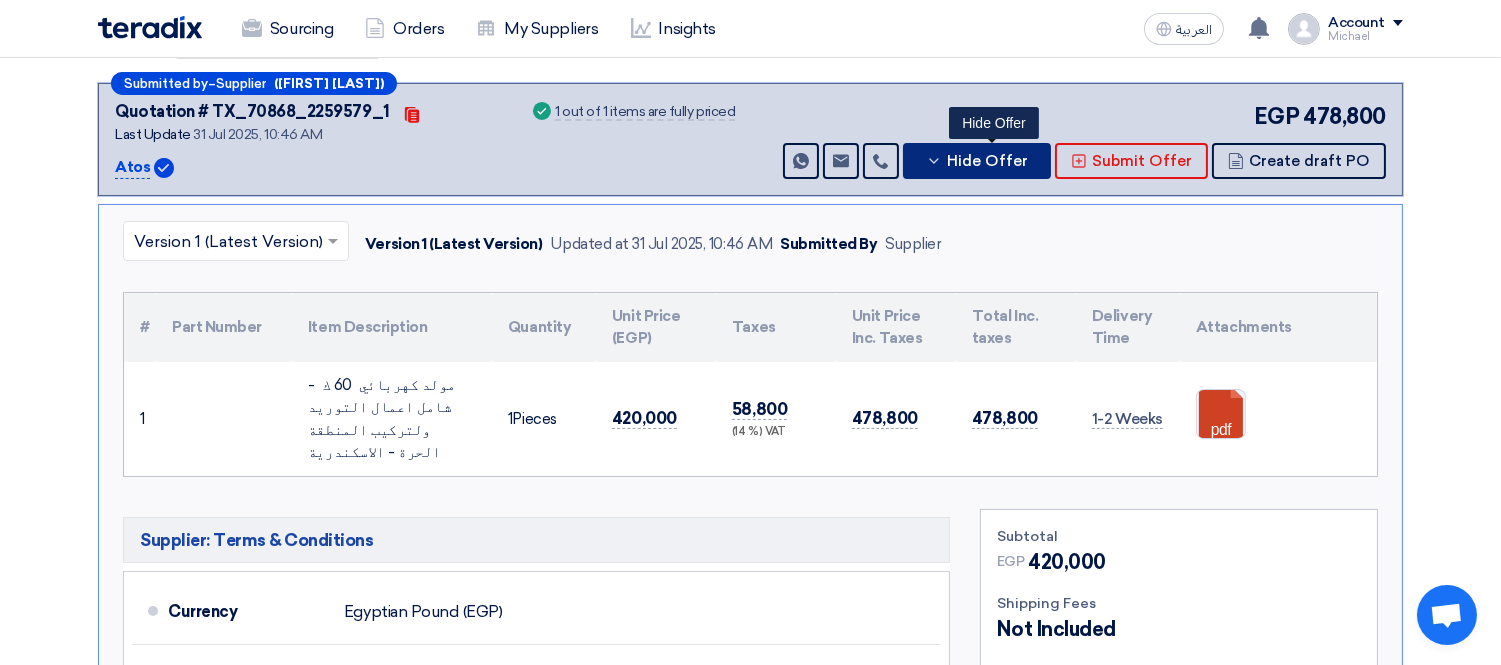 click on "Hide Offer" at bounding box center (987, 161) 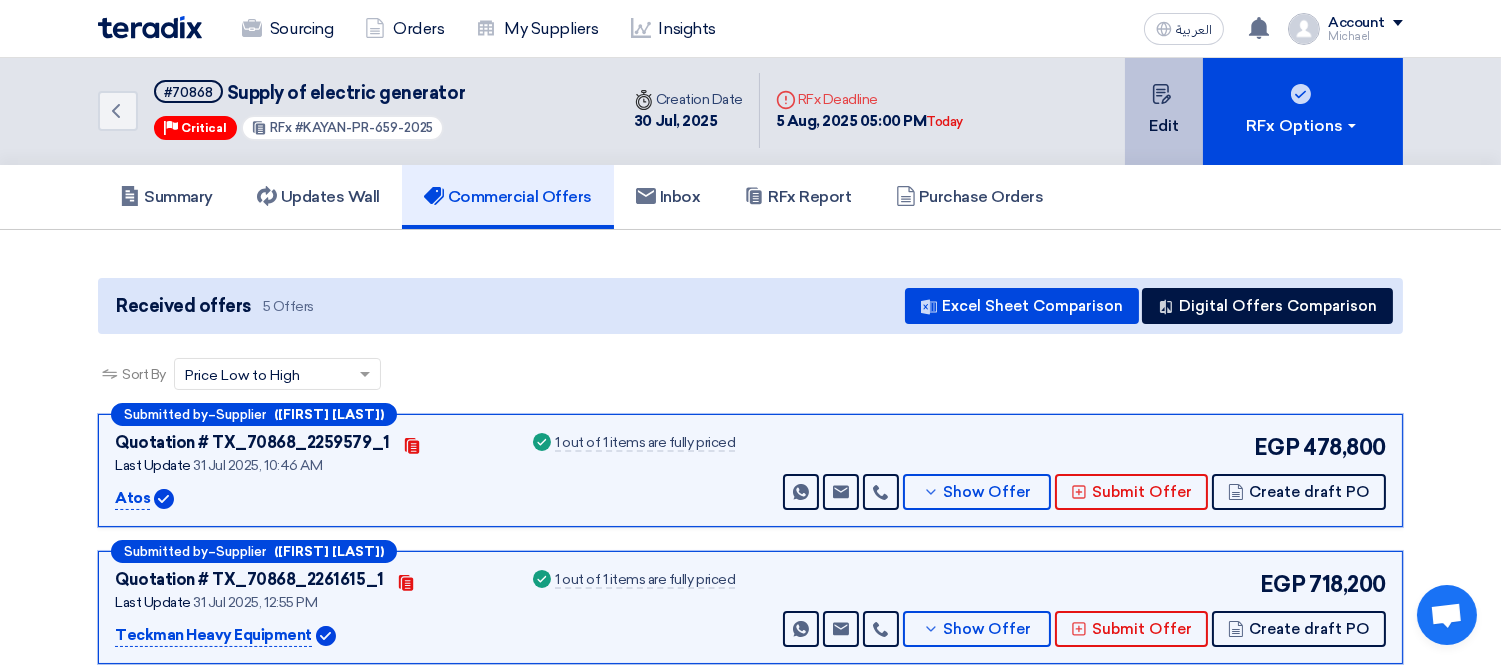 scroll, scrollTop: 0, scrollLeft: 0, axis: both 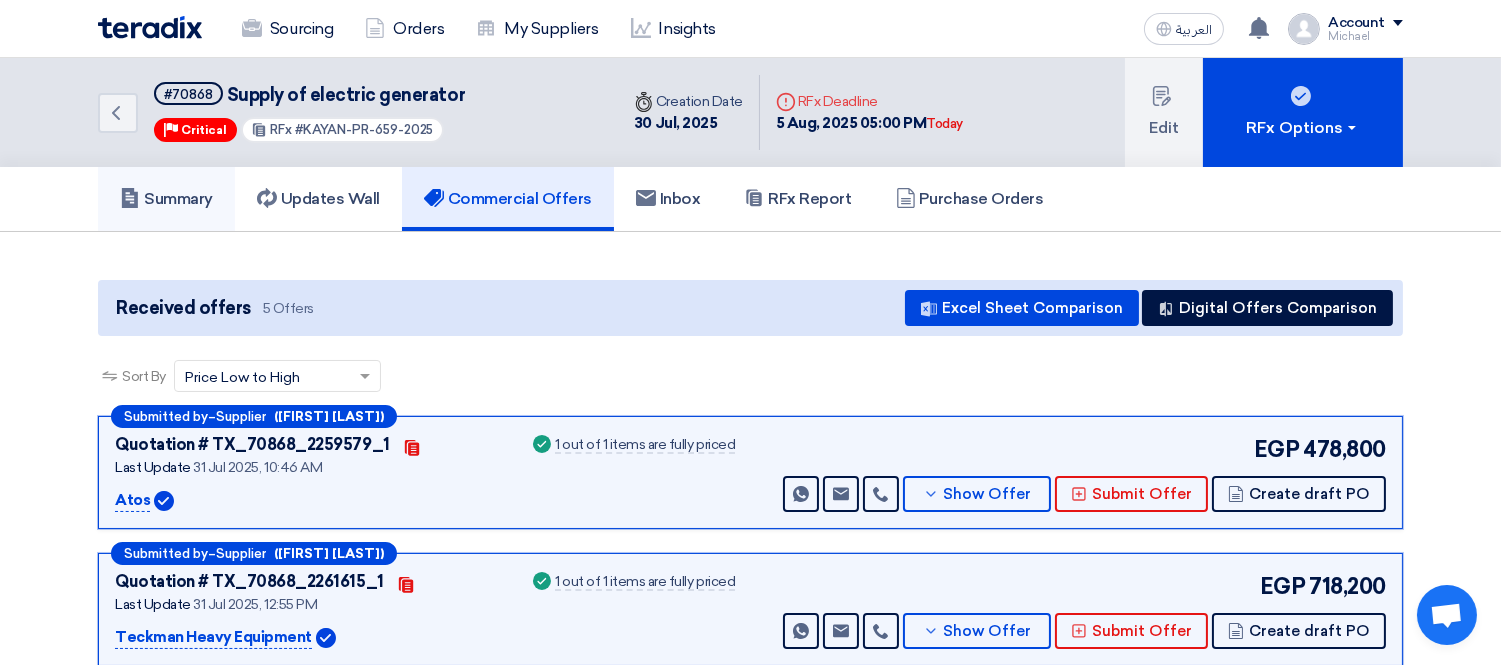 click on "Summary" 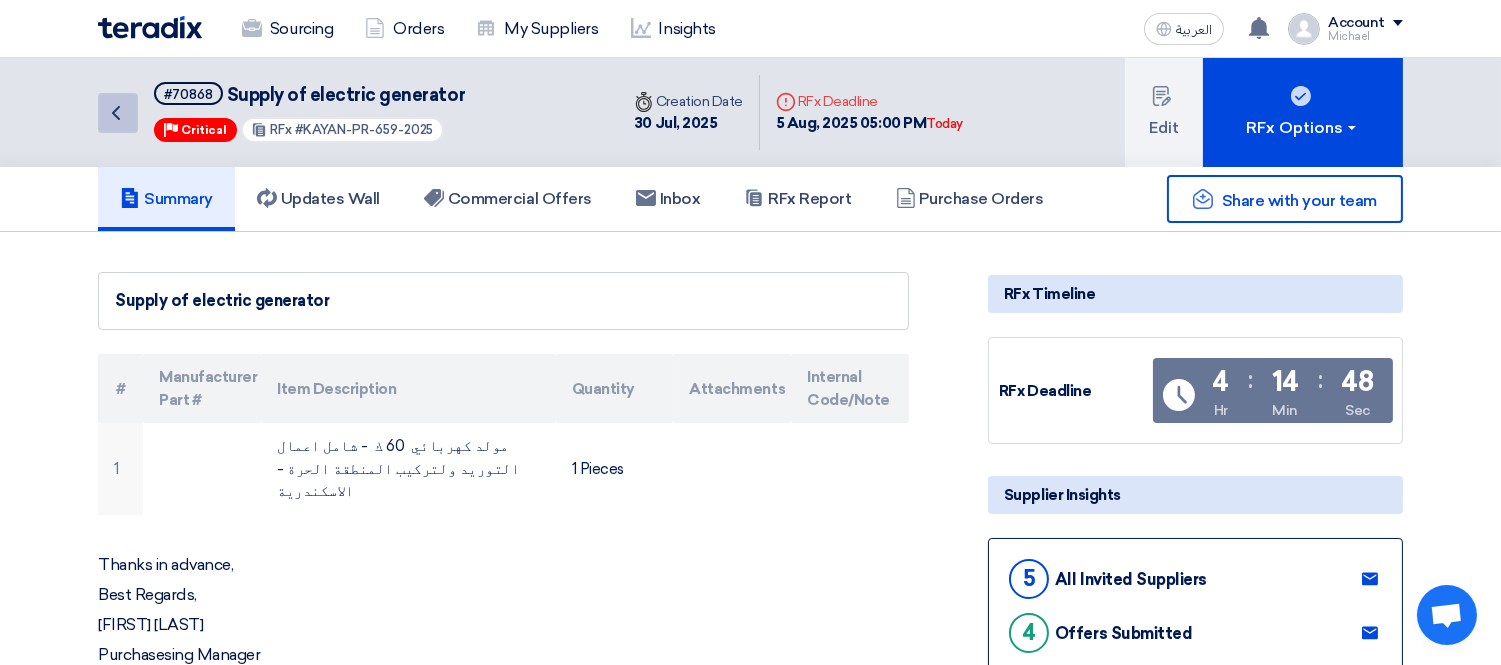 click on "Back" 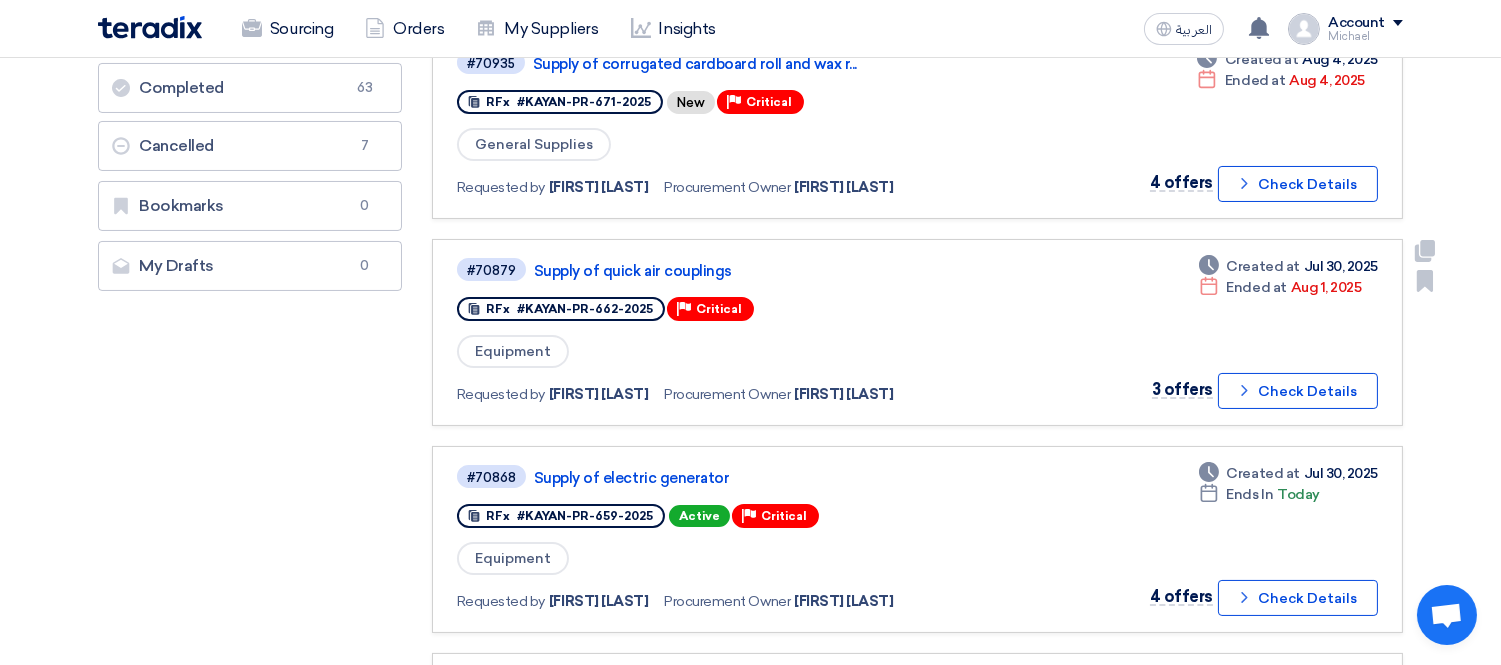 scroll, scrollTop: 444, scrollLeft: 0, axis: vertical 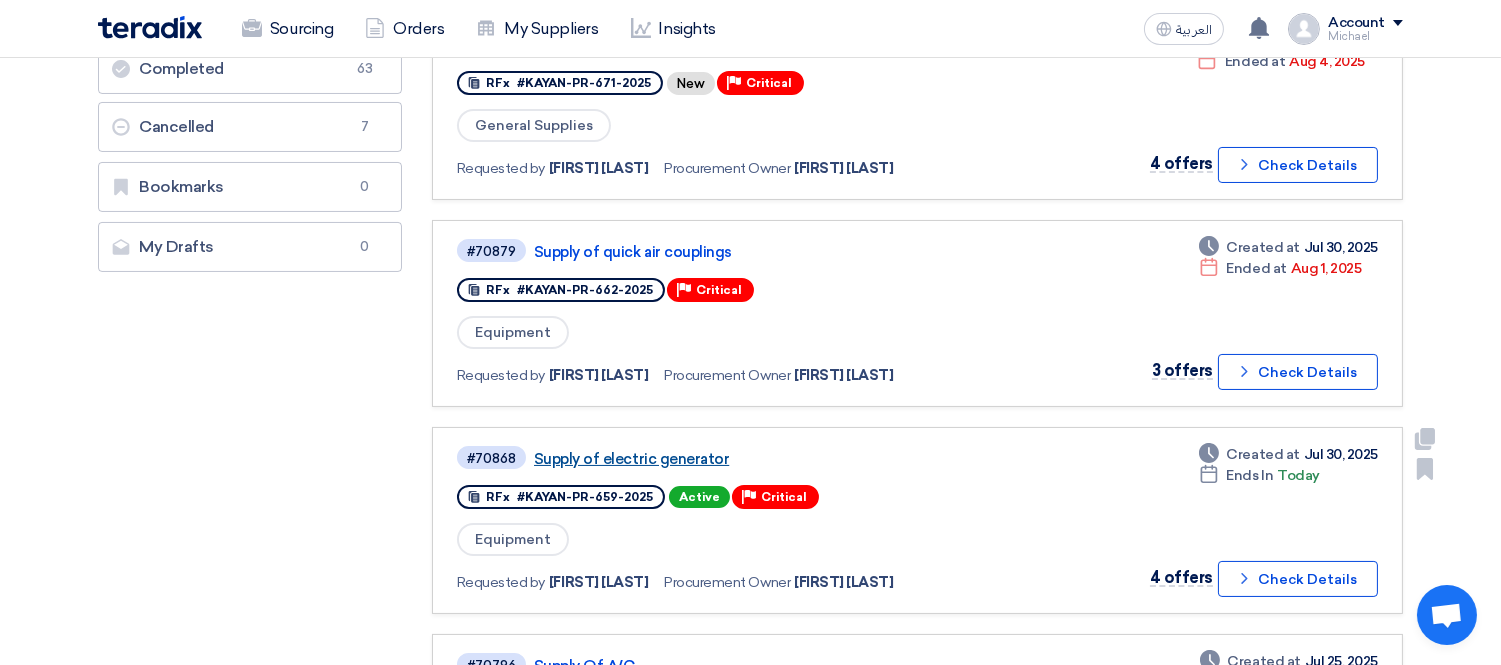 click on "Supply of electric generator" 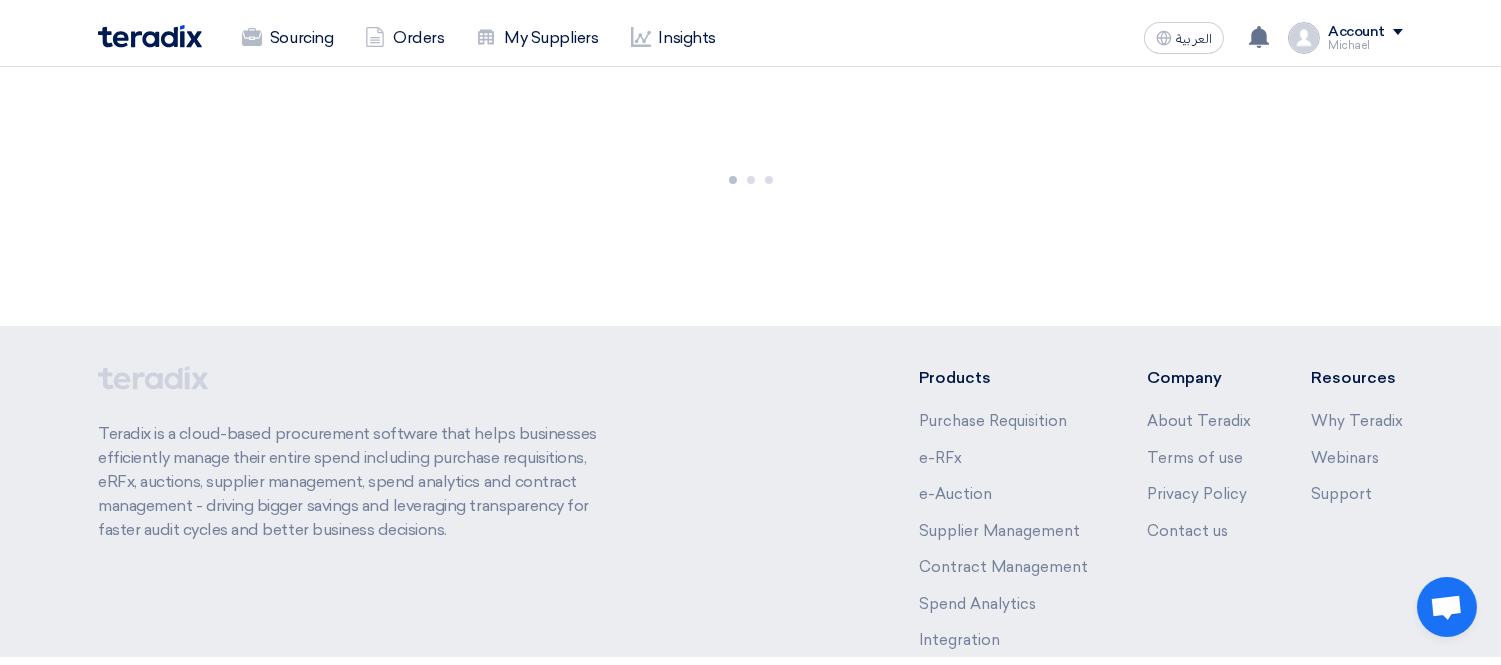 scroll, scrollTop: 0, scrollLeft: 0, axis: both 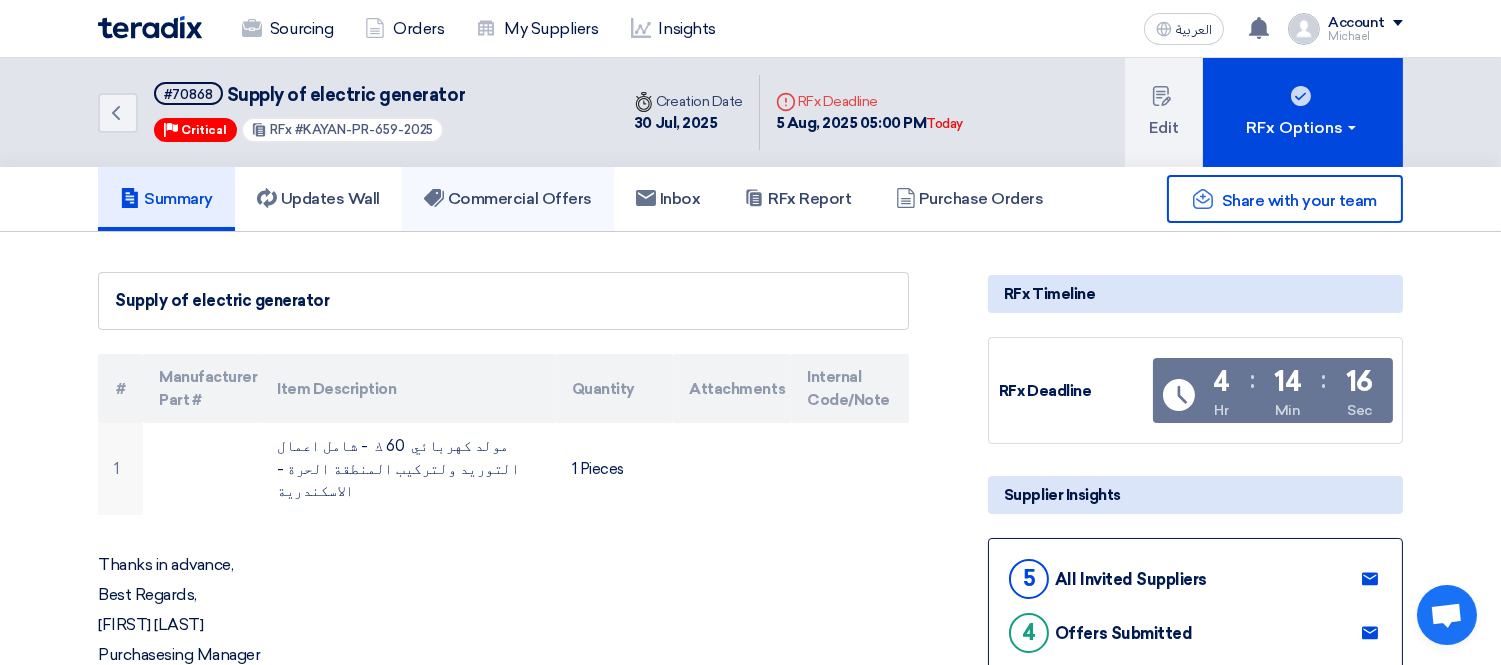 click on "Commercial Offers" 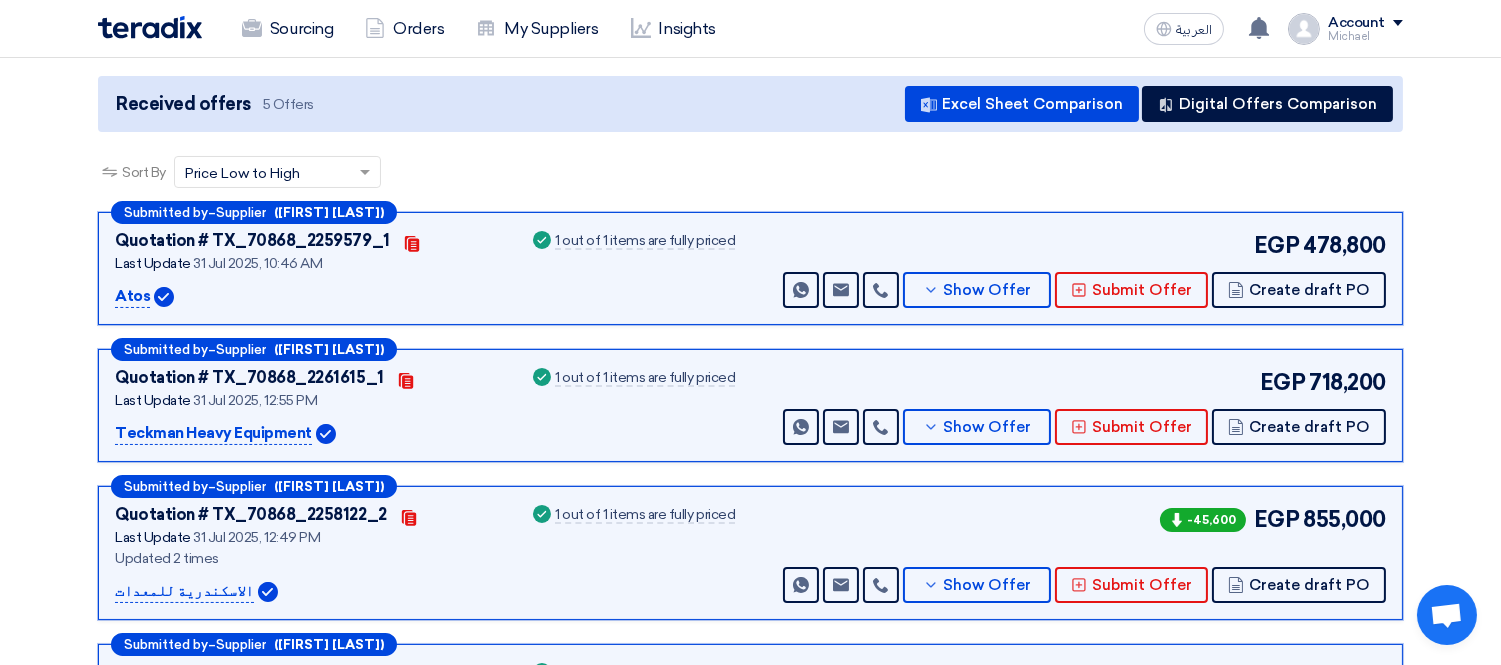 scroll, scrollTop: 222, scrollLeft: 0, axis: vertical 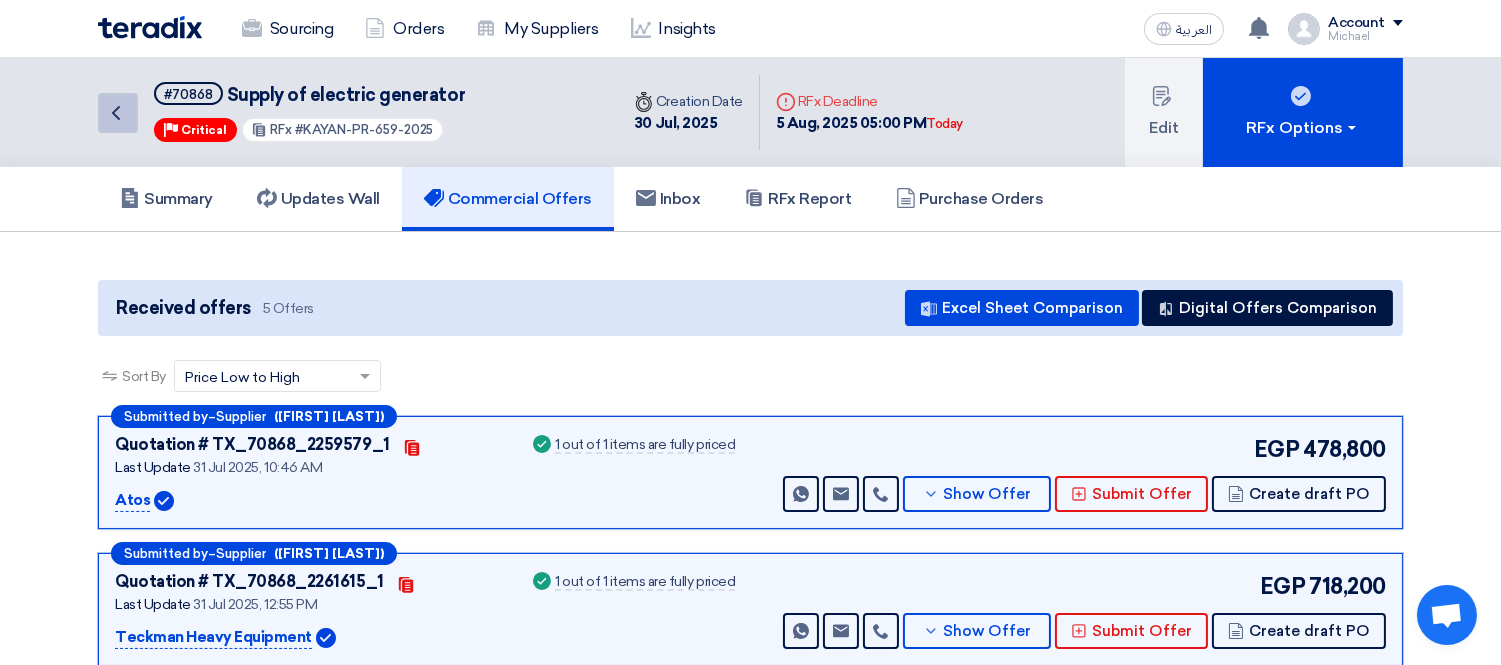 click on "Back" 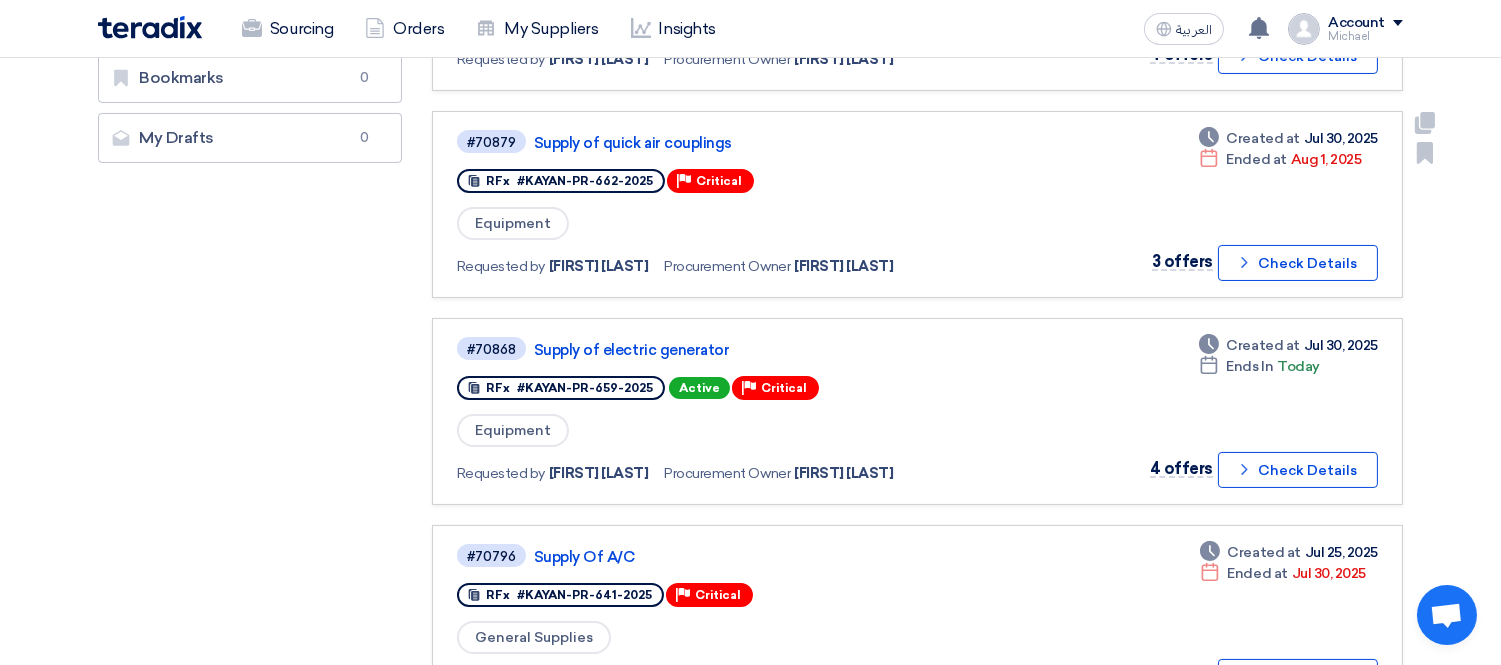 scroll, scrollTop: 555, scrollLeft: 0, axis: vertical 